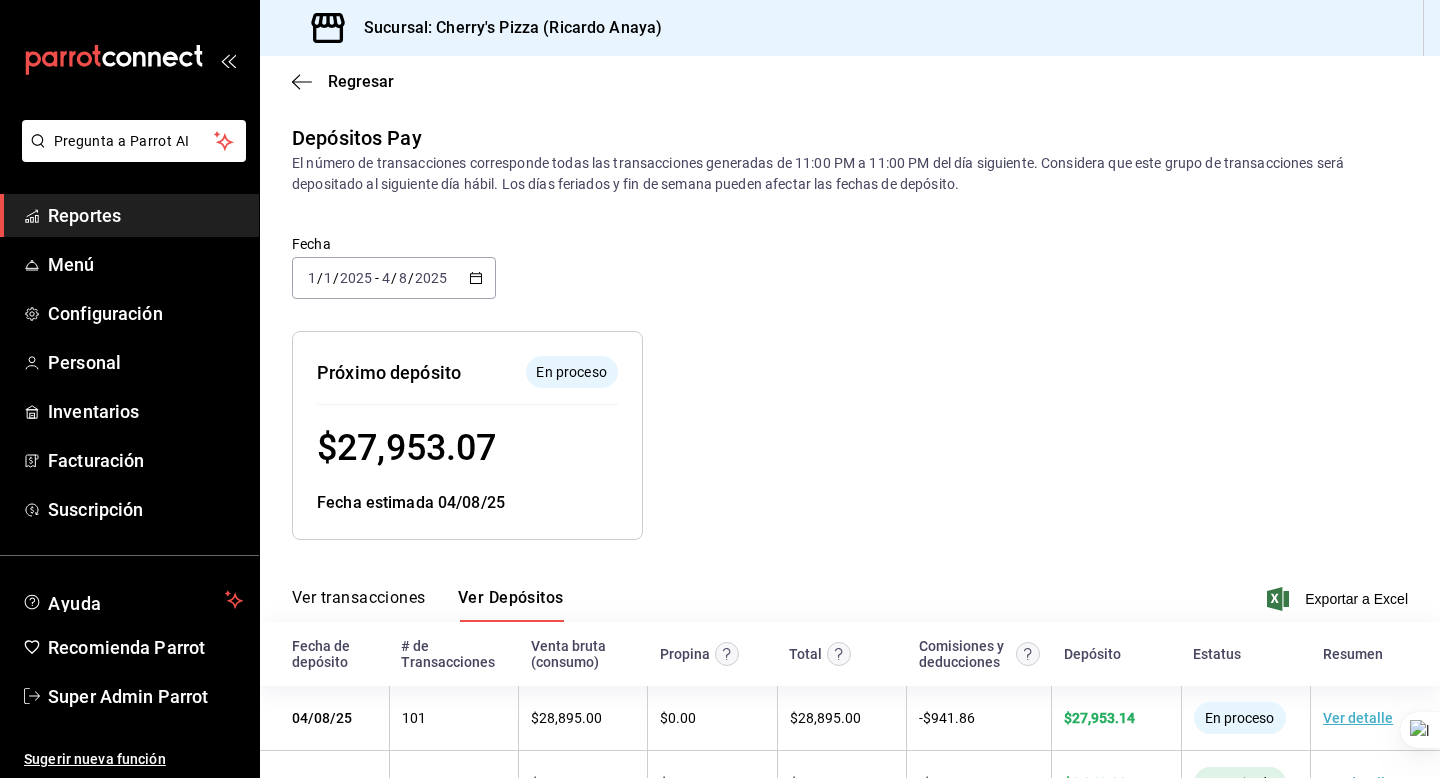 scroll, scrollTop: 0, scrollLeft: 0, axis: both 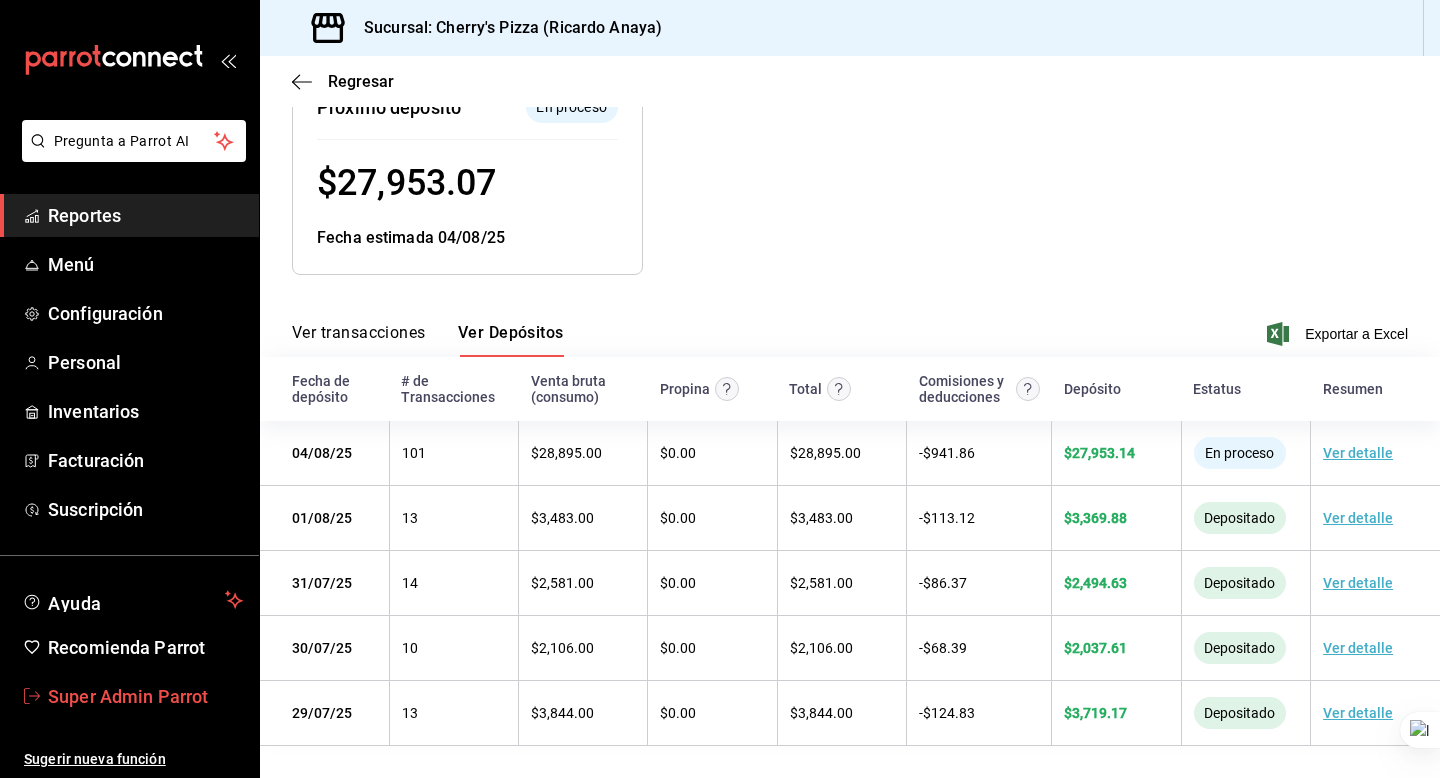 click on "Super Admin Parrot" at bounding box center [145, 696] 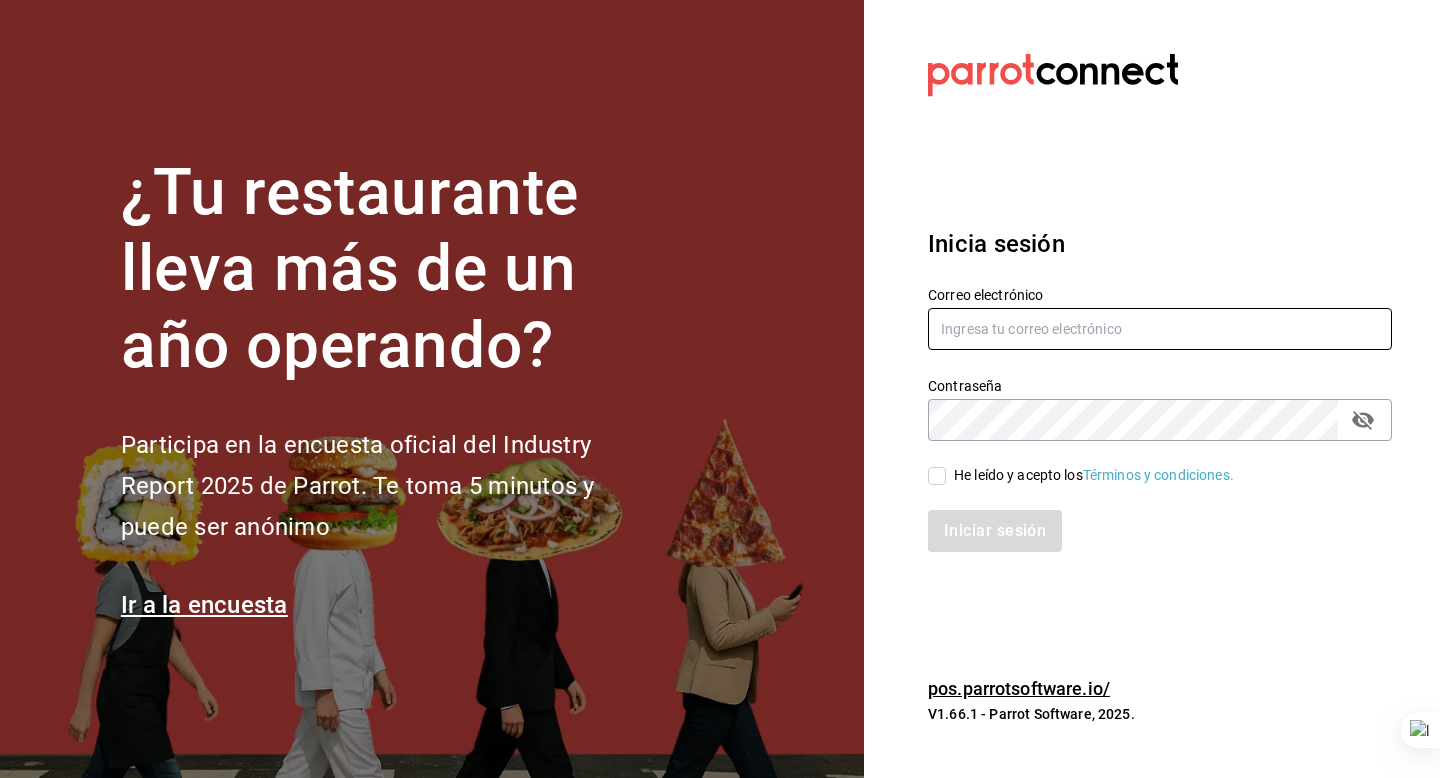 click at bounding box center (1160, 329) 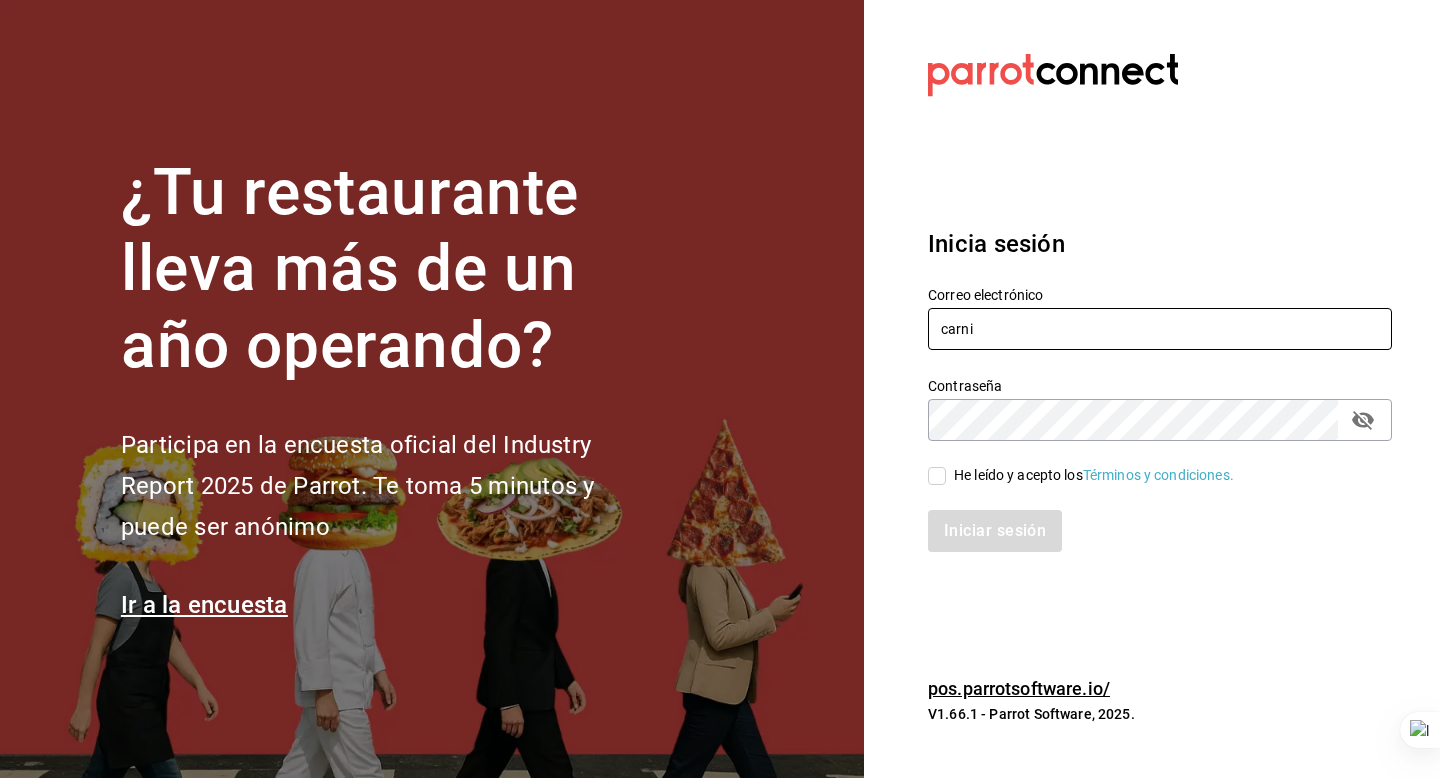 type on "carni" 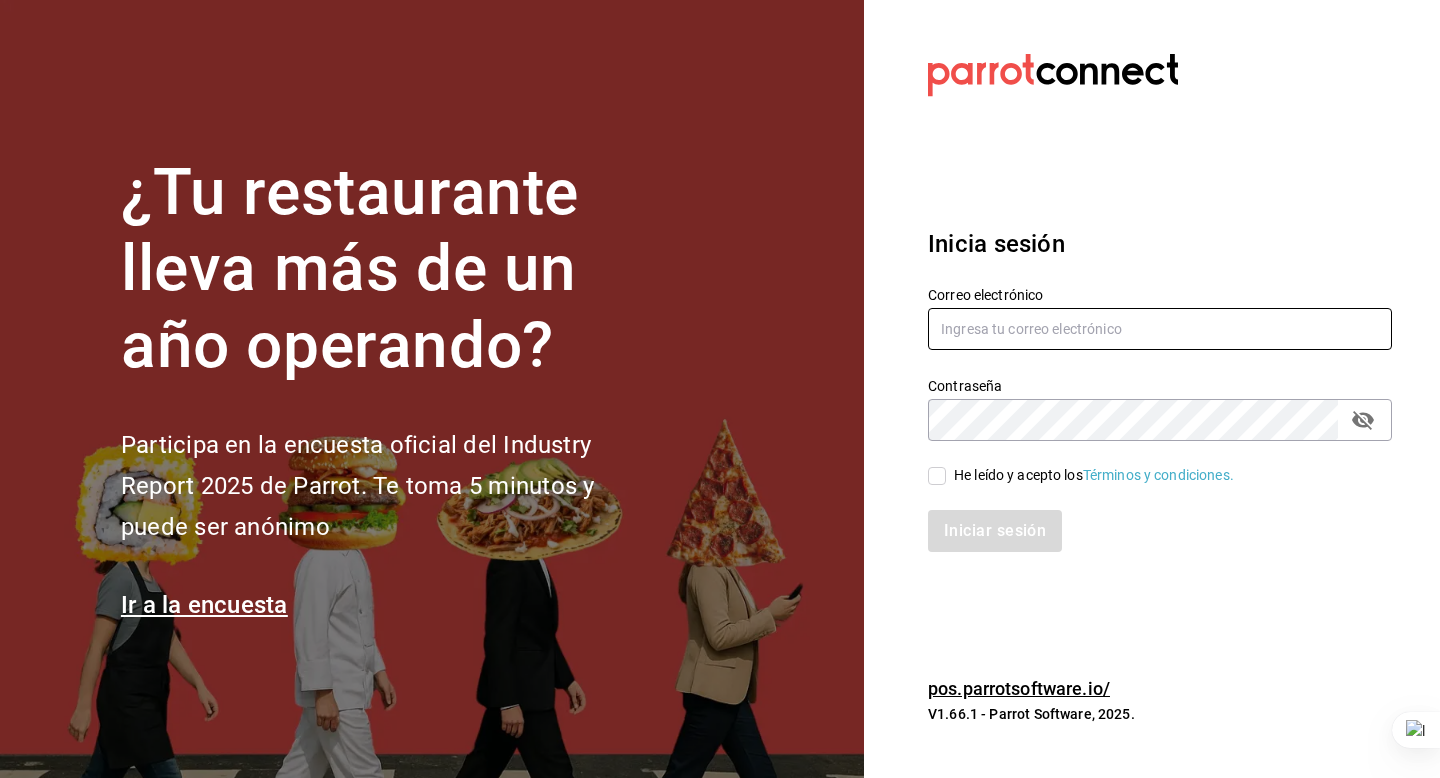 paste on "carnitaselgallo@elvergel.com" 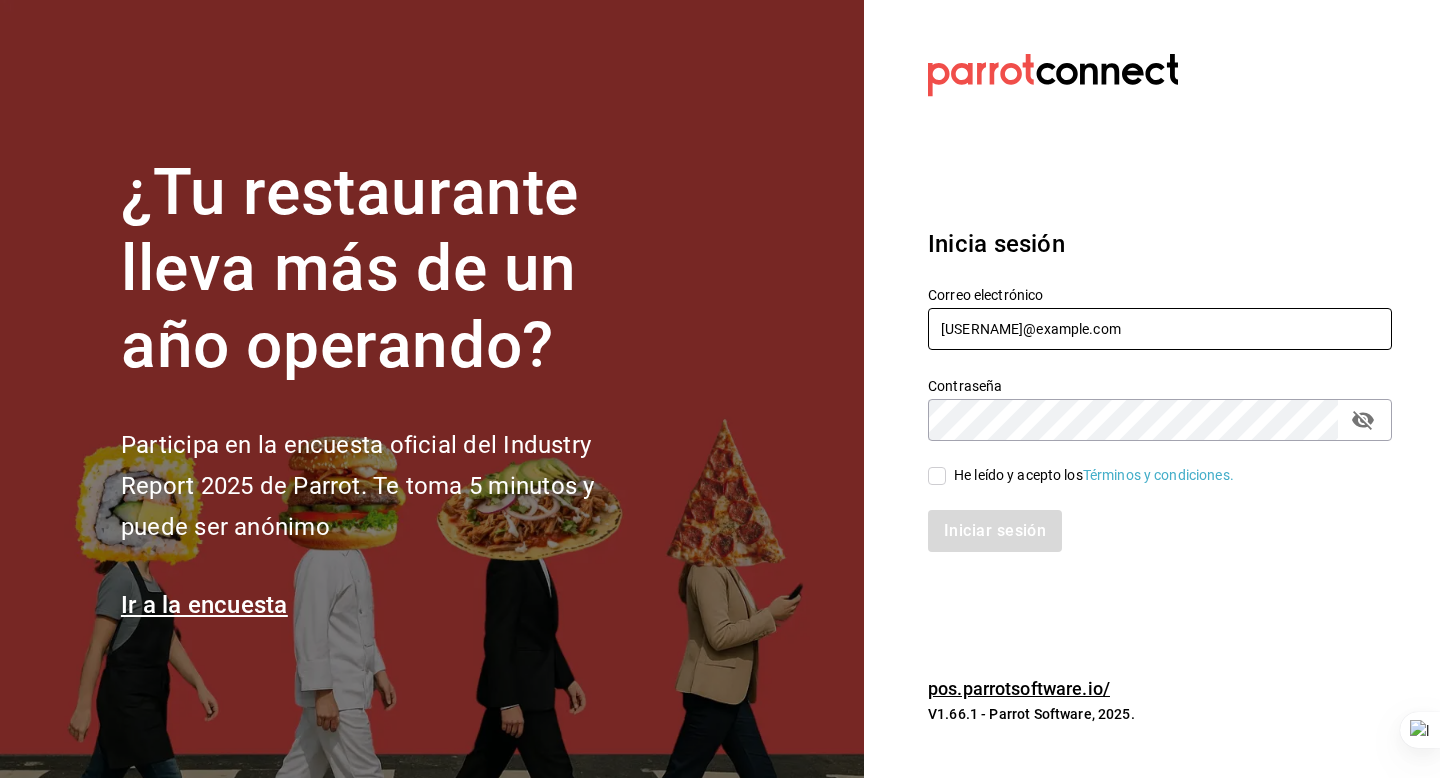 type on "carnitaselgallo@elvergel.com" 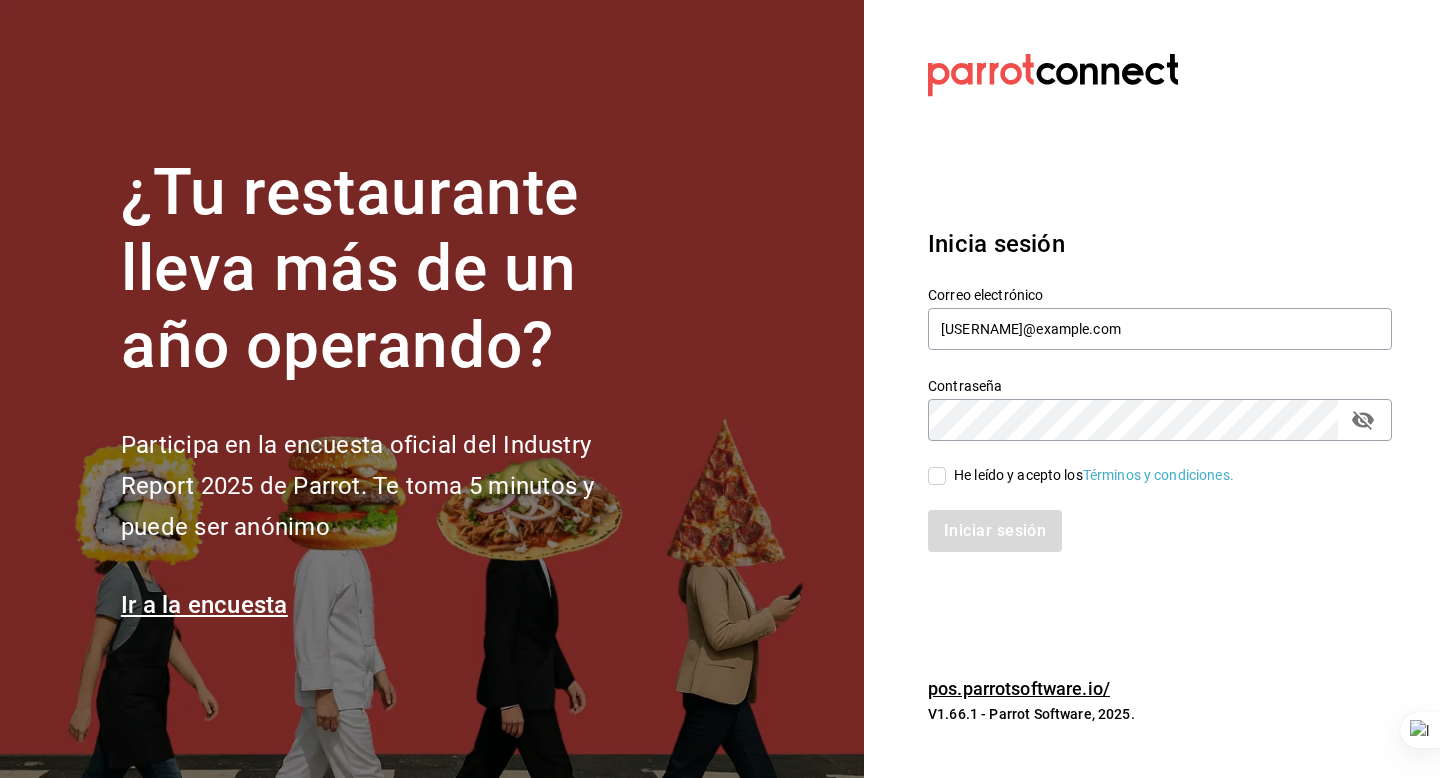 click on "He leído y acepto los  Términos y condiciones." at bounding box center (1094, 475) 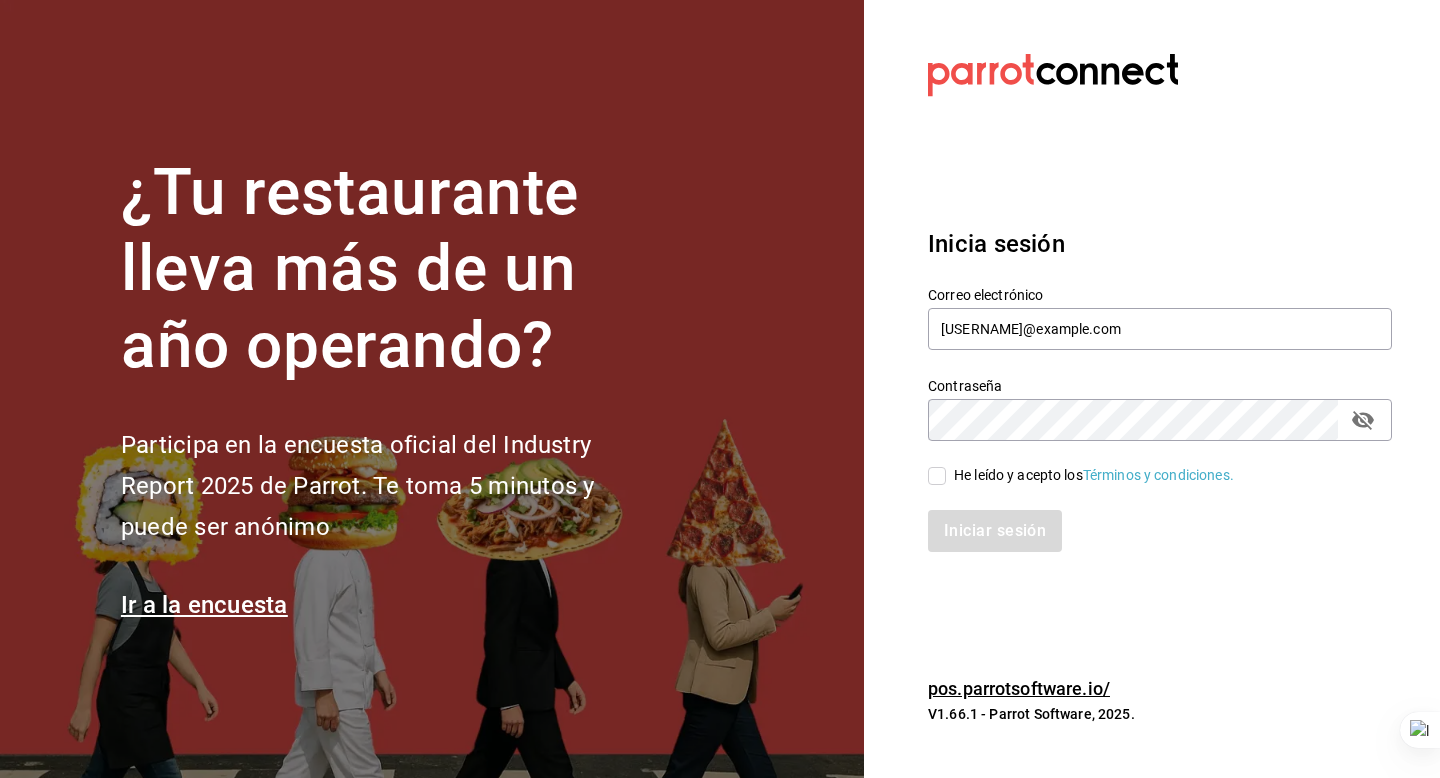 checkbox on "true" 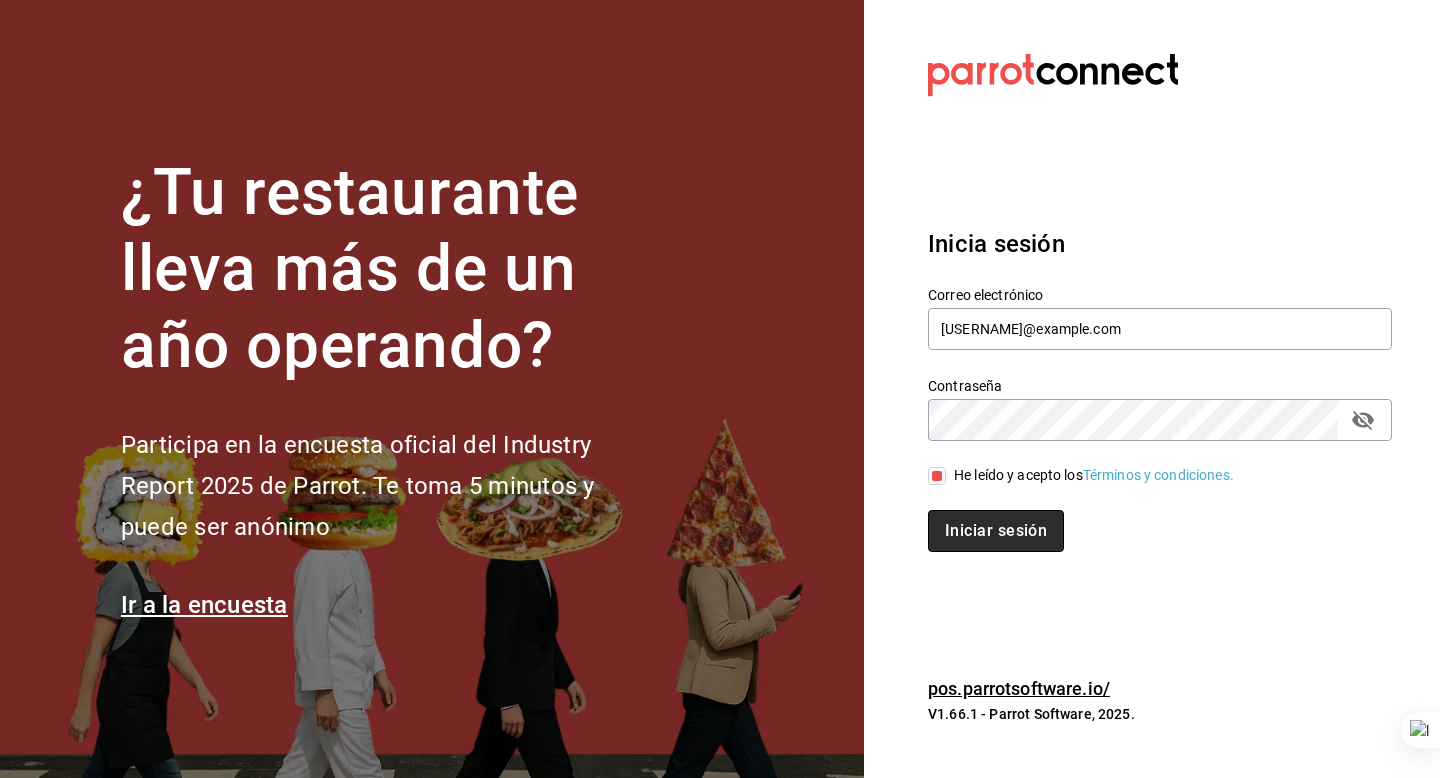 click on "Iniciar sesión" at bounding box center [996, 531] 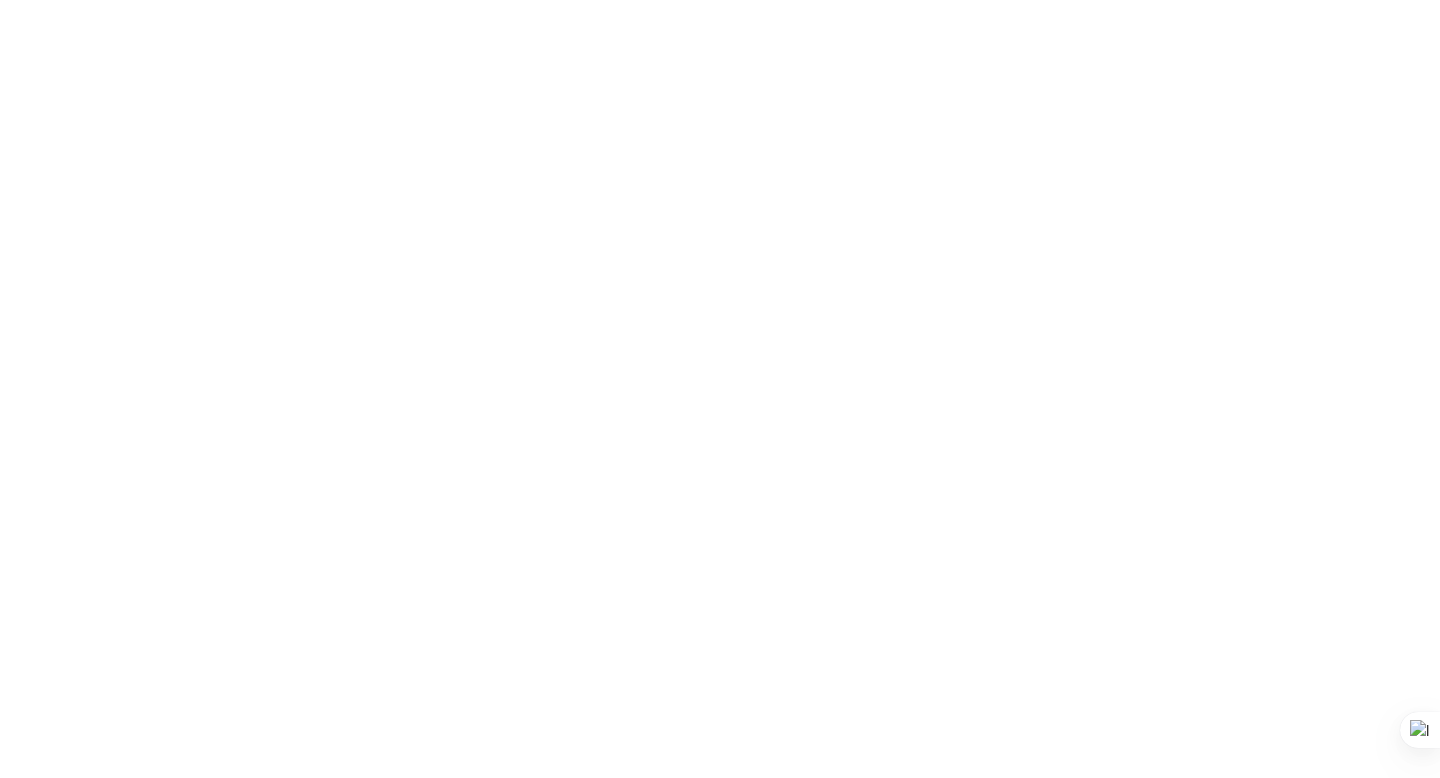 scroll, scrollTop: 0, scrollLeft: 0, axis: both 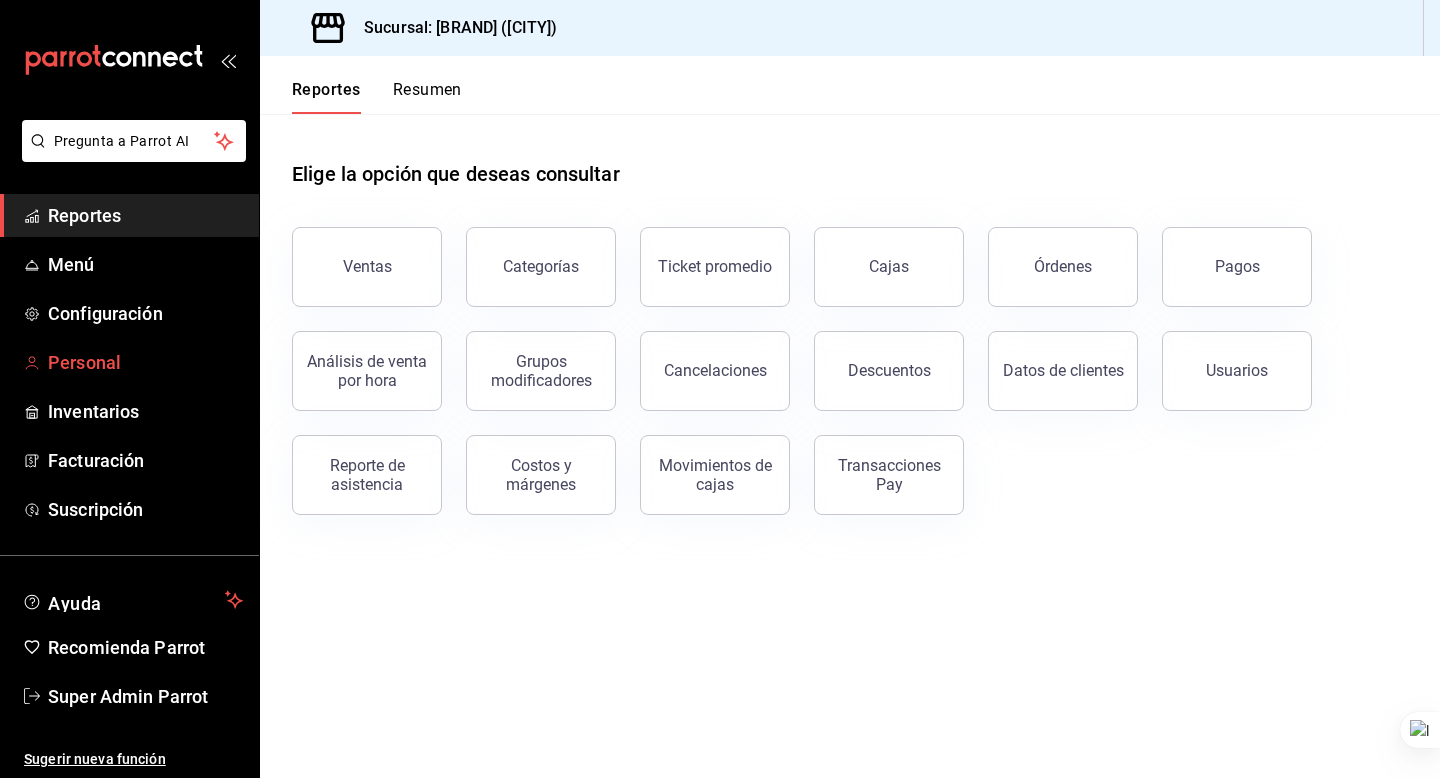 click on "Personal" at bounding box center (145, 362) 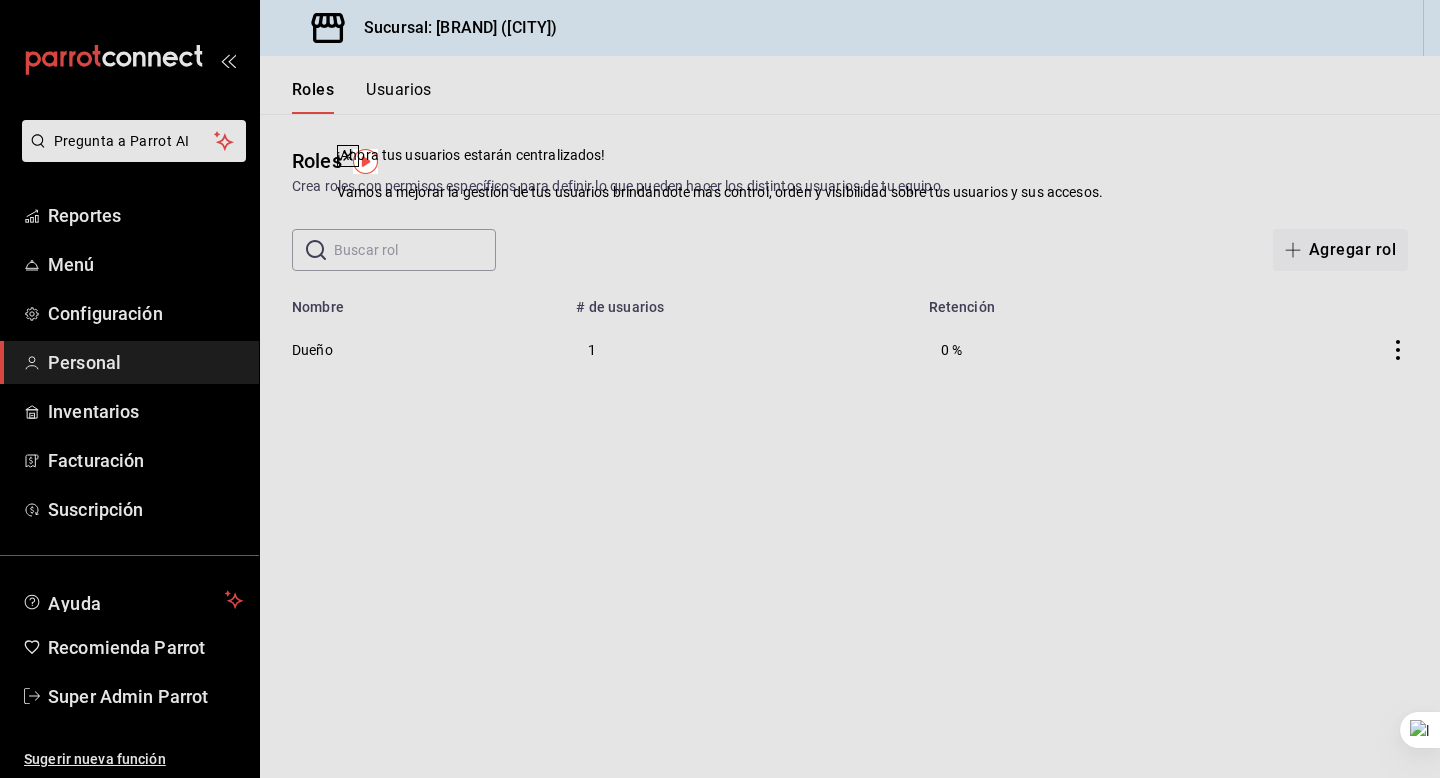 click 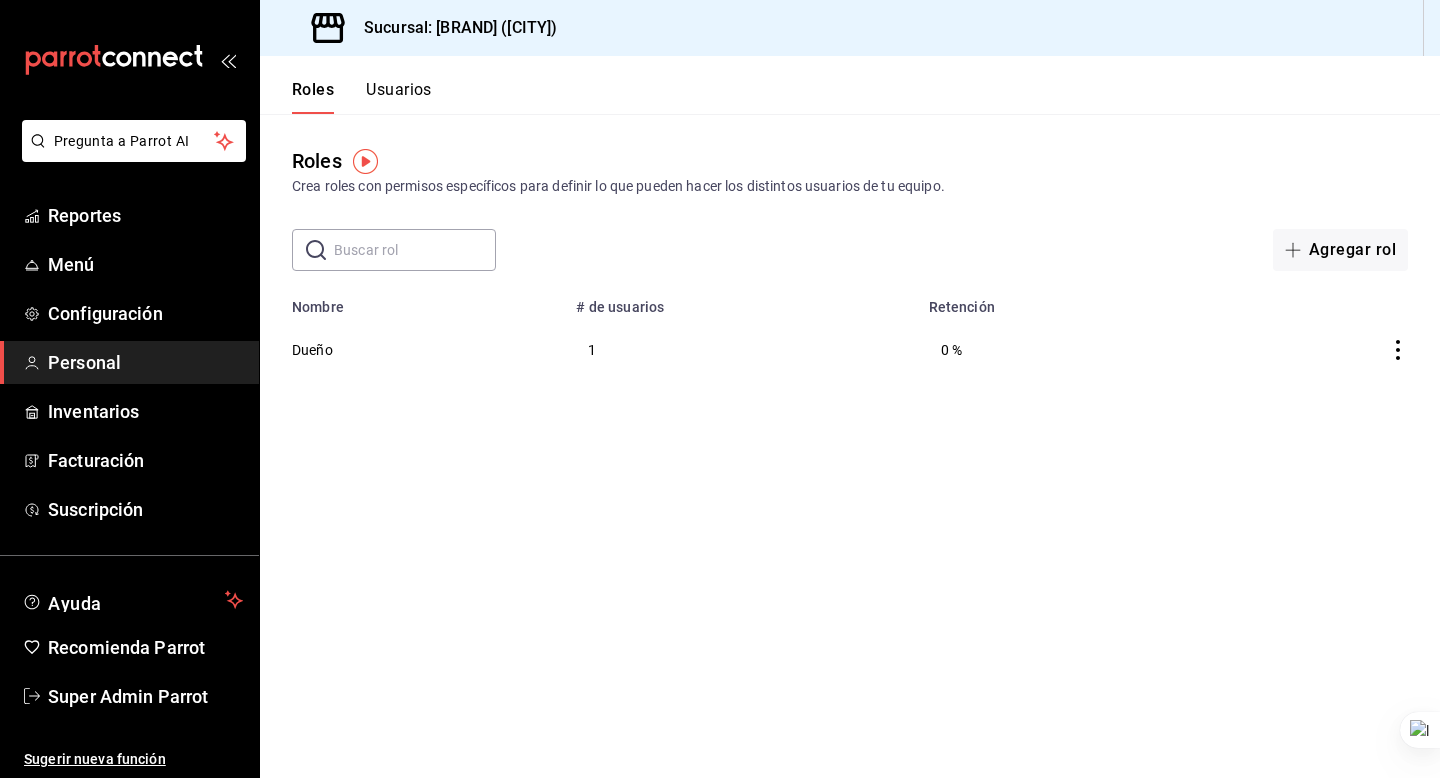 click on "Usuarios" at bounding box center (399, 97) 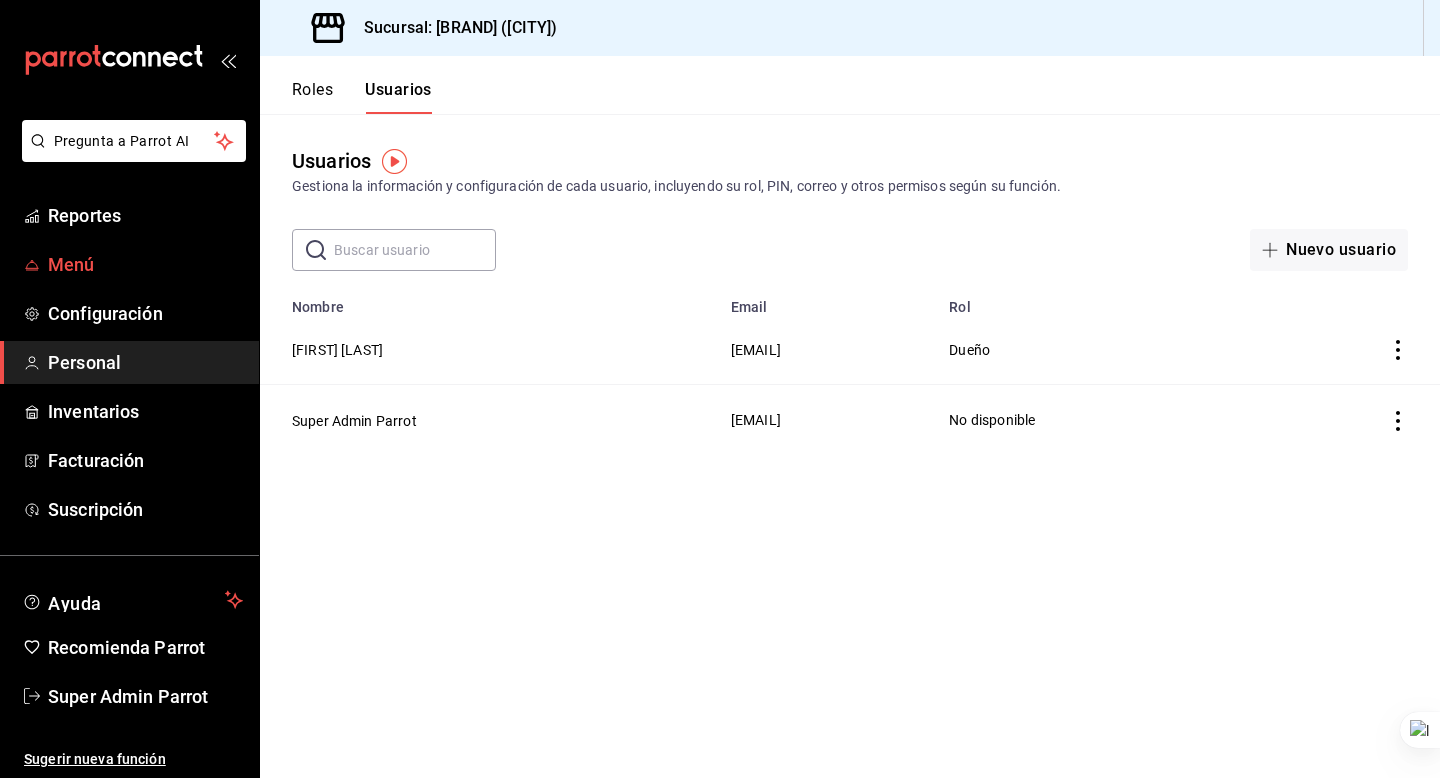 click on "Menú" at bounding box center (145, 264) 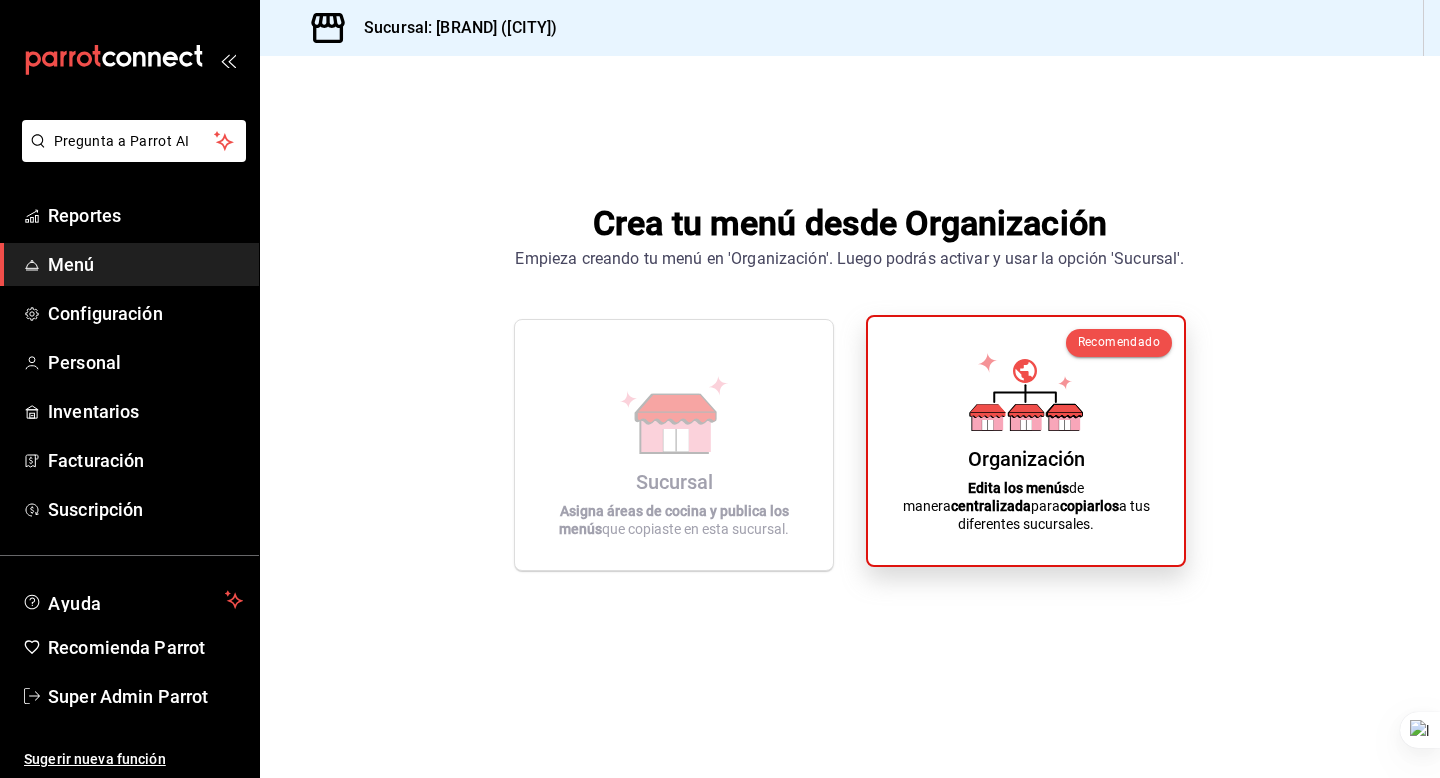 click 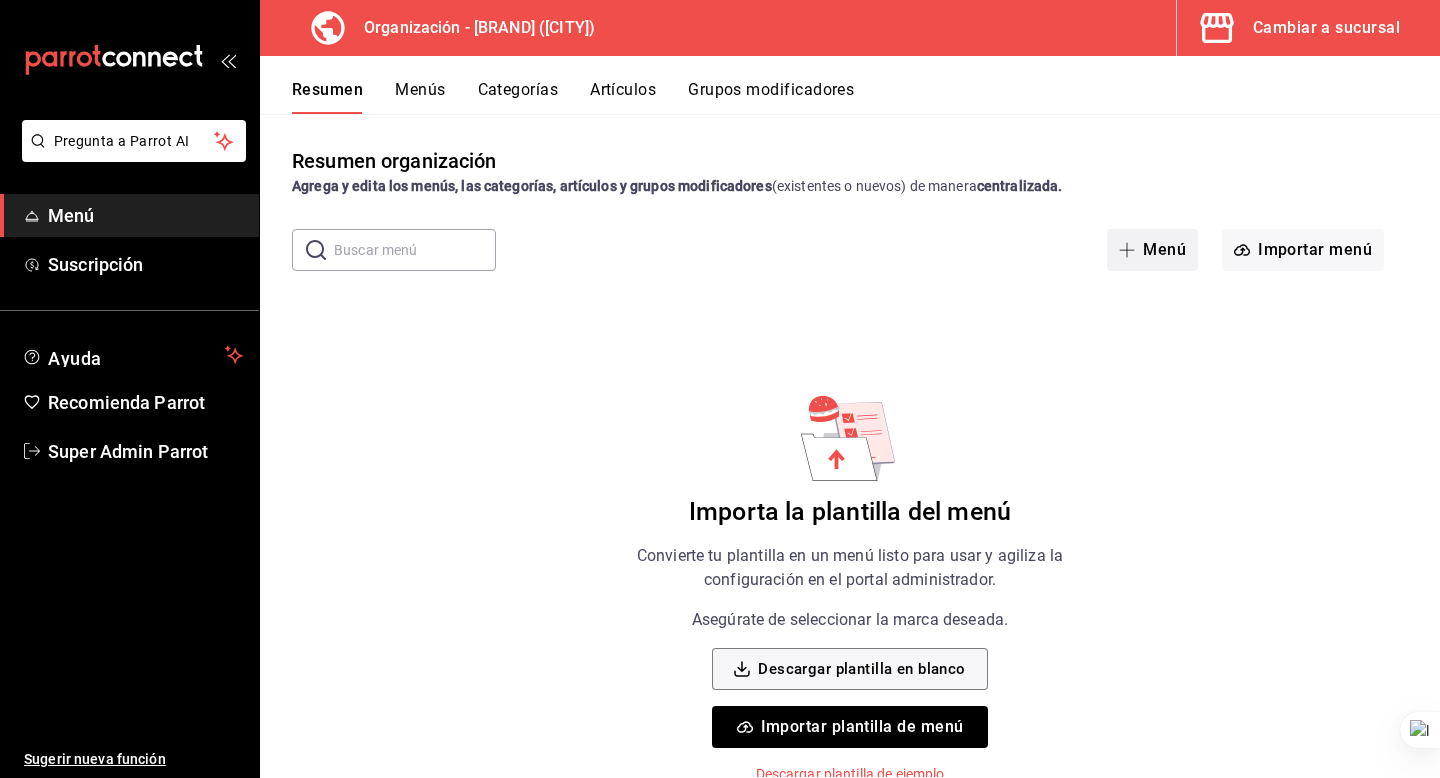 click 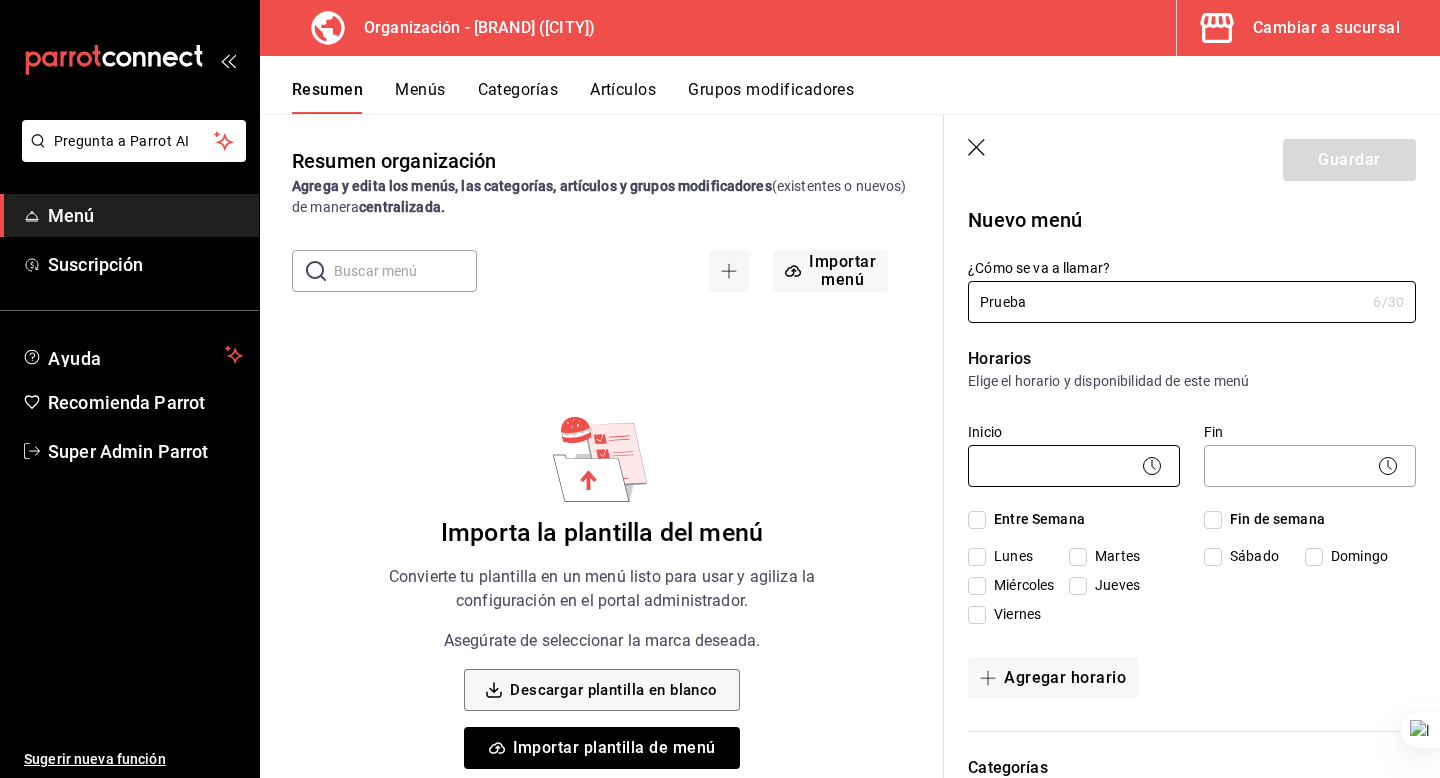 type on "Prueba" 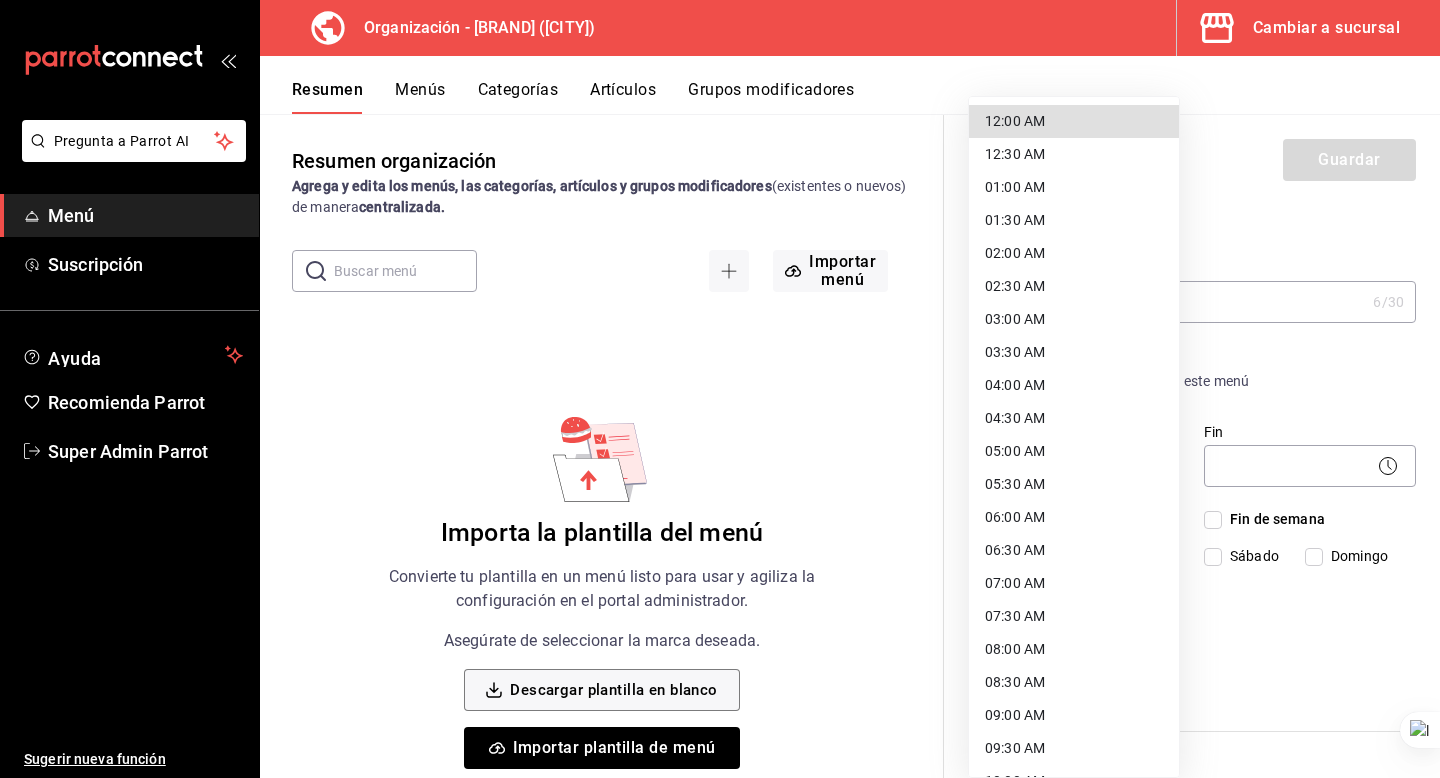 click on "Pregunta a Parrot AI Menú   Suscripción   Ayuda Recomienda Parrot   Super Admin Parrot   Sugerir nueva función   Organización - Carnitas el gallo (CDMX) Cambiar a sucursal Resumen Menús Categorías Artículos Grupos modificadores Resumen organización Agrega y edita los menús, las categorías, artículos y grupos modificadores  (existentes o nuevos) de manera  centralizada. ​ ​ Importar menú Importa la plantilla del menú Convierte tu plantilla en un menú listo para usar y agiliza la configuración en el portal administrador. Asegúrate de seleccionar la marca deseada. Descargar plantilla en blanco Importar plantilla de menú Descargar plantilla de ejemplo Guardar Nuevo menú ¿Cómo se va a llamar? Prueba 6 /30 ¿Cómo se va a llamar? Horarios Elige el horario y disponibilidad de este menú Inicio ​ Fin ​ Entre Semana Lunes Martes Miércoles Jueves Viernes Fin de semana Sábado Domingo Agregar horario Categorías Selecciona una categoría existente ¿Dónde se va a mostrar tu menú? Uber Eats" at bounding box center [720, 389] 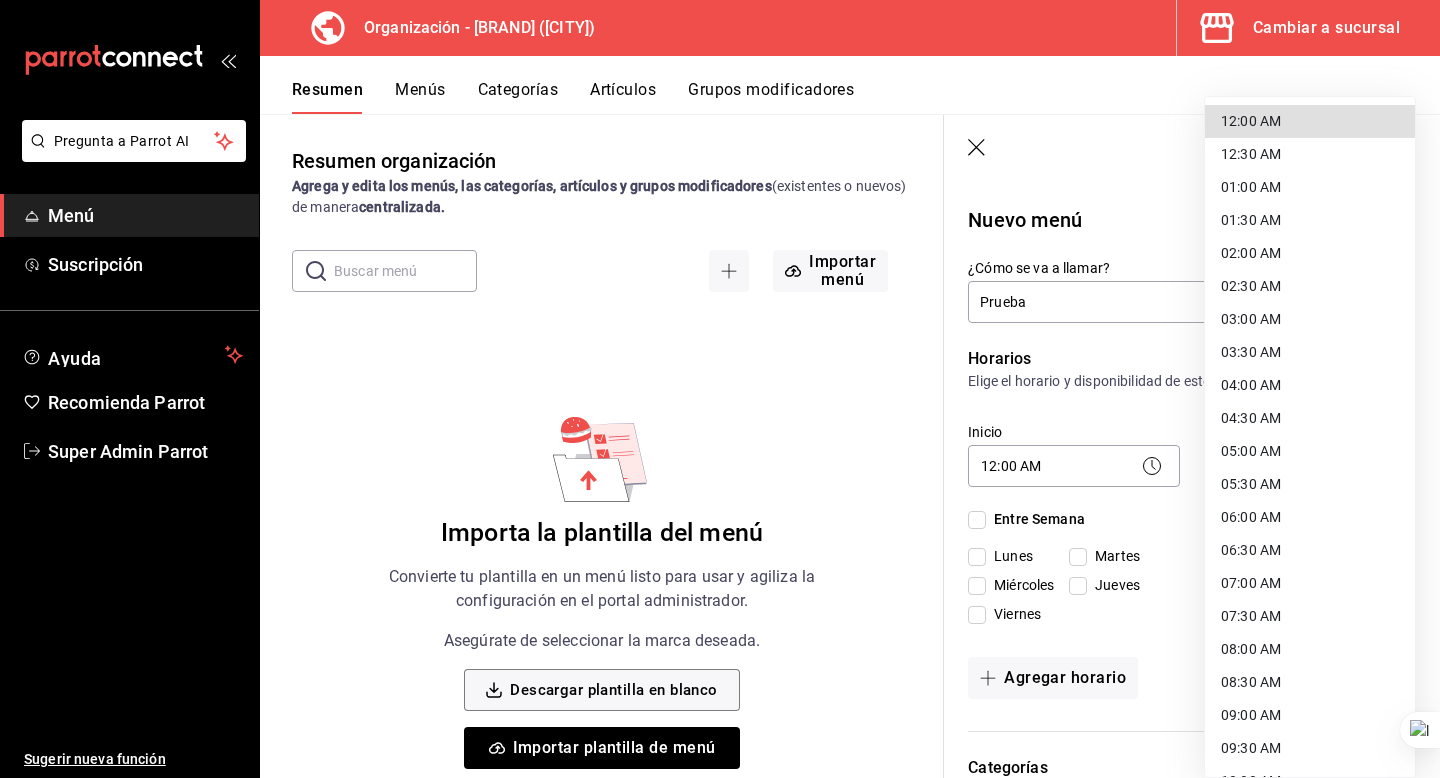 click on "Pregunta a Parrot AI Menú   Suscripción   Ayuda Recomienda Parrot   Super Admin Parrot   Sugerir nueva función   Organización - Carnitas el gallo (CDMX) Cambiar a sucursal Resumen Menús Categorías Artículos Grupos modificadores Resumen organización Agrega y edita los menús, las categorías, artículos y grupos modificadores  (existentes o nuevos) de manera  centralizada. ​ ​ Importar menú Importa la plantilla del menú Convierte tu plantilla en un menú listo para usar y agiliza la configuración en el portal administrador. Asegúrate de seleccionar la marca deseada. Descargar plantilla en blanco Importar plantilla de menú Descargar plantilla de ejemplo Guardar Nuevo menú ¿Cómo se va a llamar? Prueba 6 /30 ¿Cómo se va a llamar? Horarios Elige el horario y disponibilidad de este menú Inicio 12:00 AM 00:00 Fin ​ Entre Semana Lunes Martes Miércoles Jueves Viernes Fin de semana Sábado Domingo Agregar horario Categorías Selecciona una categoría existente Punto de venta Uber Eats Rappi 13" at bounding box center [720, 389] 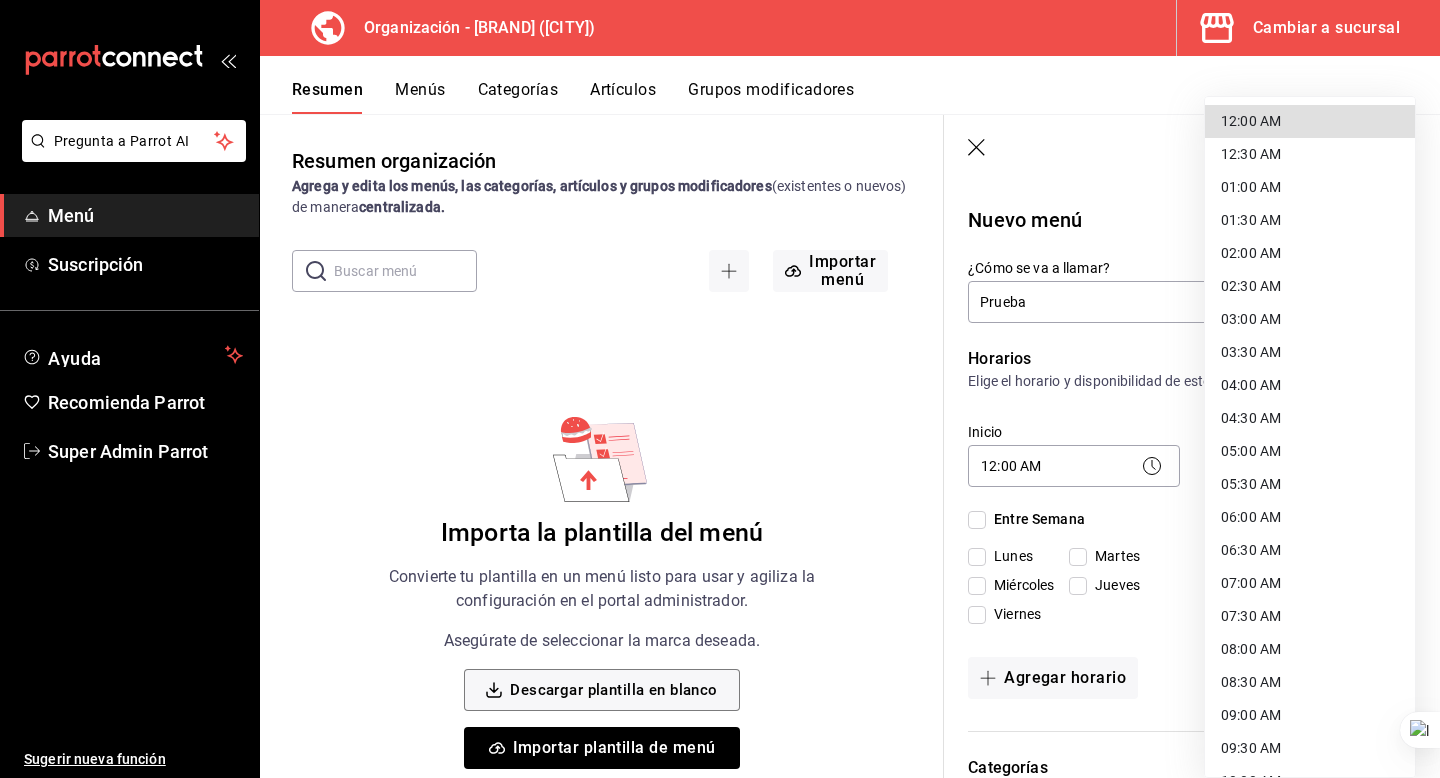 scroll, scrollTop: 953, scrollLeft: 0, axis: vertical 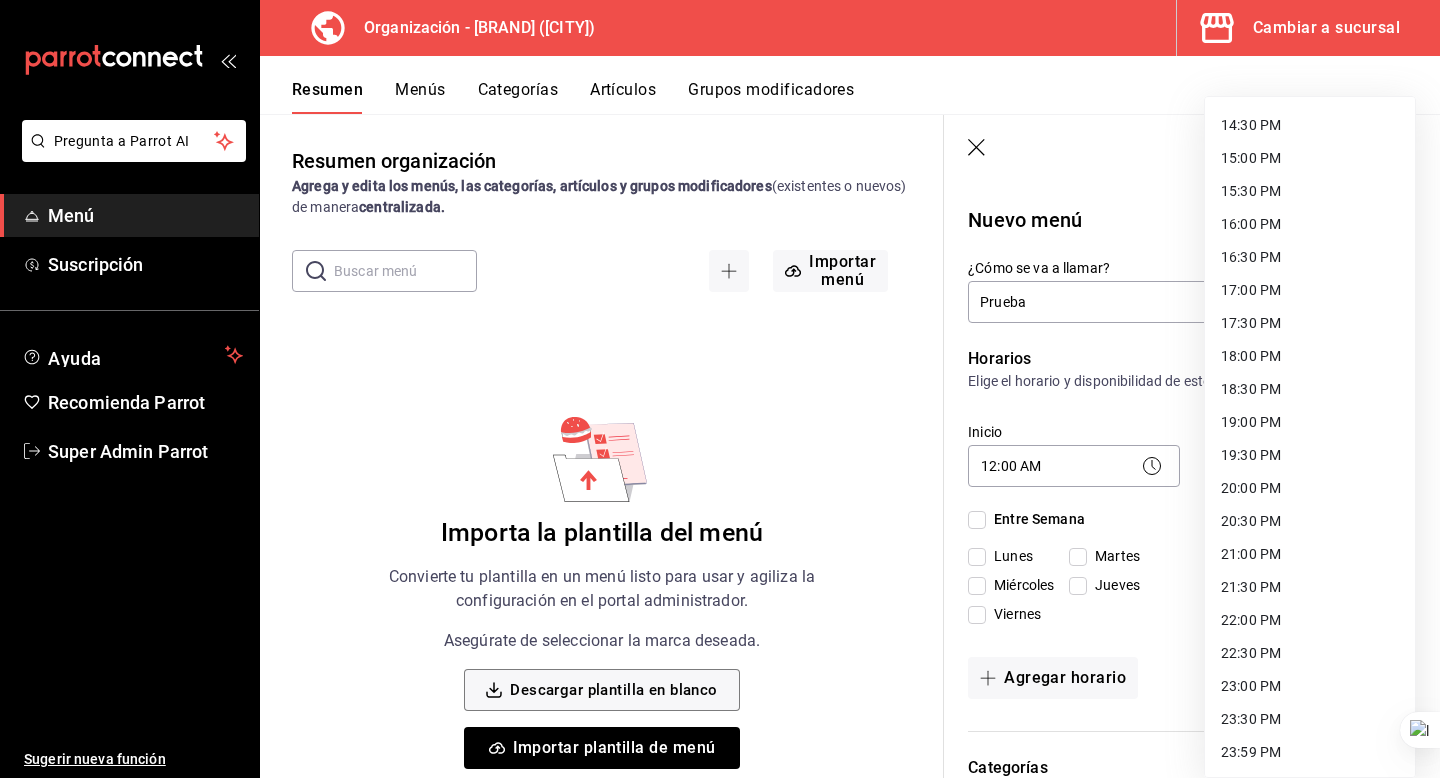 click on "23:59 PM" at bounding box center [1310, 752] 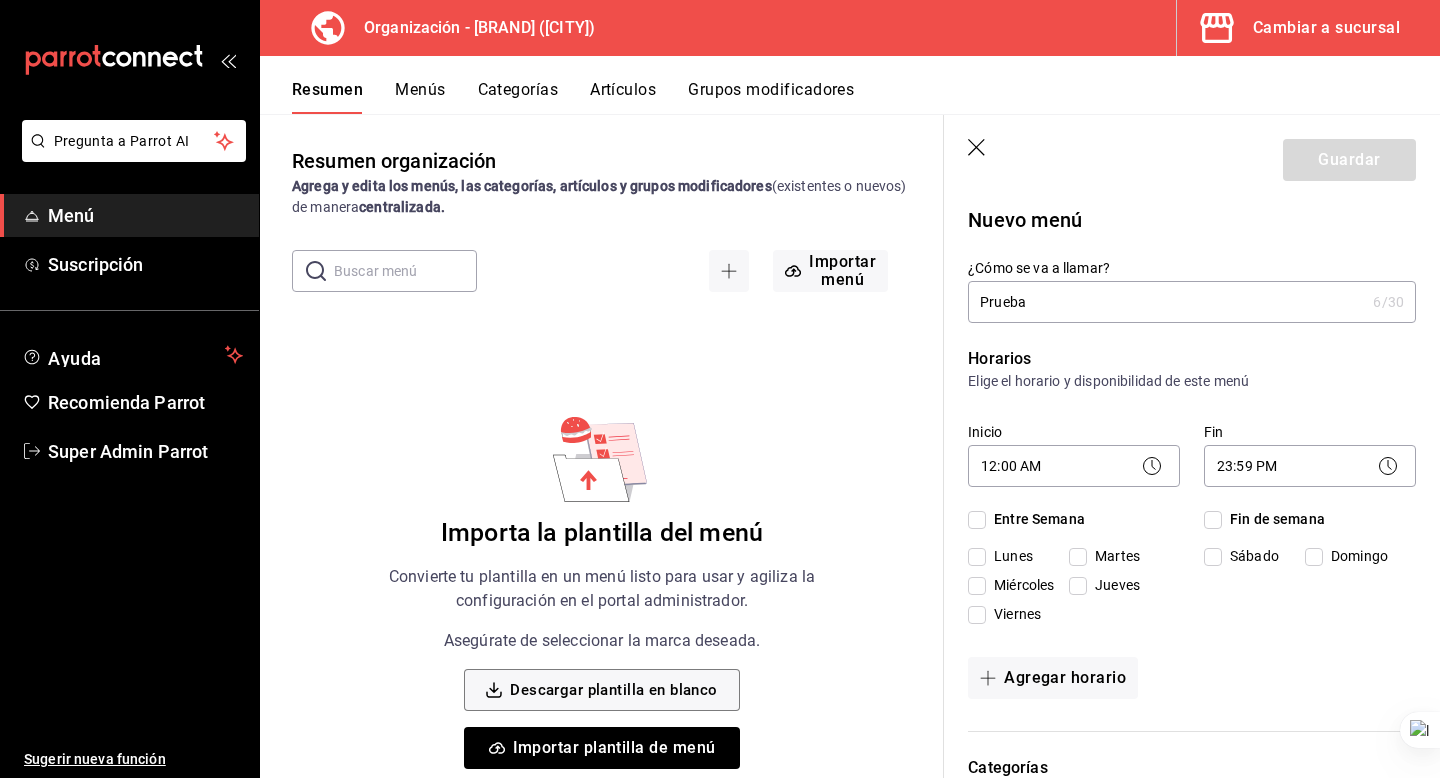 click on "Entre Semana" at bounding box center (1035, 519) 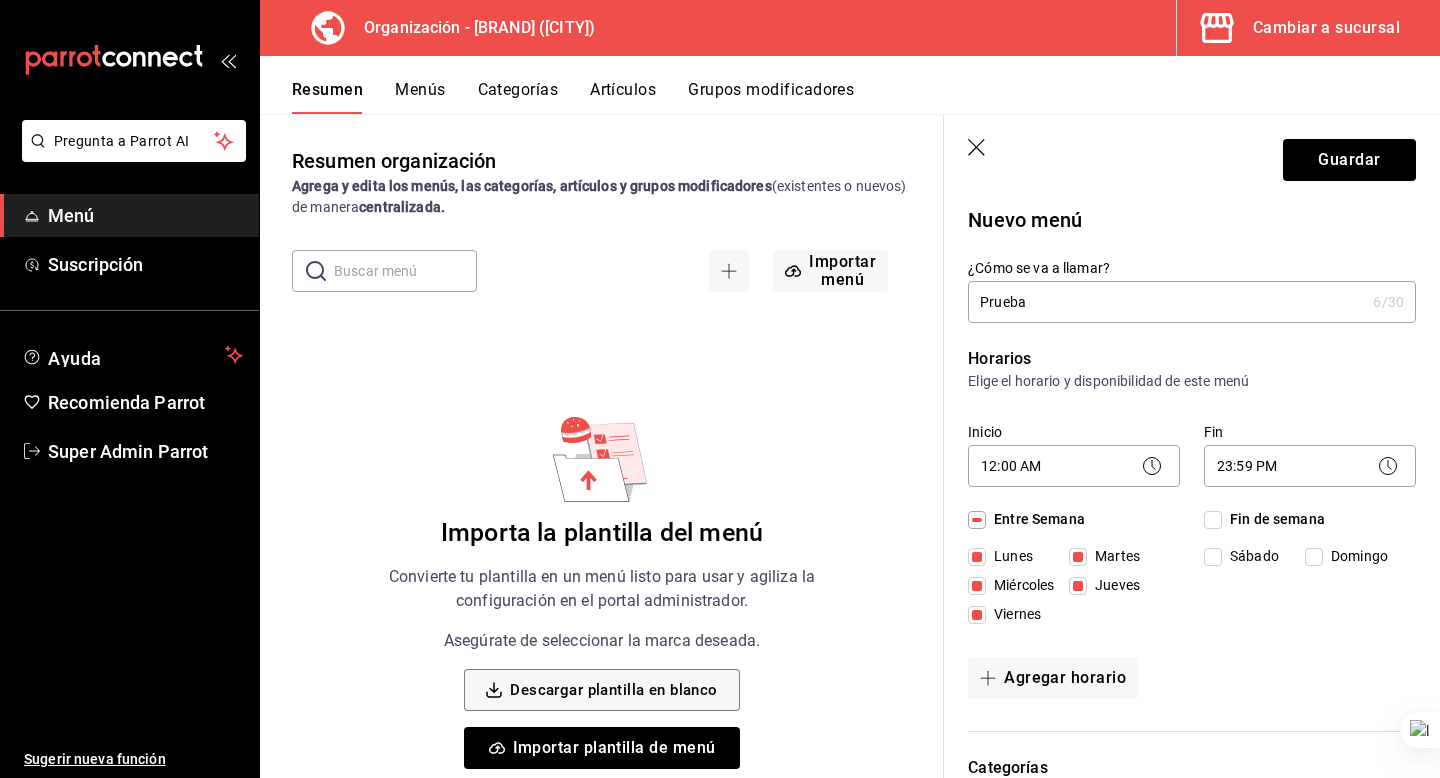 click on "Fin de semana" at bounding box center [1213, 520] 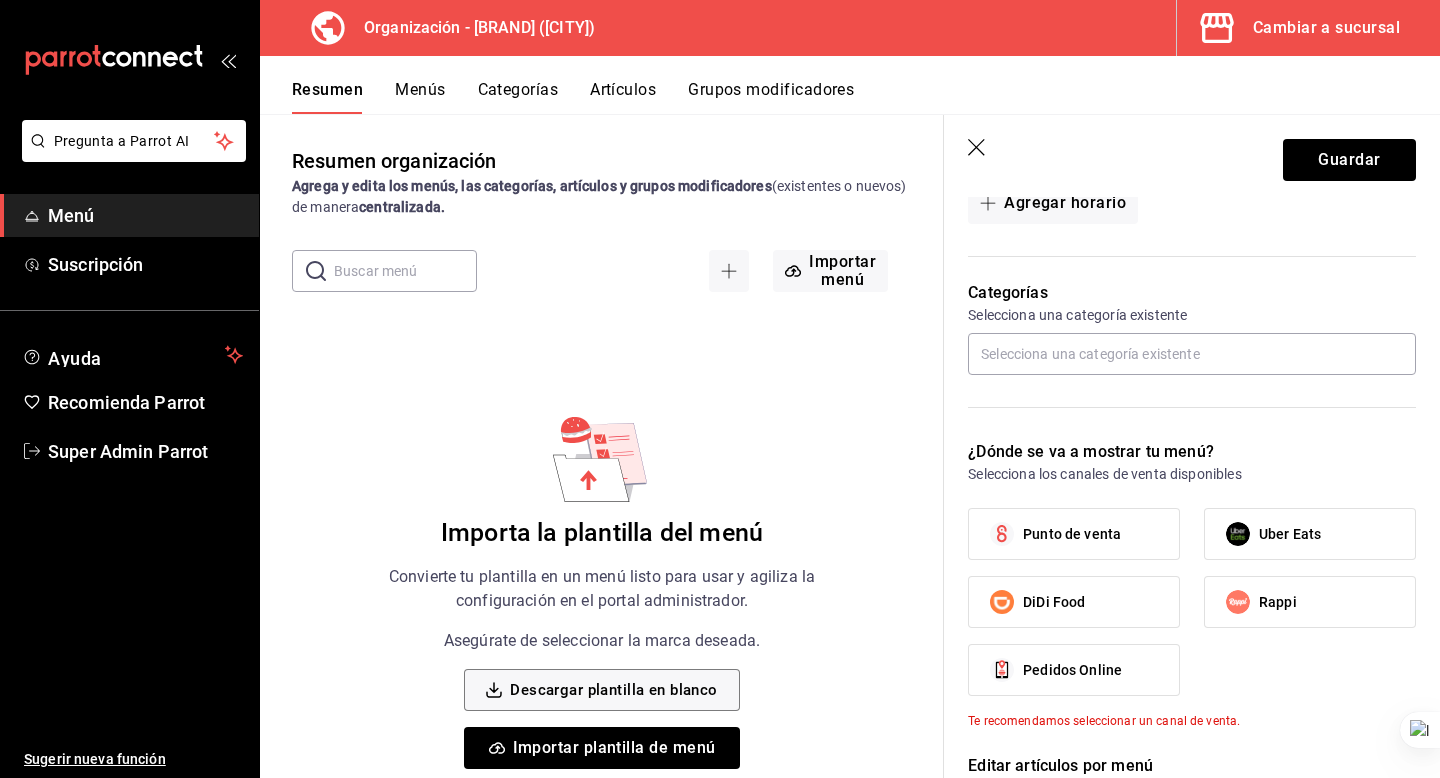 scroll, scrollTop: 546, scrollLeft: 0, axis: vertical 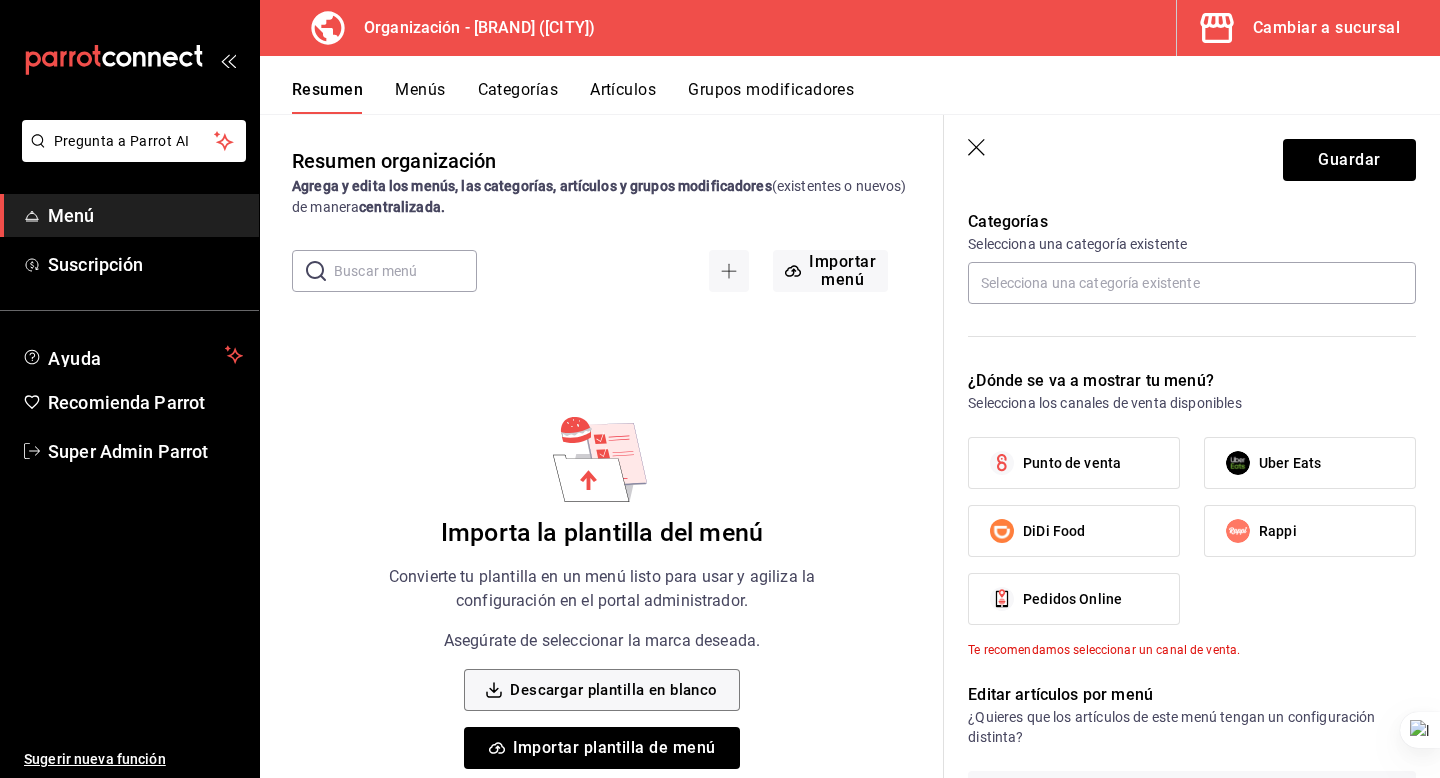 click on "Punto de venta" at bounding box center [1072, 463] 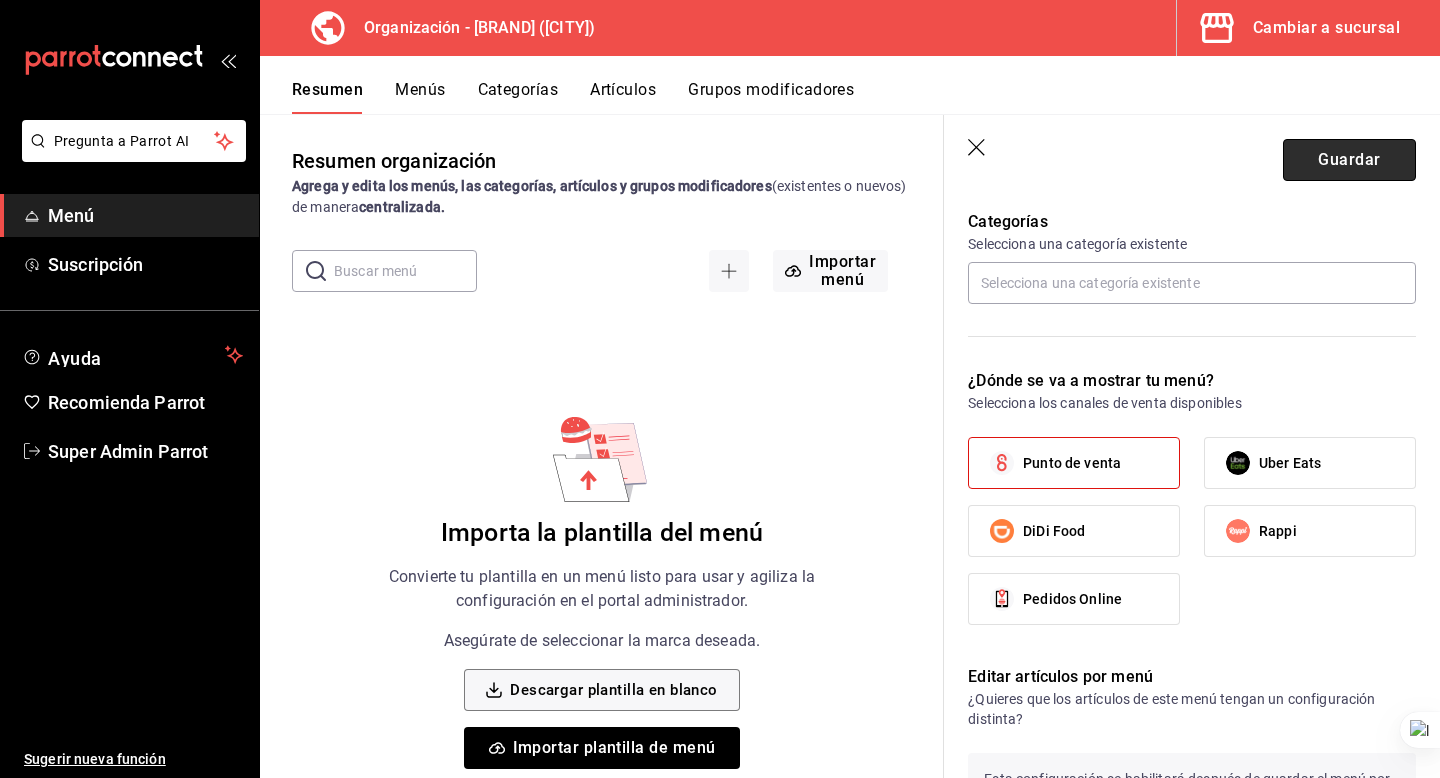 click on "Guardar" at bounding box center [1349, 160] 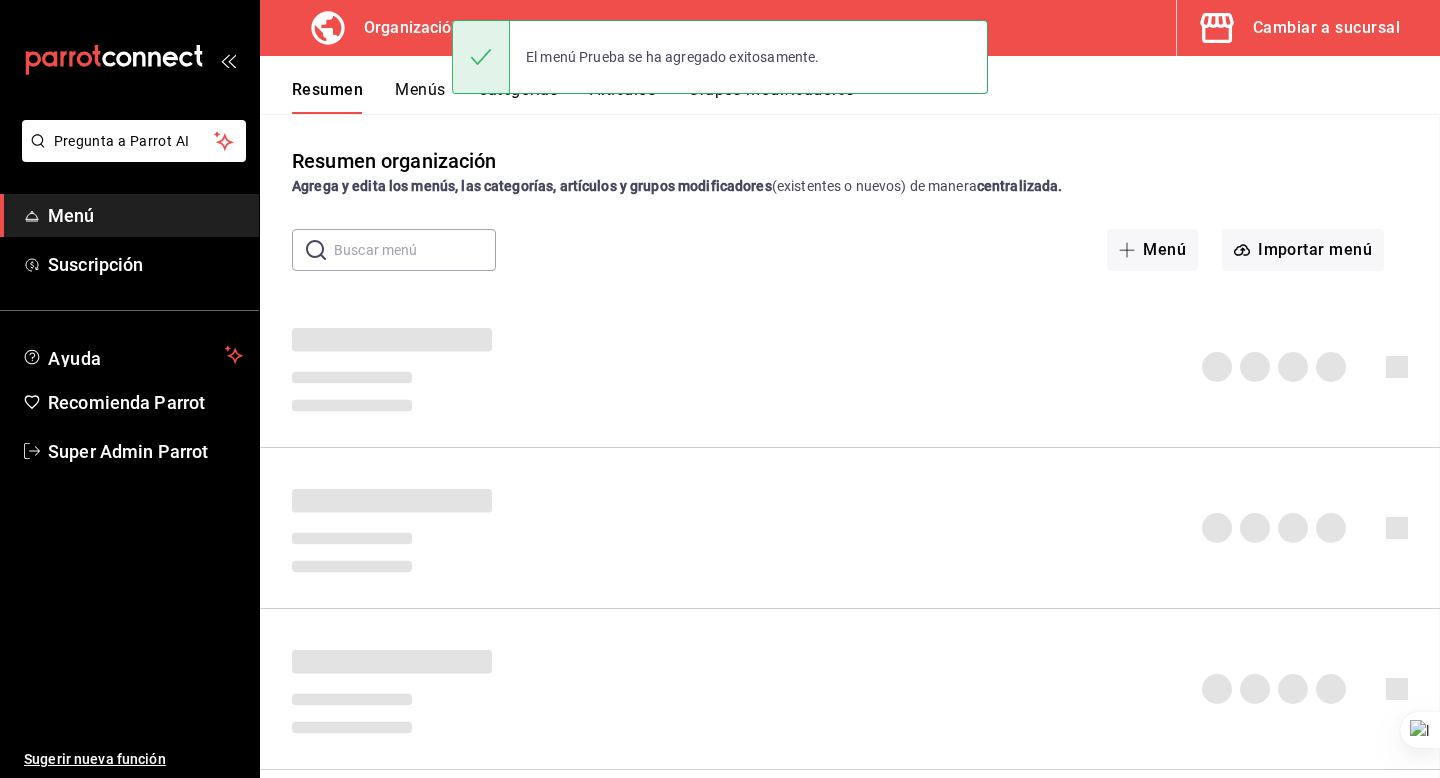 scroll, scrollTop: 0, scrollLeft: 0, axis: both 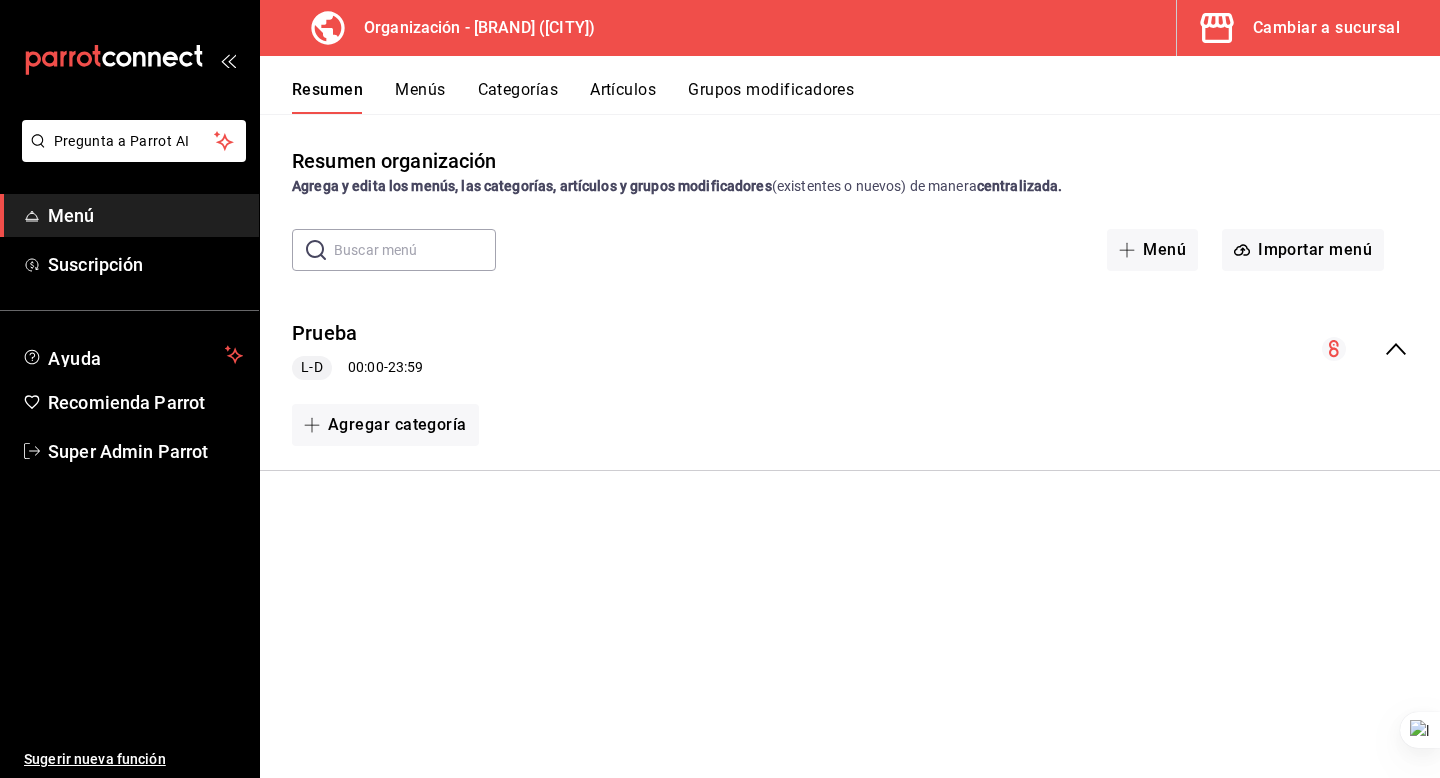 click on "Categorías" at bounding box center (518, 97) 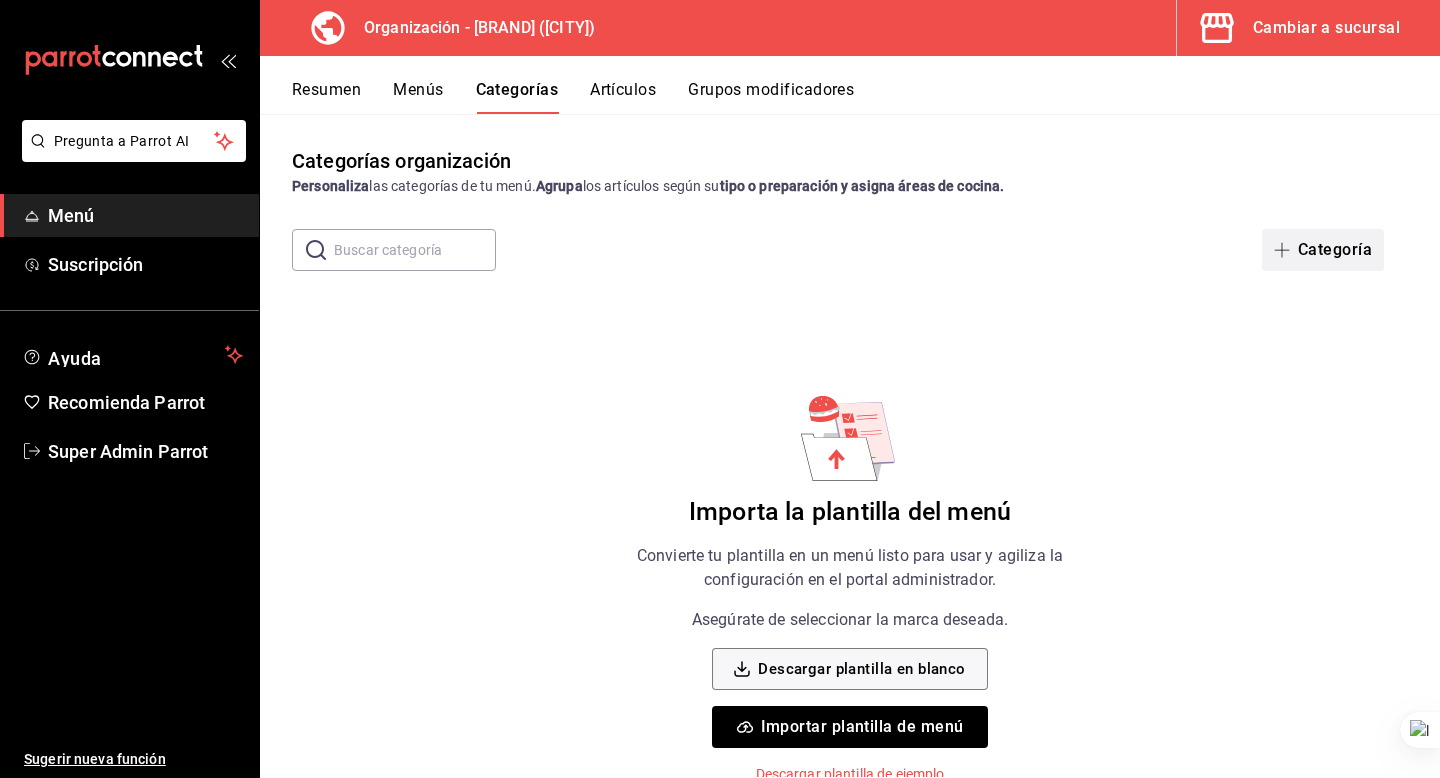 click on "Categoría" at bounding box center (1323, 250) 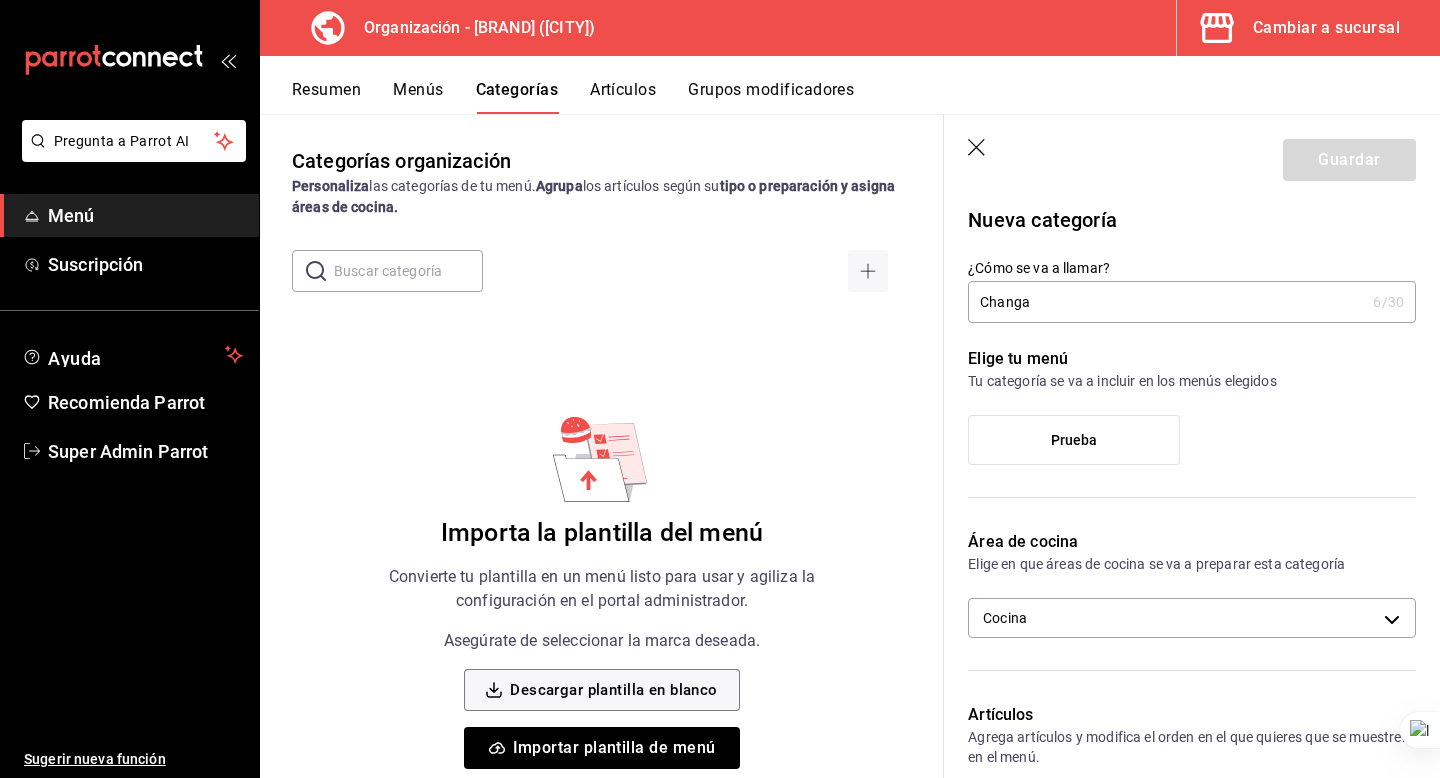 click on "Changa" at bounding box center (1166, 302) 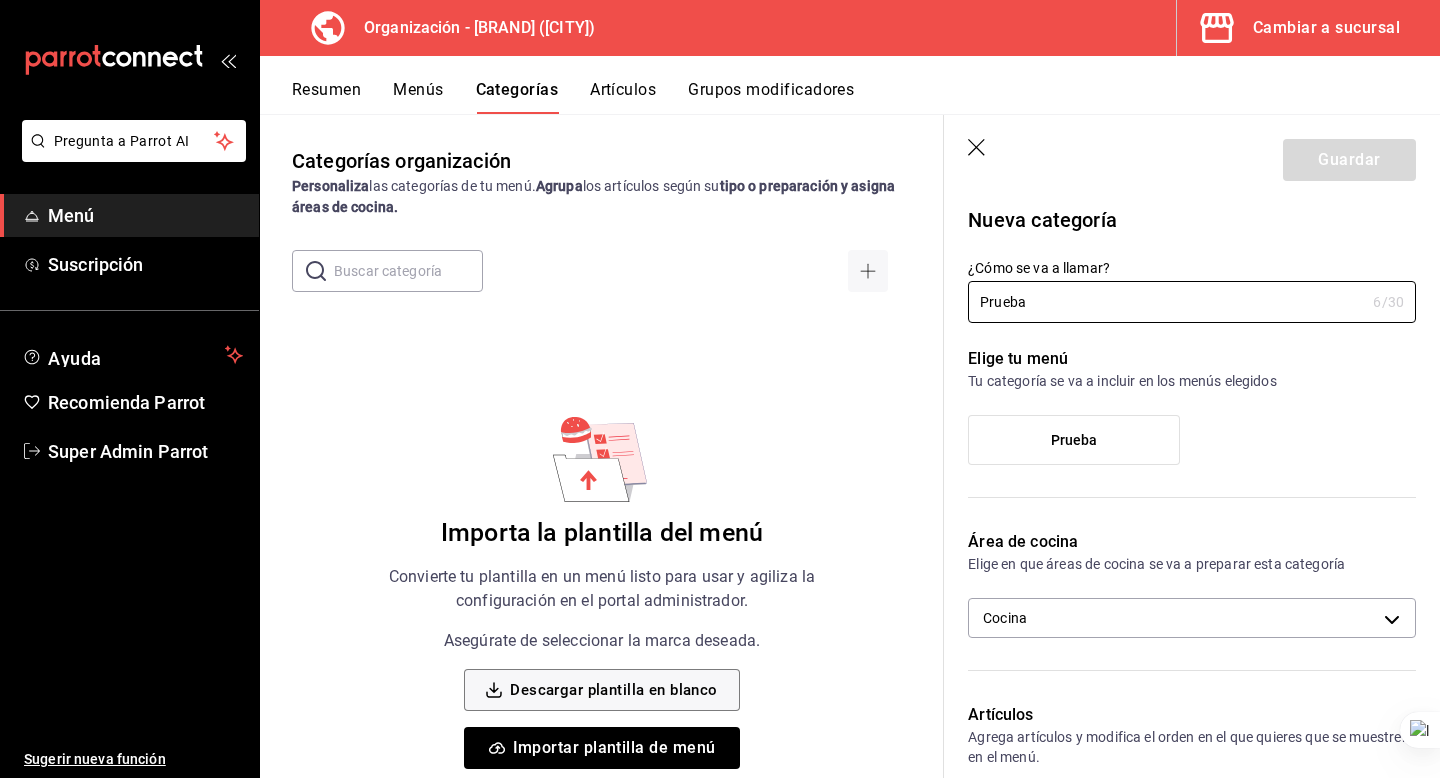 type on "Prueba" 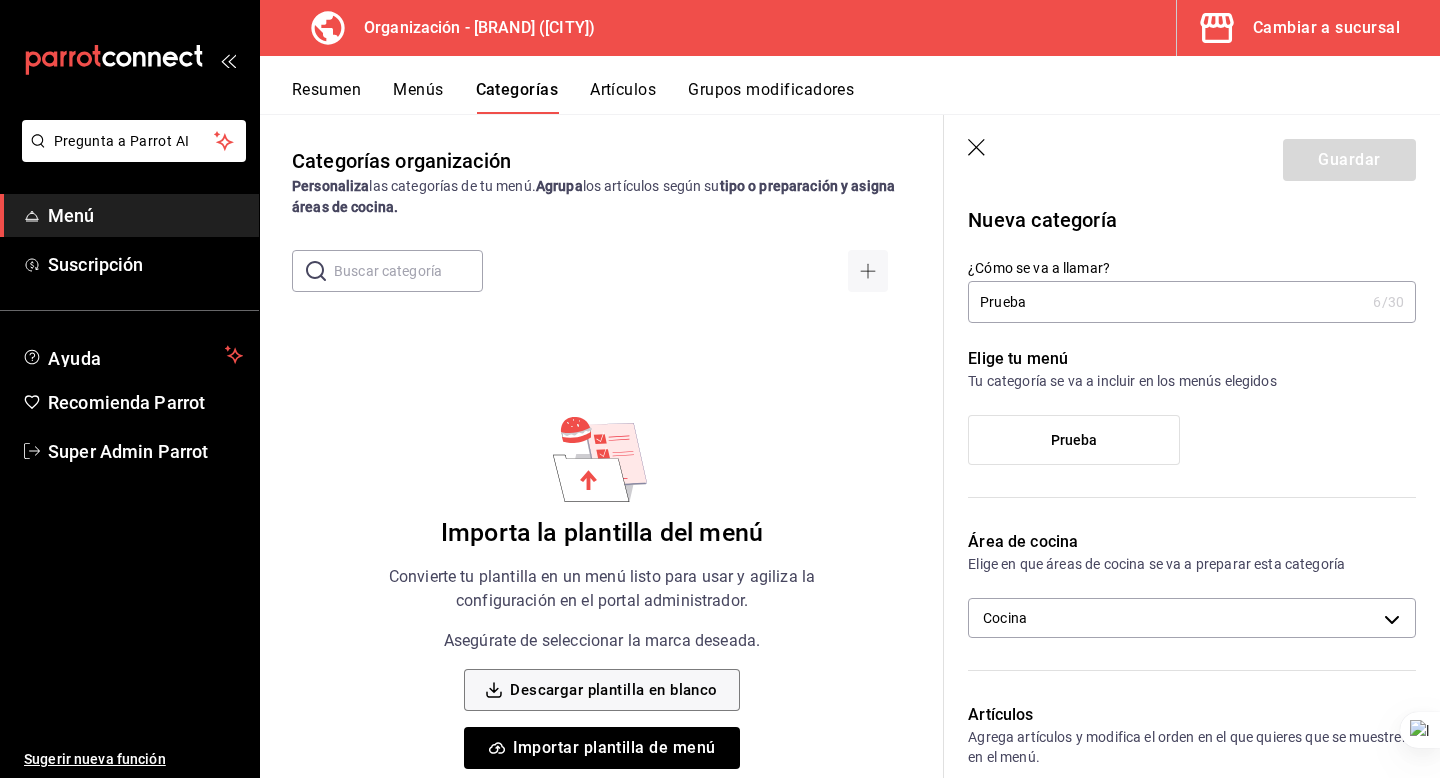 click on "Prueba" at bounding box center [1074, 440] 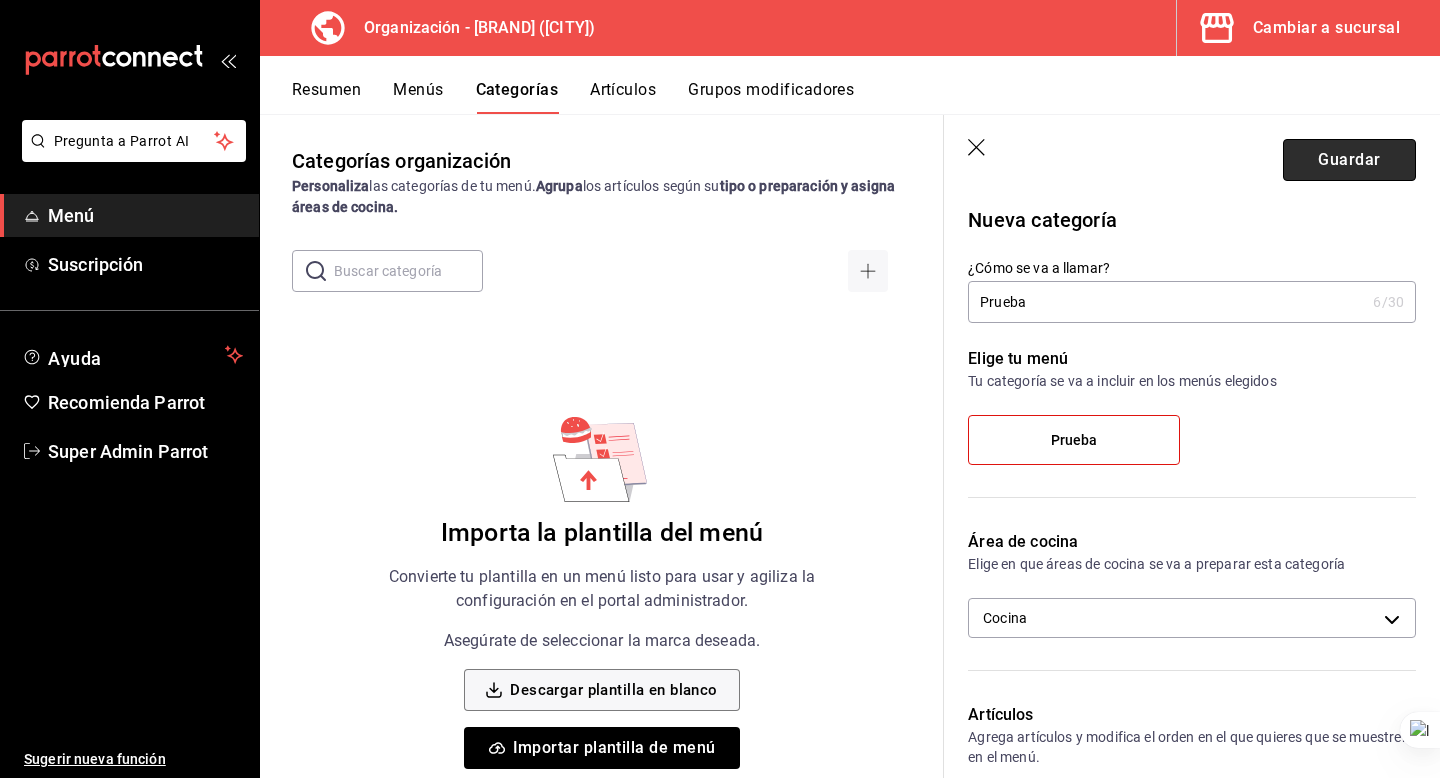 click on "Guardar" at bounding box center [1349, 160] 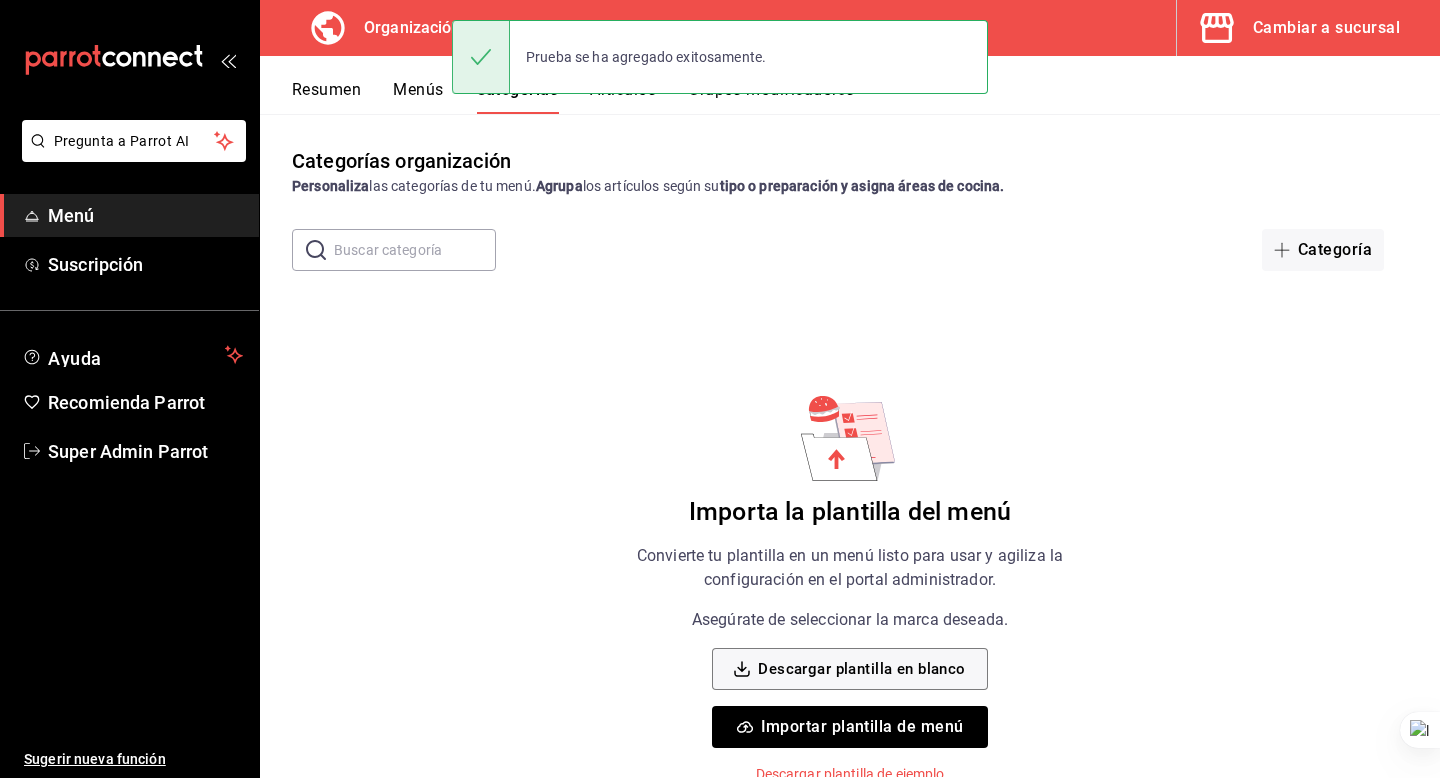 click on "Artículos" at bounding box center [623, 97] 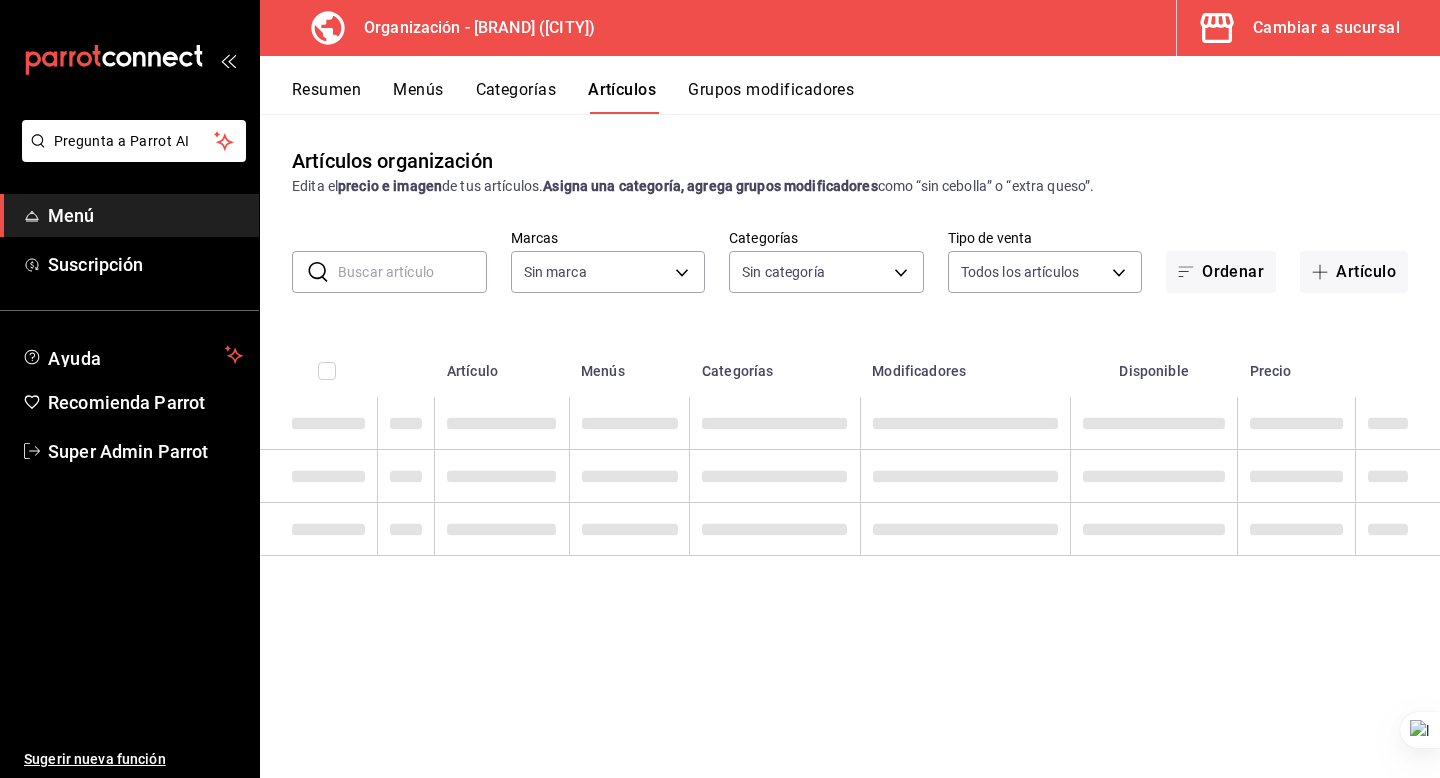 type on "bebbb45a-e746-435a-8722-cd4a18073518" 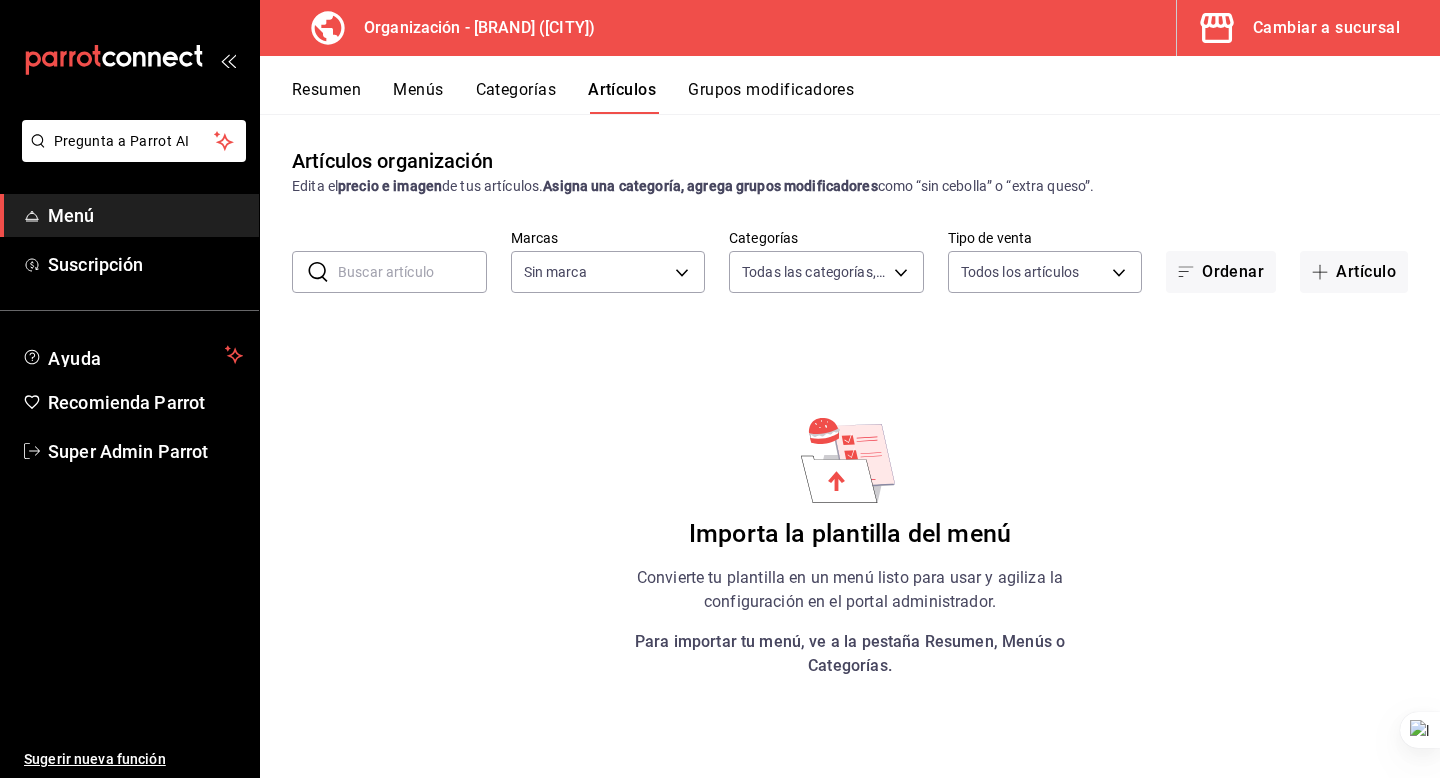click at bounding box center [412, 272] 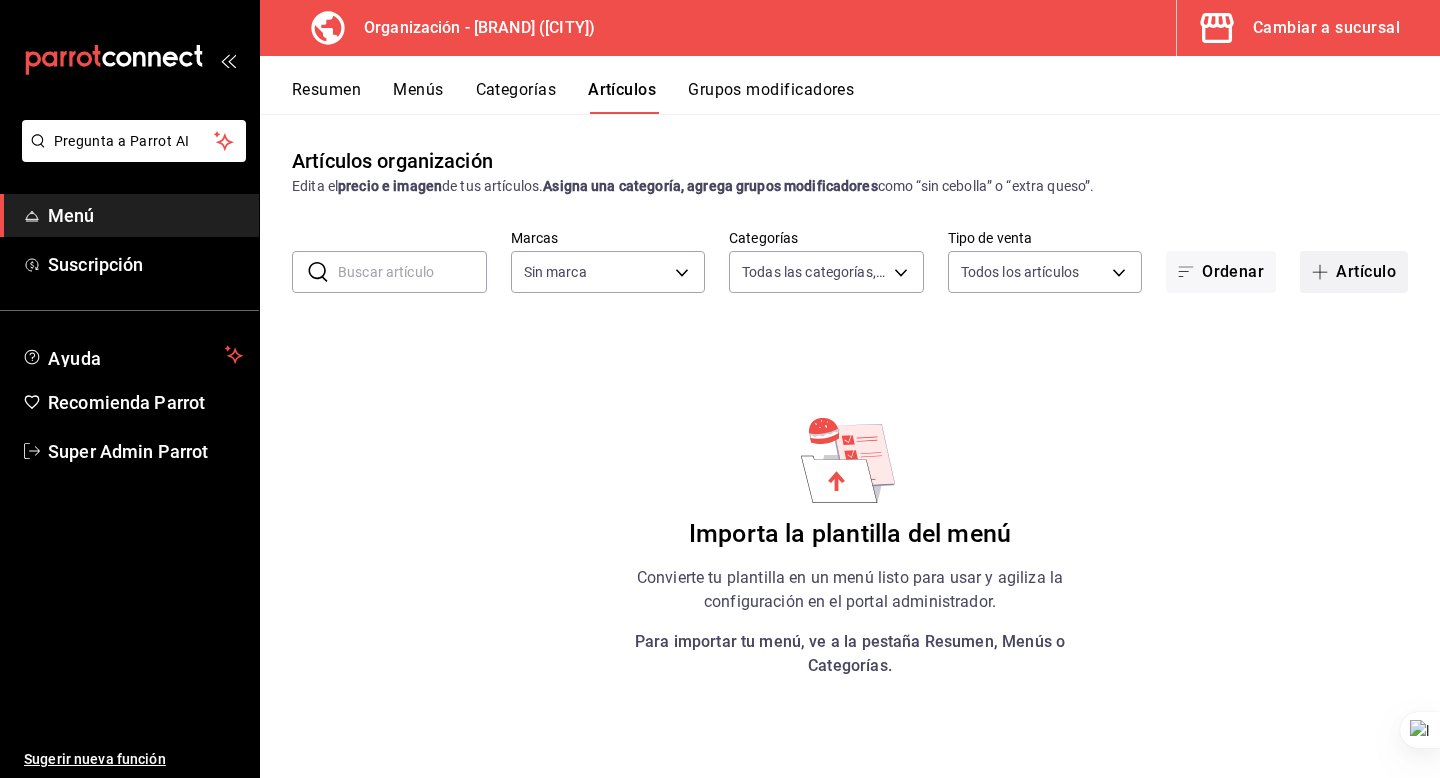 click on "Artículo" at bounding box center (1354, 272) 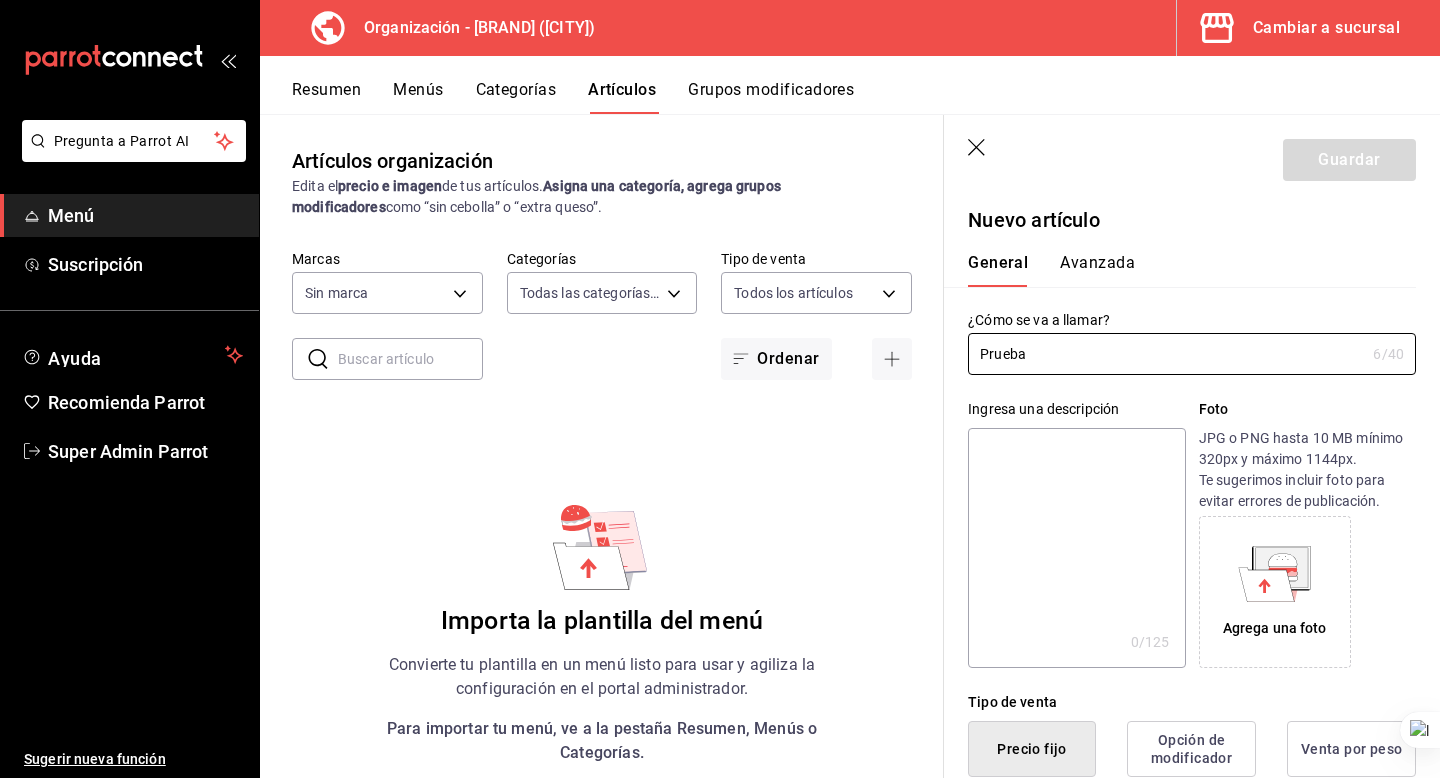 type on "Prueba" 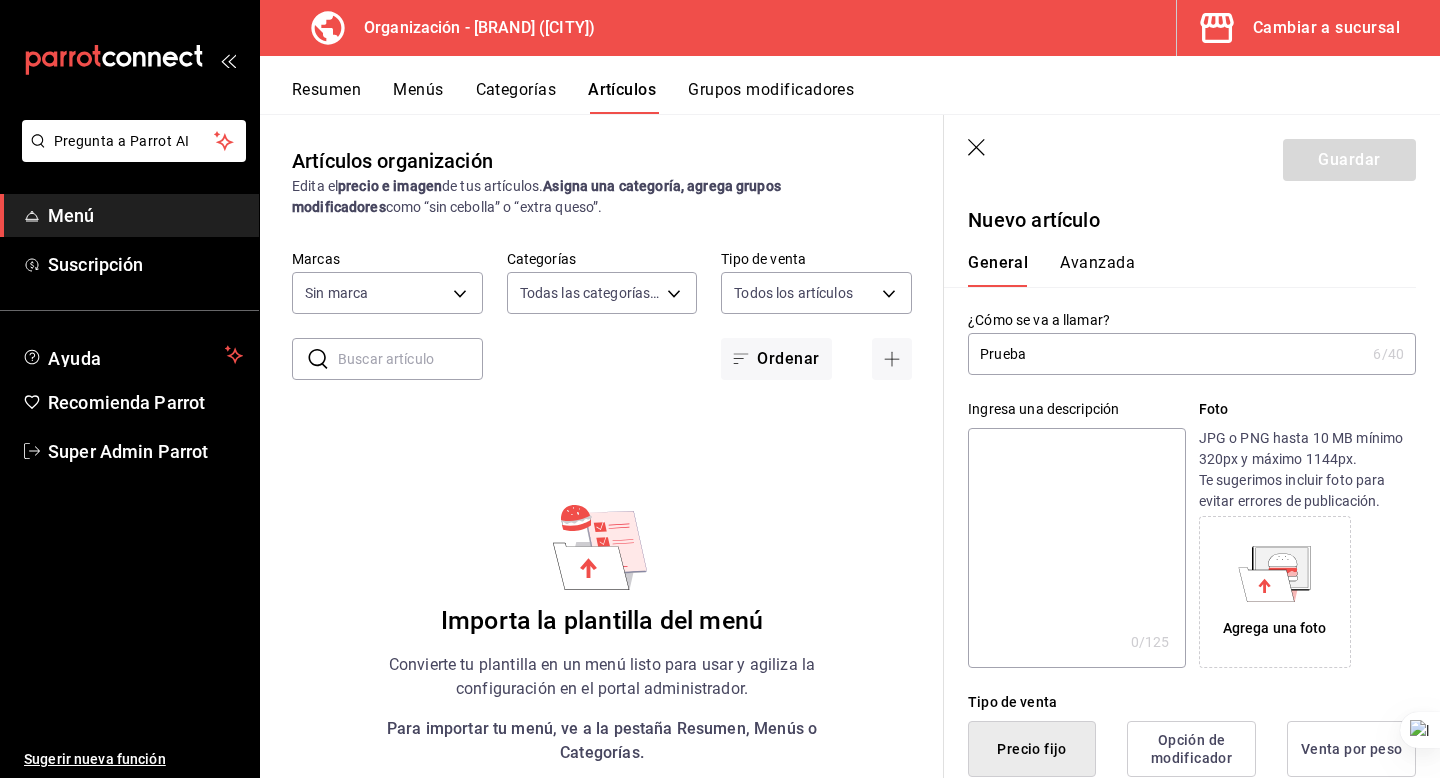 click on "Importa la plantilla del menú Convierte tu plantilla en un menú listo para usar y agiliza la configuración en el portal administrador. Para importar tu menú, ve a la pestaña Resumen, Menús o Categorías." at bounding box center (602, 632) 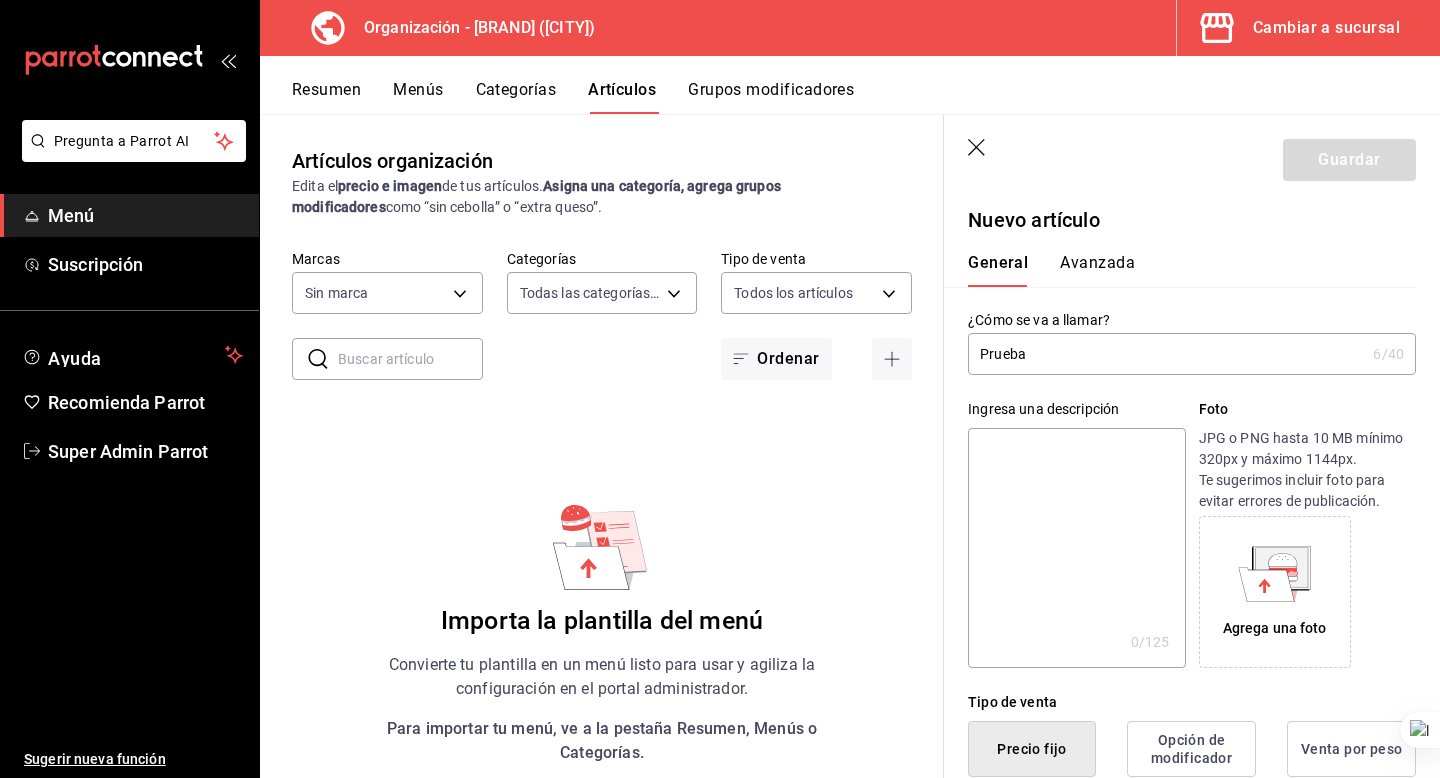 scroll, scrollTop: 376, scrollLeft: 0, axis: vertical 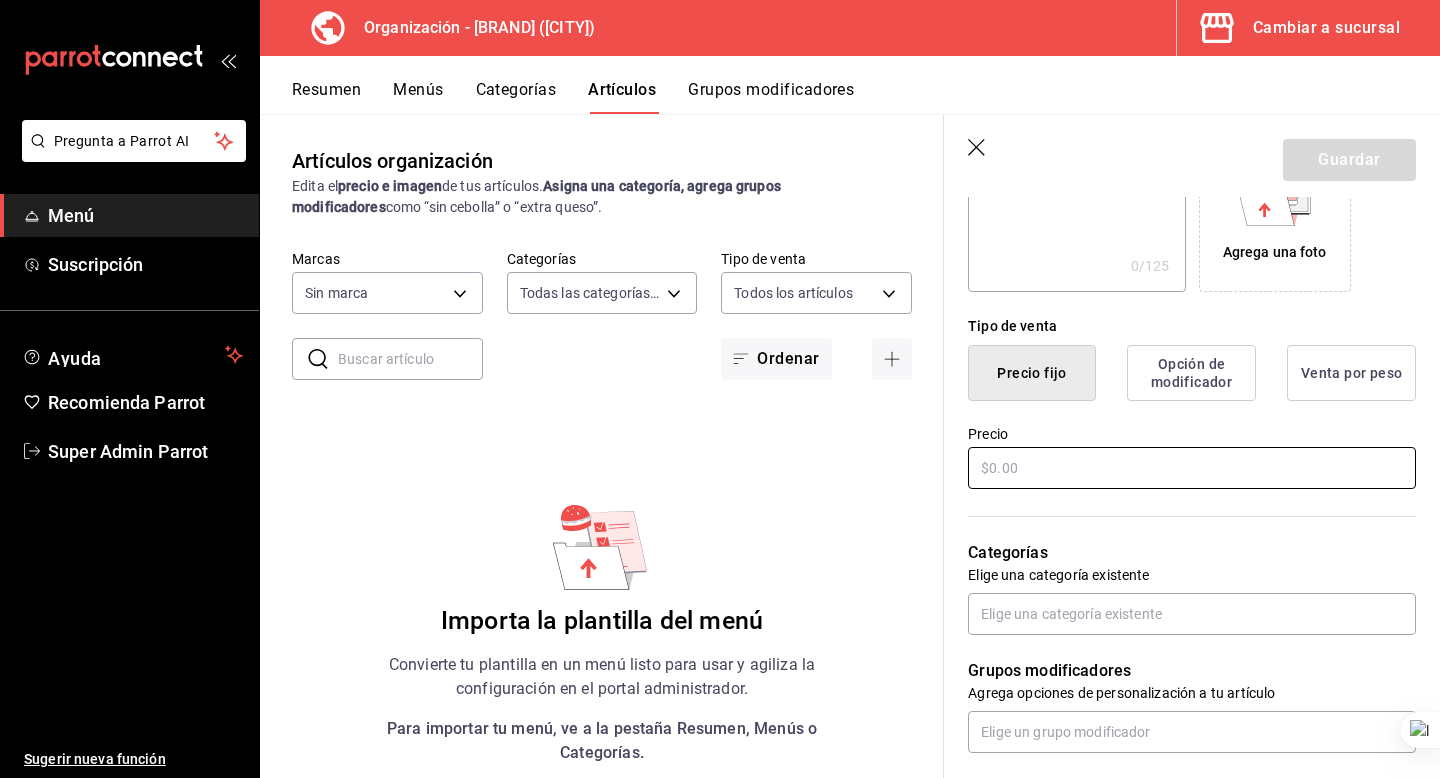 click at bounding box center (1192, 468) 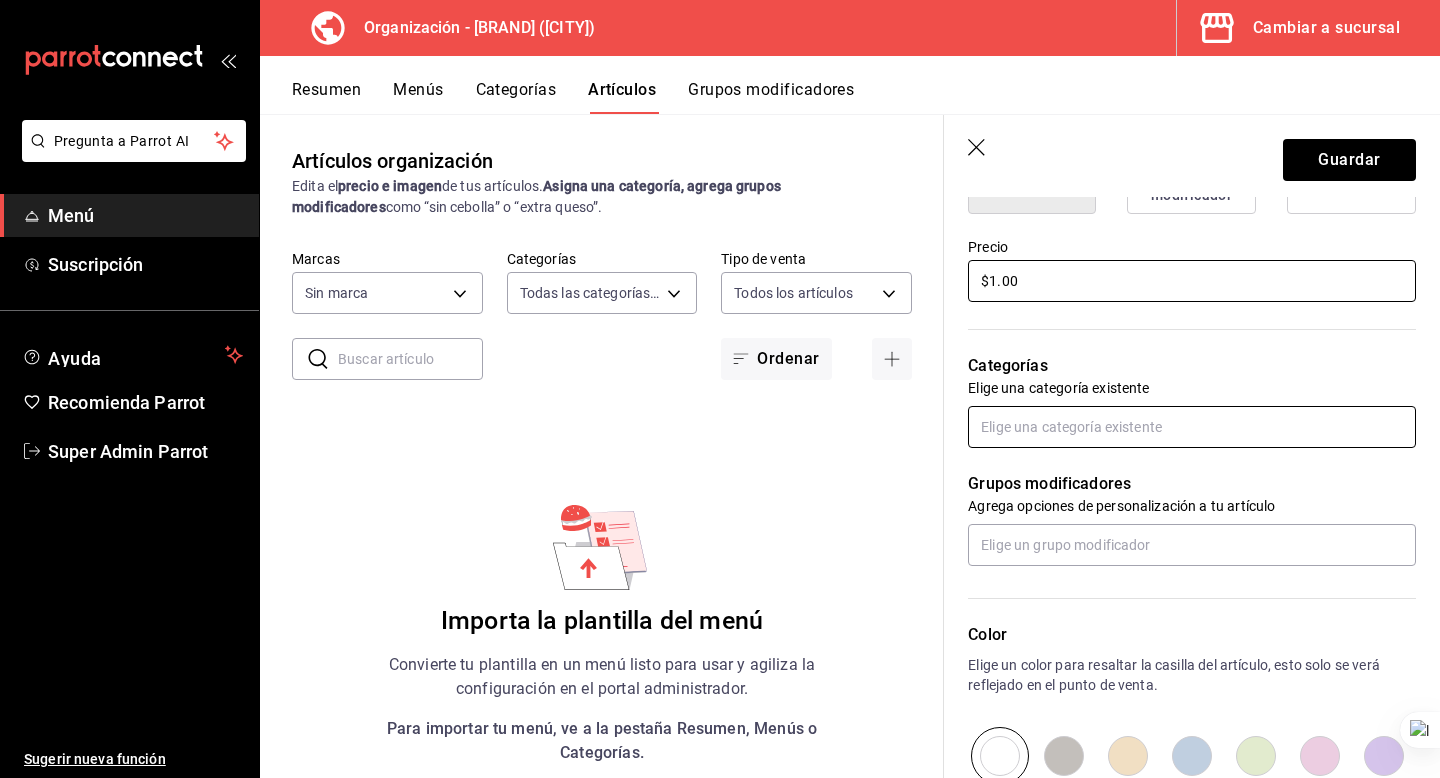scroll, scrollTop: 646, scrollLeft: 0, axis: vertical 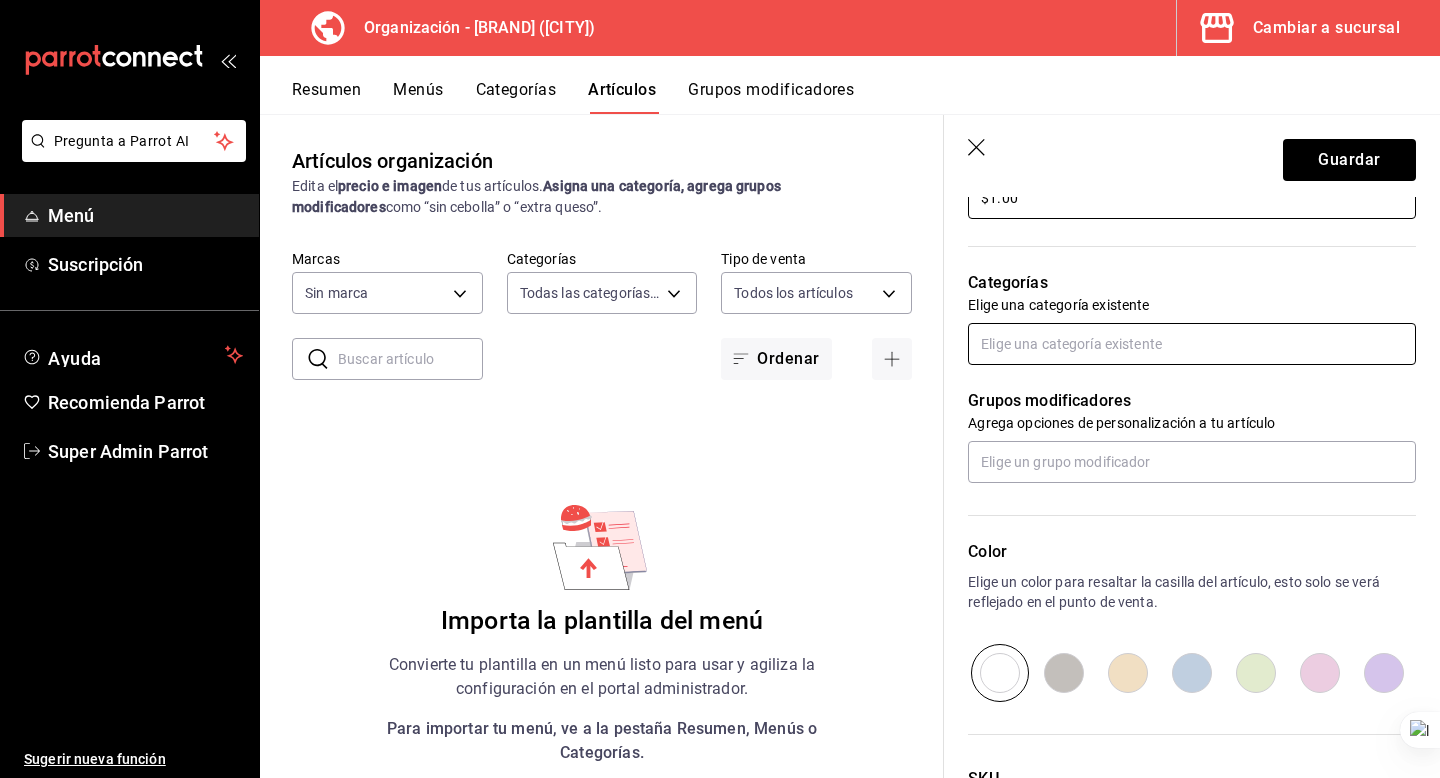 type on "$1.00" 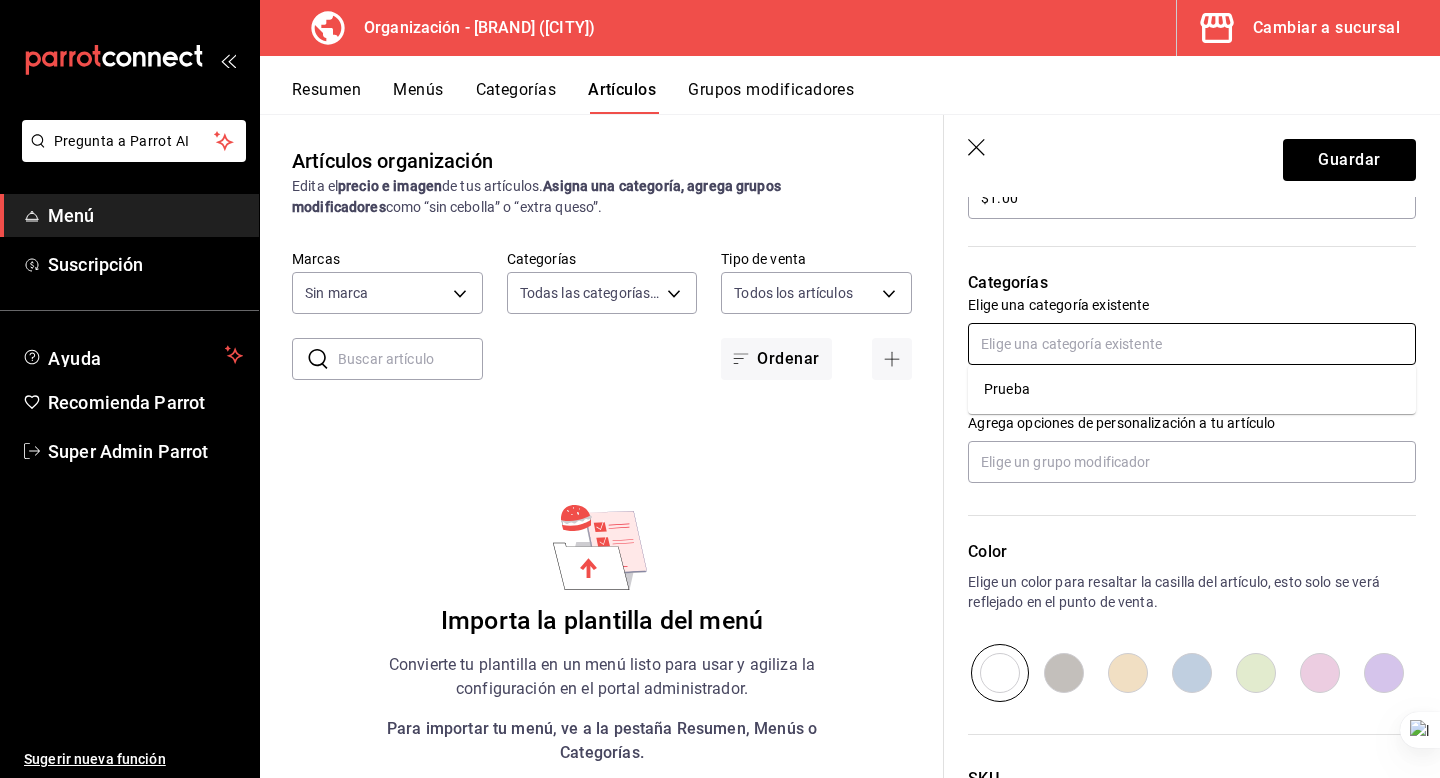 click at bounding box center (1192, 344) 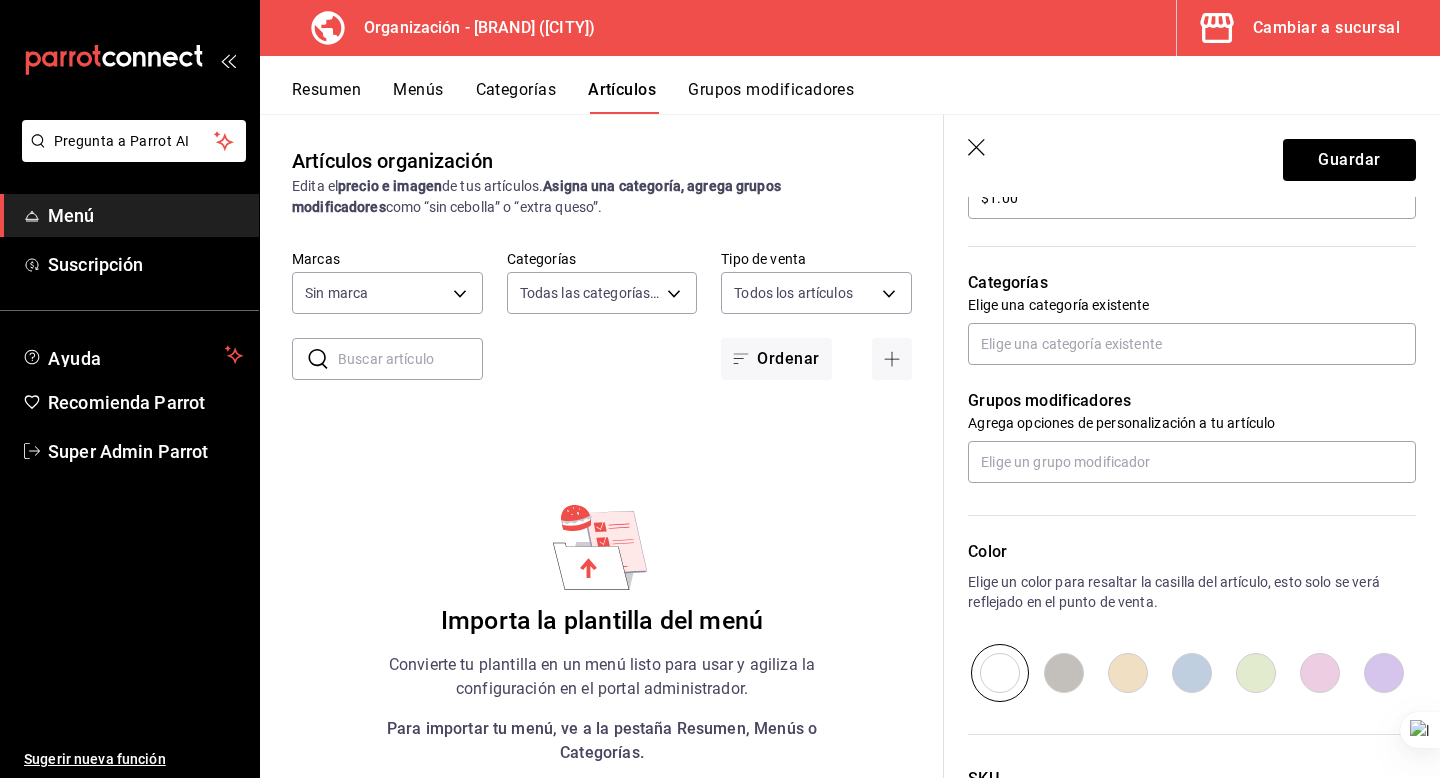 click on "Agrega opciones de personalización a tu artículo" at bounding box center [1192, 423] 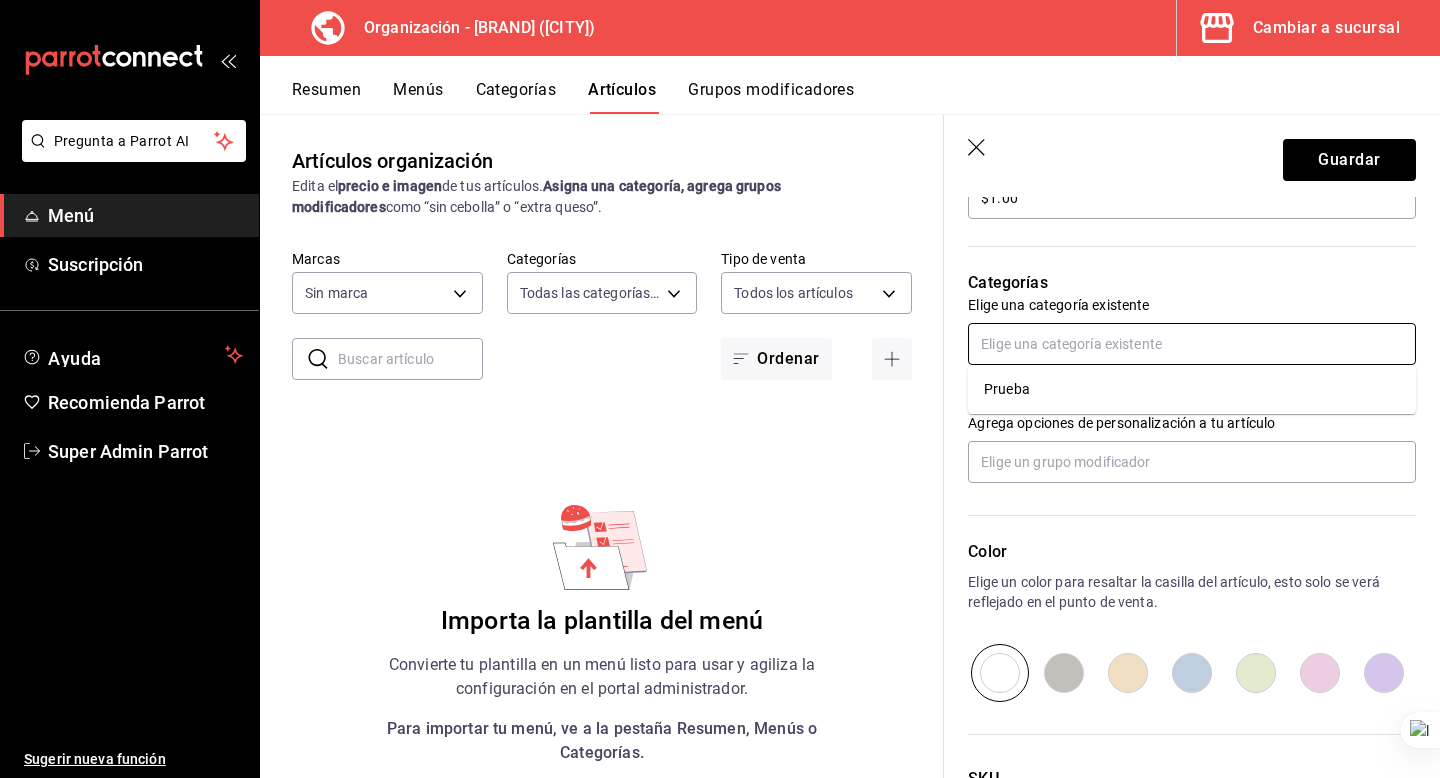 click at bounding box center (1192, 344) 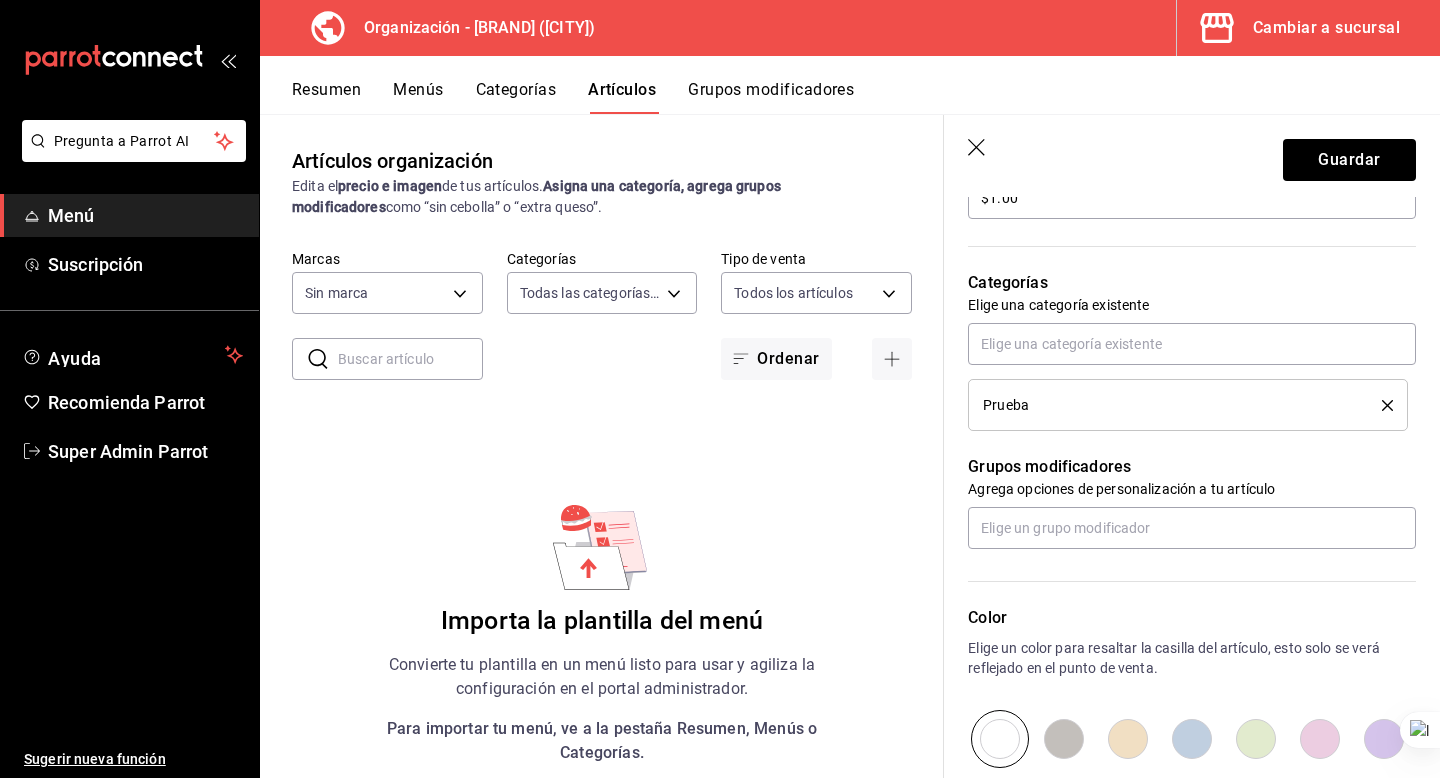 click on "Elige una categoría existente" at bounding box center (1192, 305) 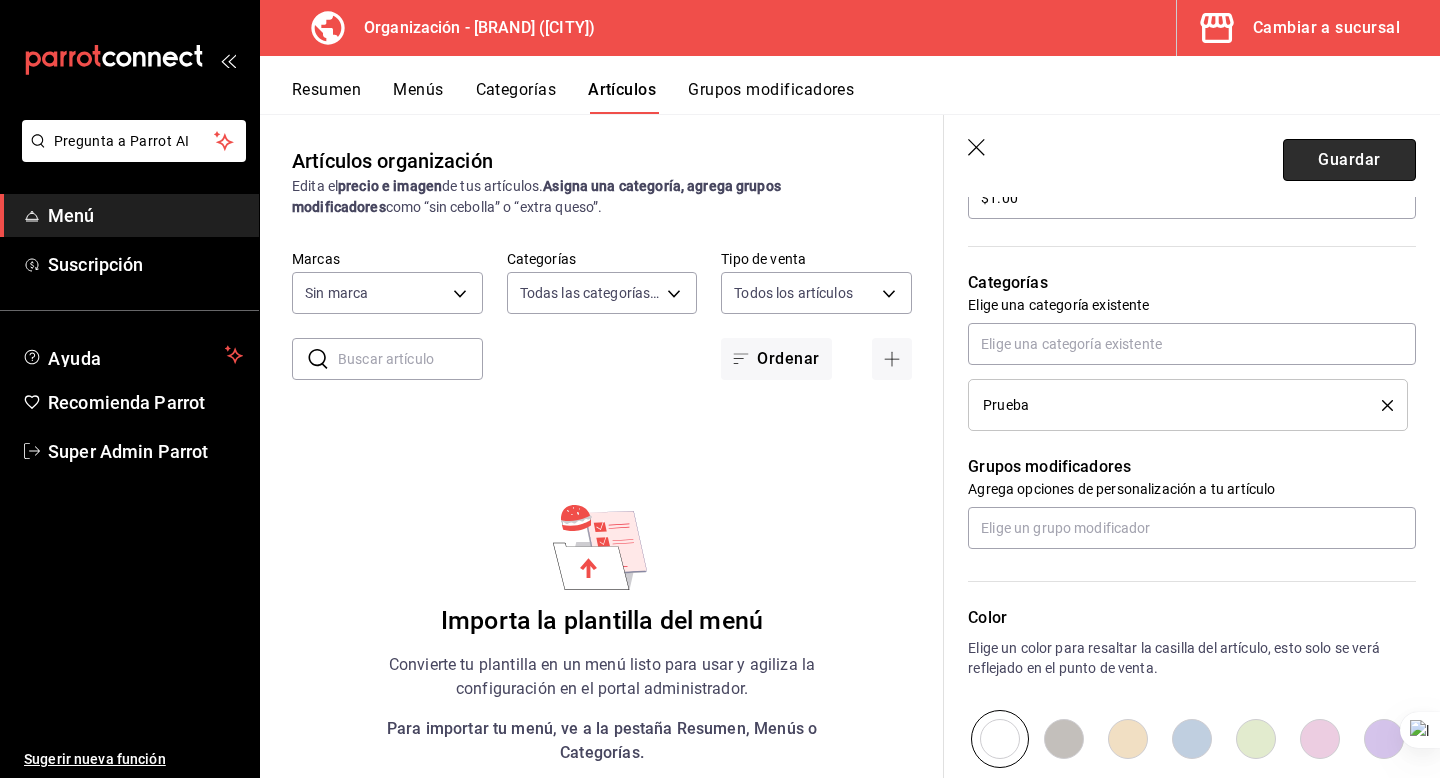 click on "Guardar" at bounding box center [1349, 160] 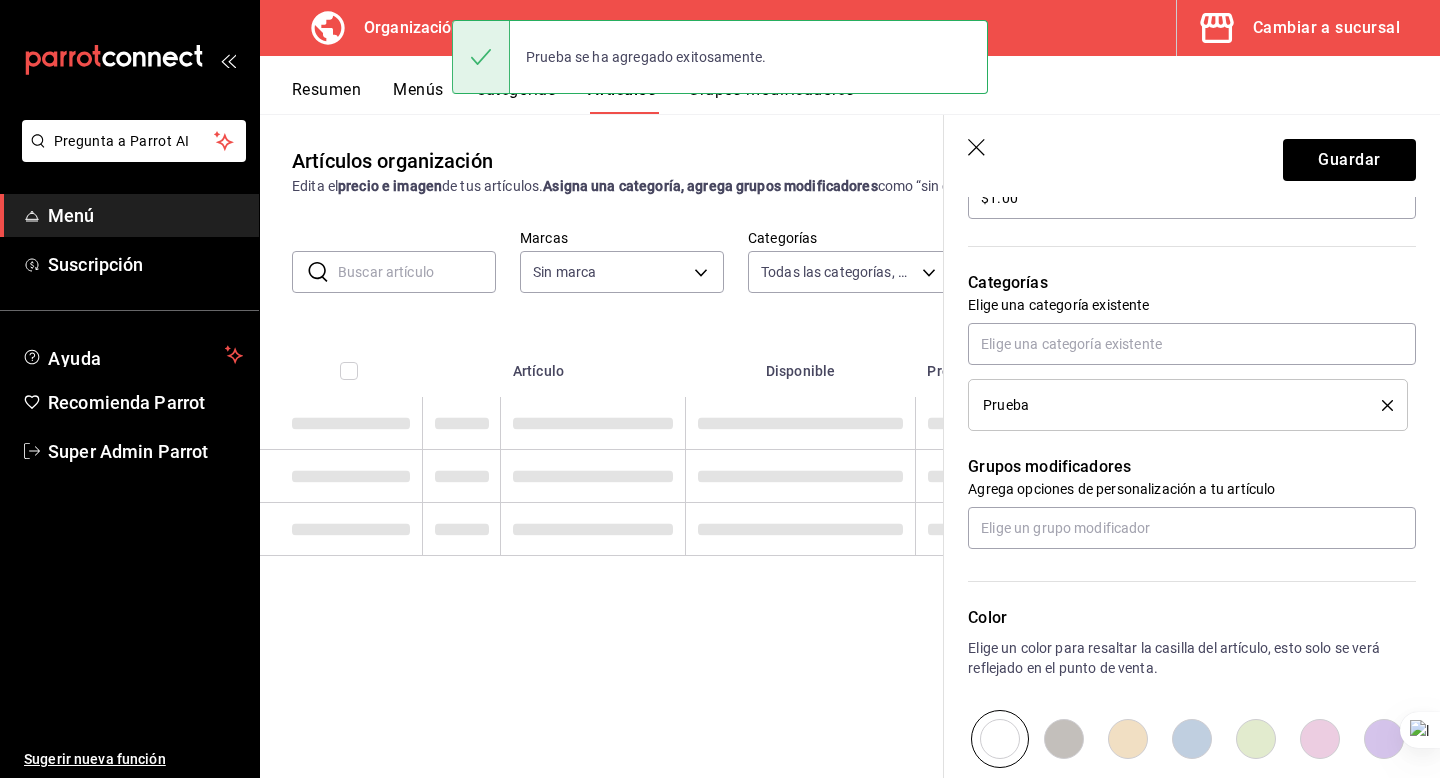 scroll, scrollTop: 0, scrollLeft: 0, axis: both 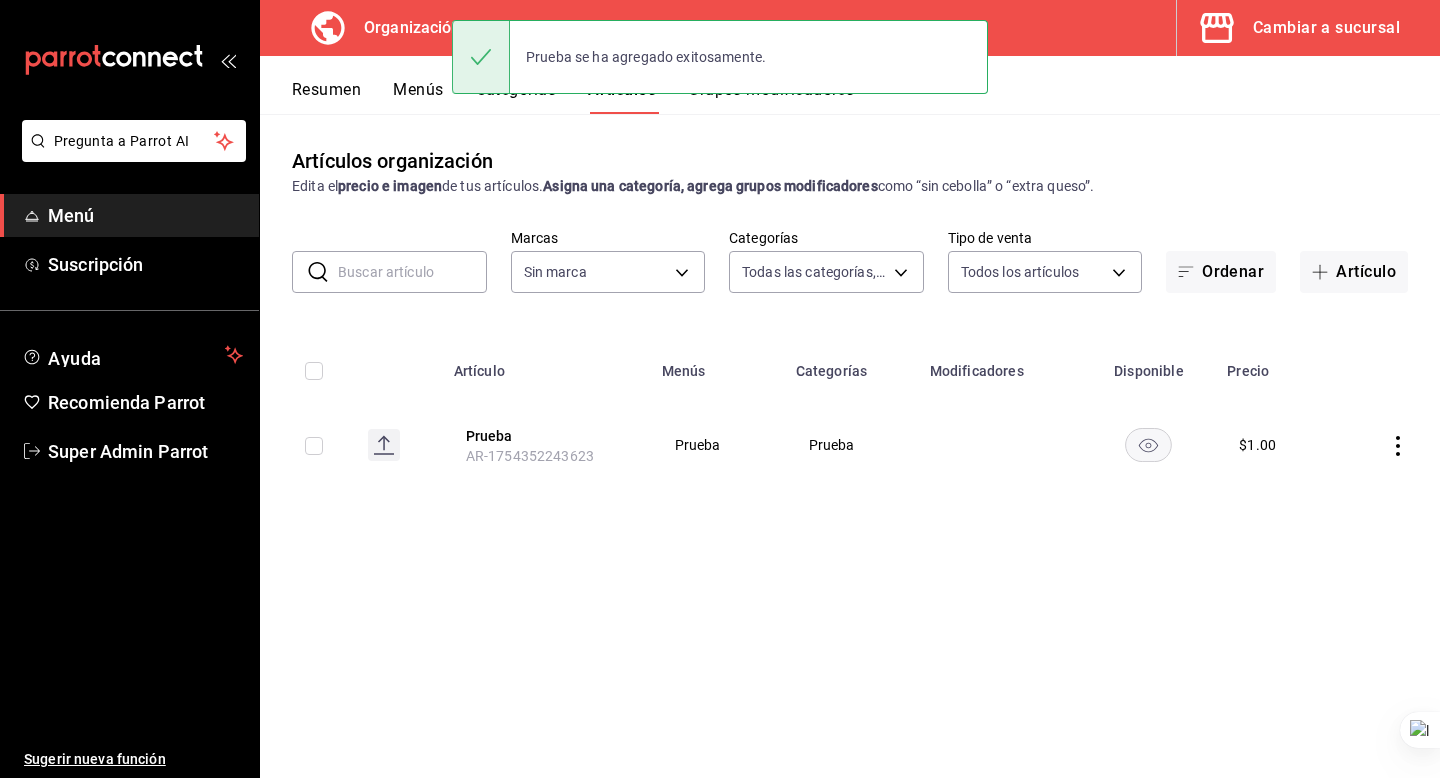 click on "Menús" at bounding box center [418, 97] 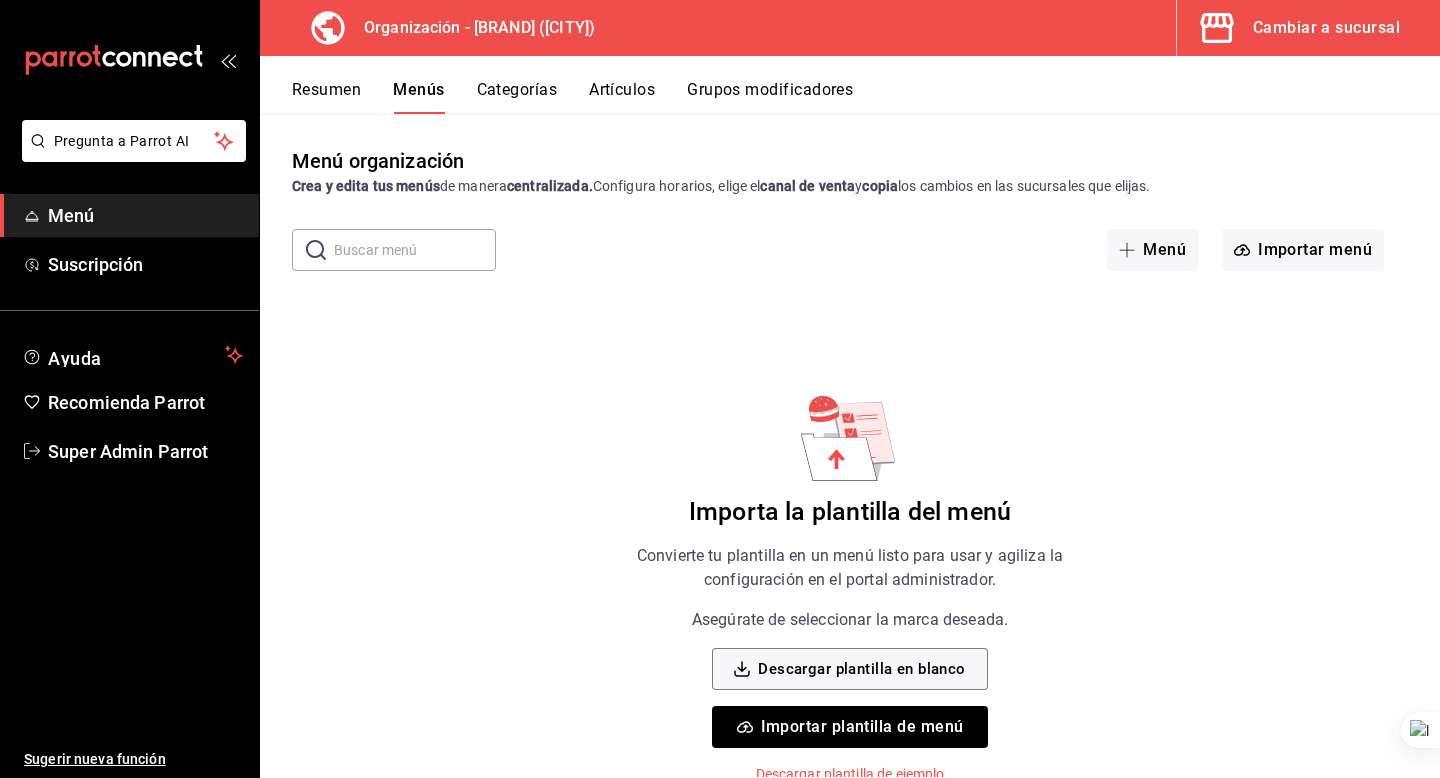 click on "Organización - [BUSINESS_NAME] ([CITY])" at bounding box center [471, 28] 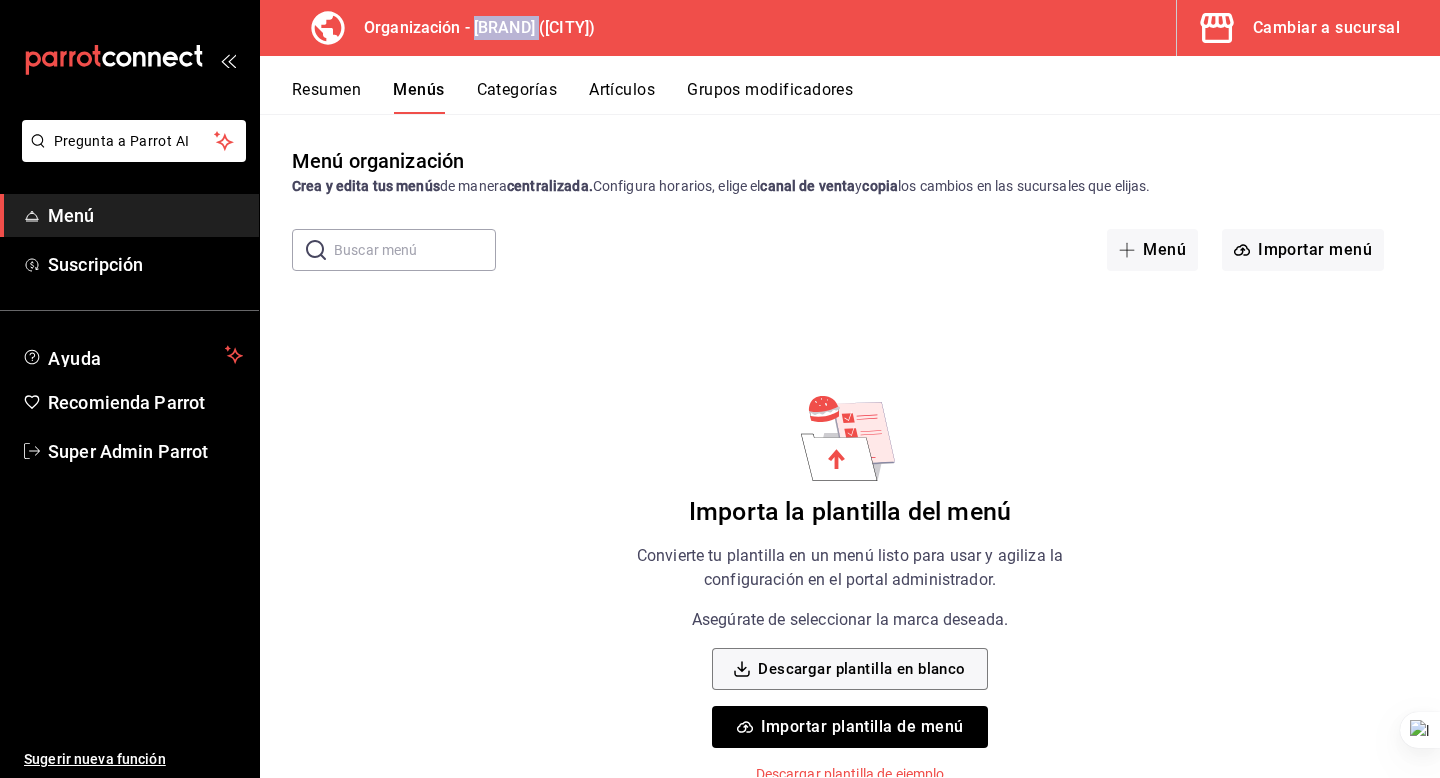 click on "Organización - [BUSINESS_NAME] ([CITY])" at bounding box center (471, 28) 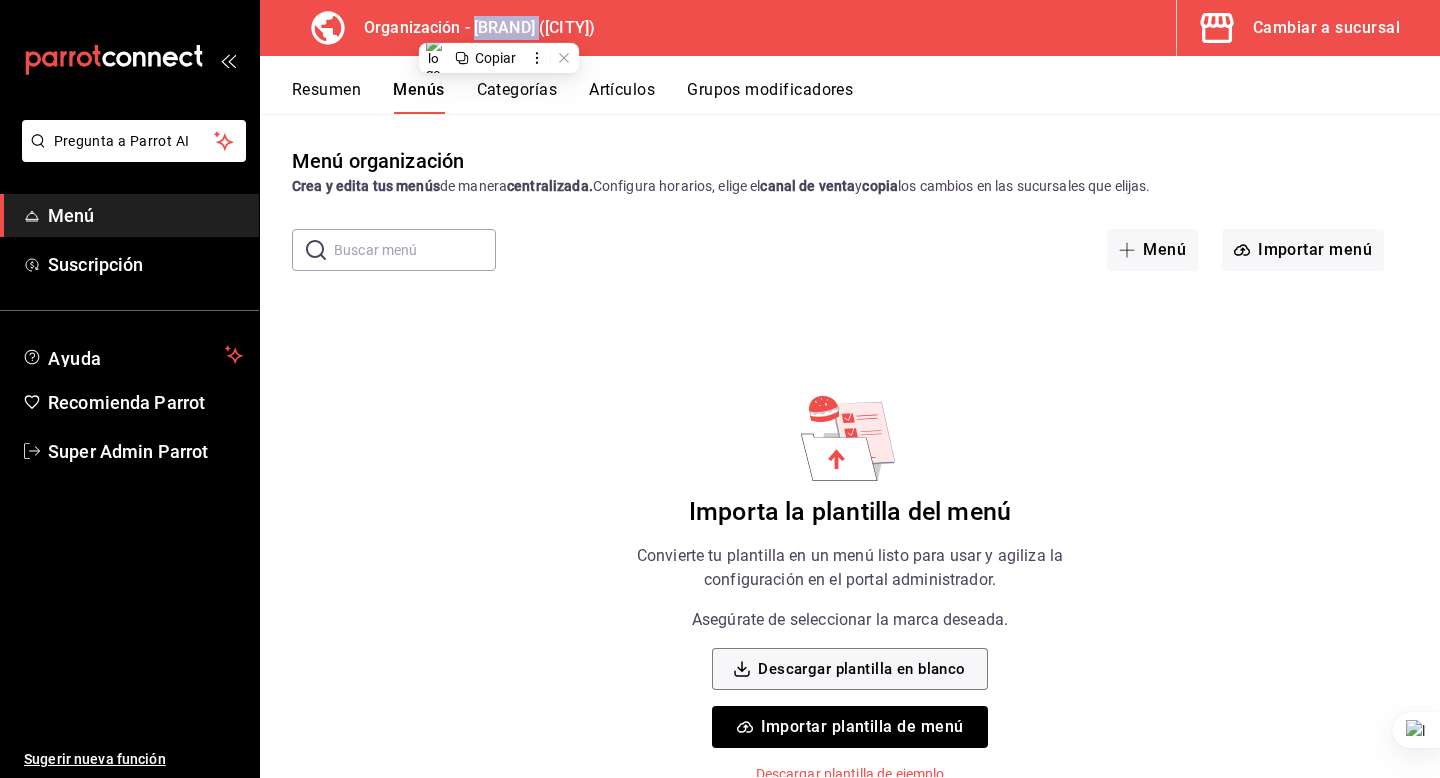copy on "Carnitas" 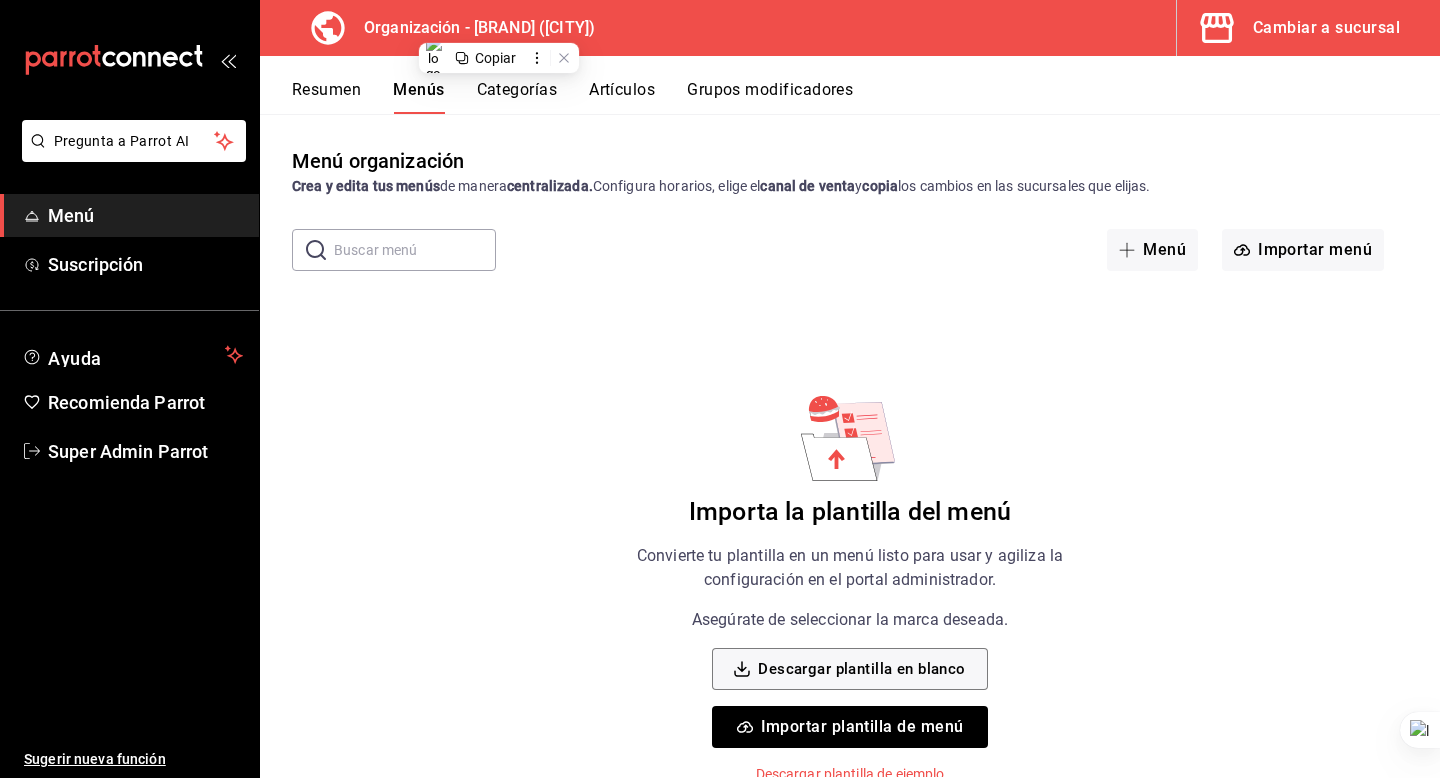 click on "​ ​ Menú Importar menú" at bounding box center (850, 250) 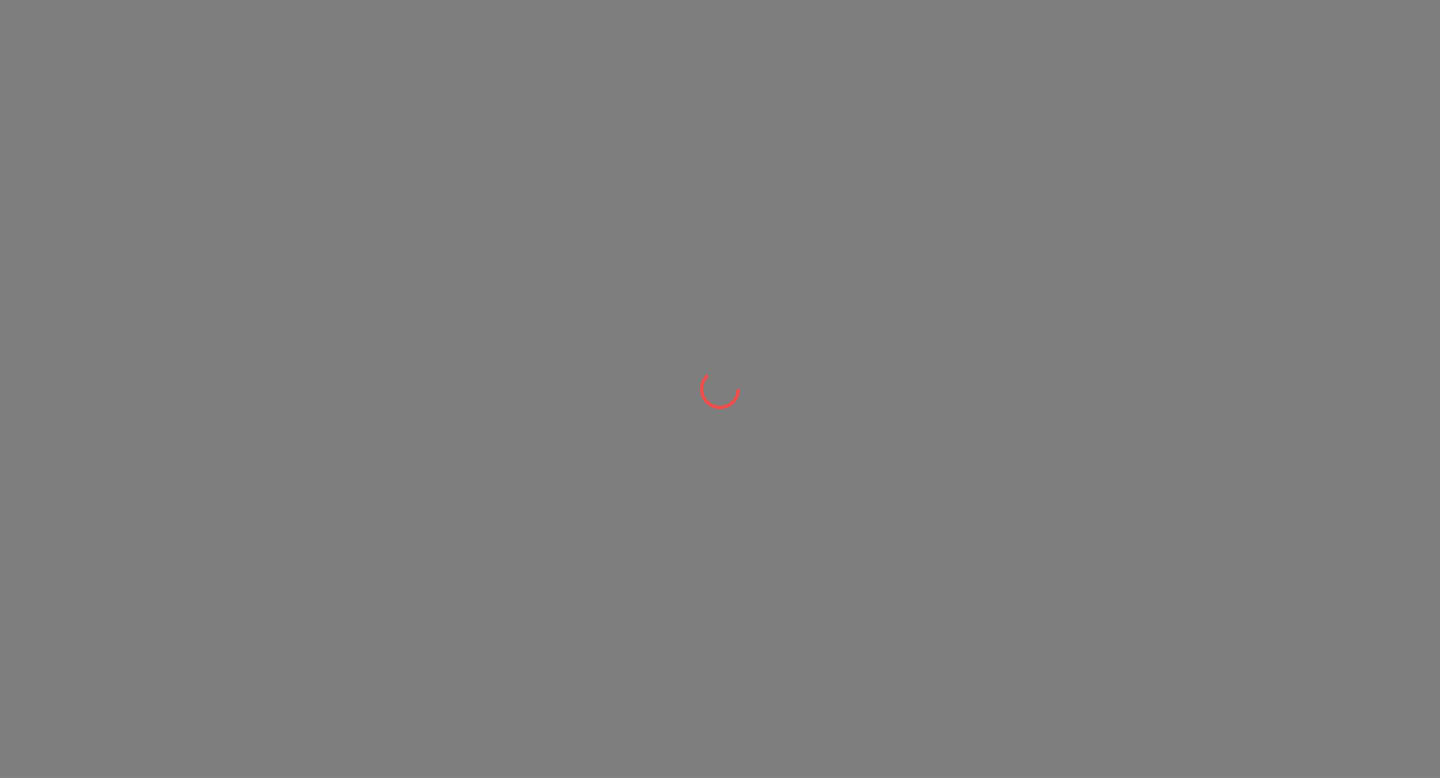 scroll, scrollTop: 0, scrollLeft: 0, axis: both 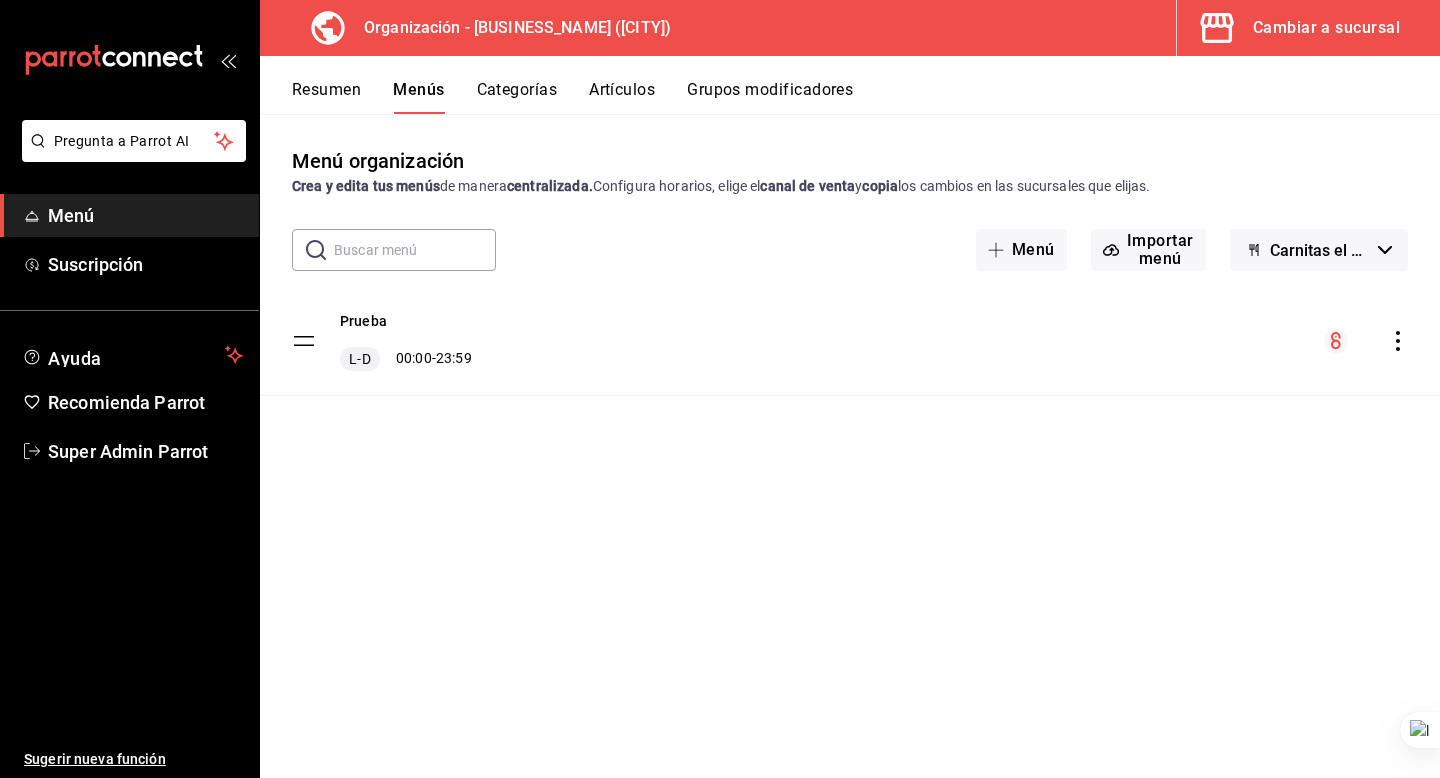 click on "​ ​ Menú Importar menú Carnitas el gallo - Borrador" at bounding box center [850, 250] 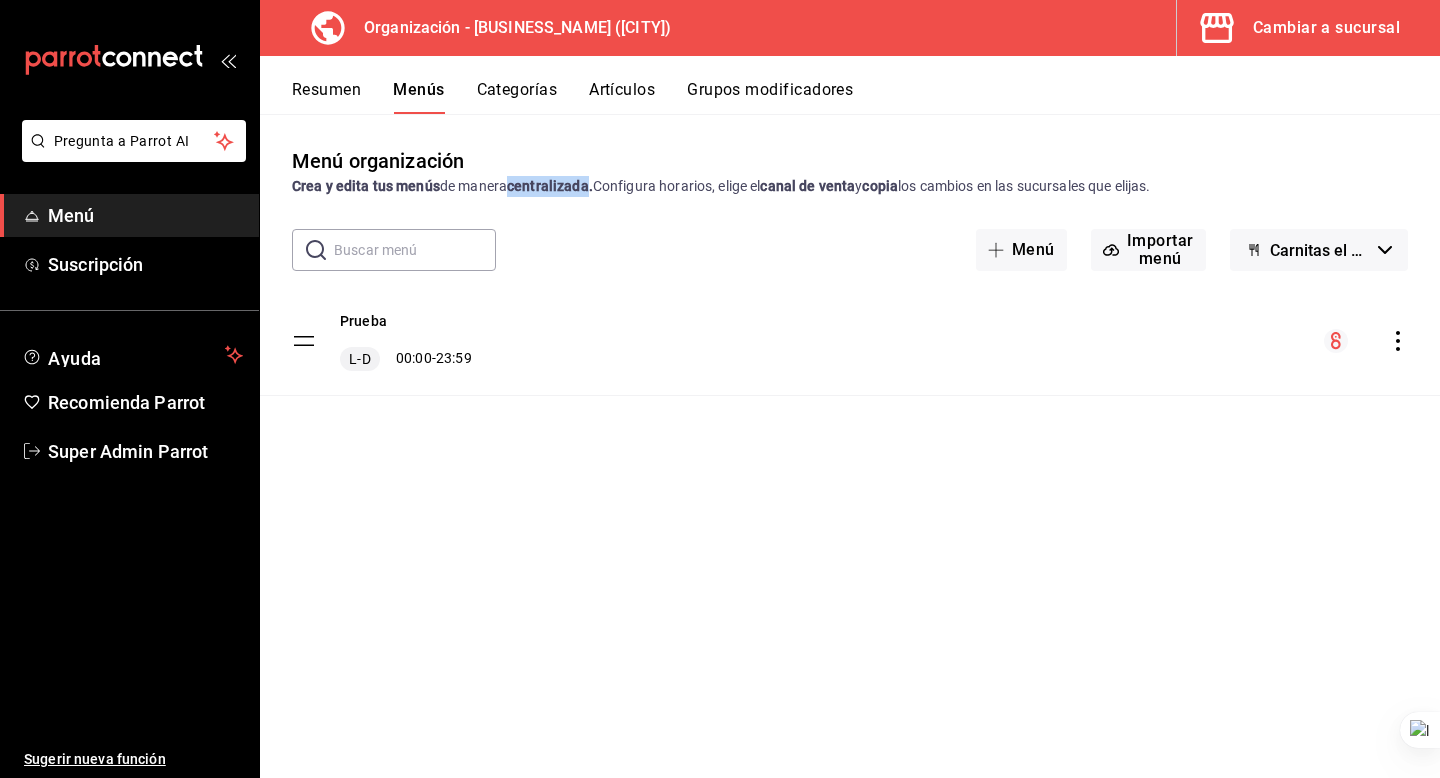 click on "centralizada." at bounding box center (550, 186) 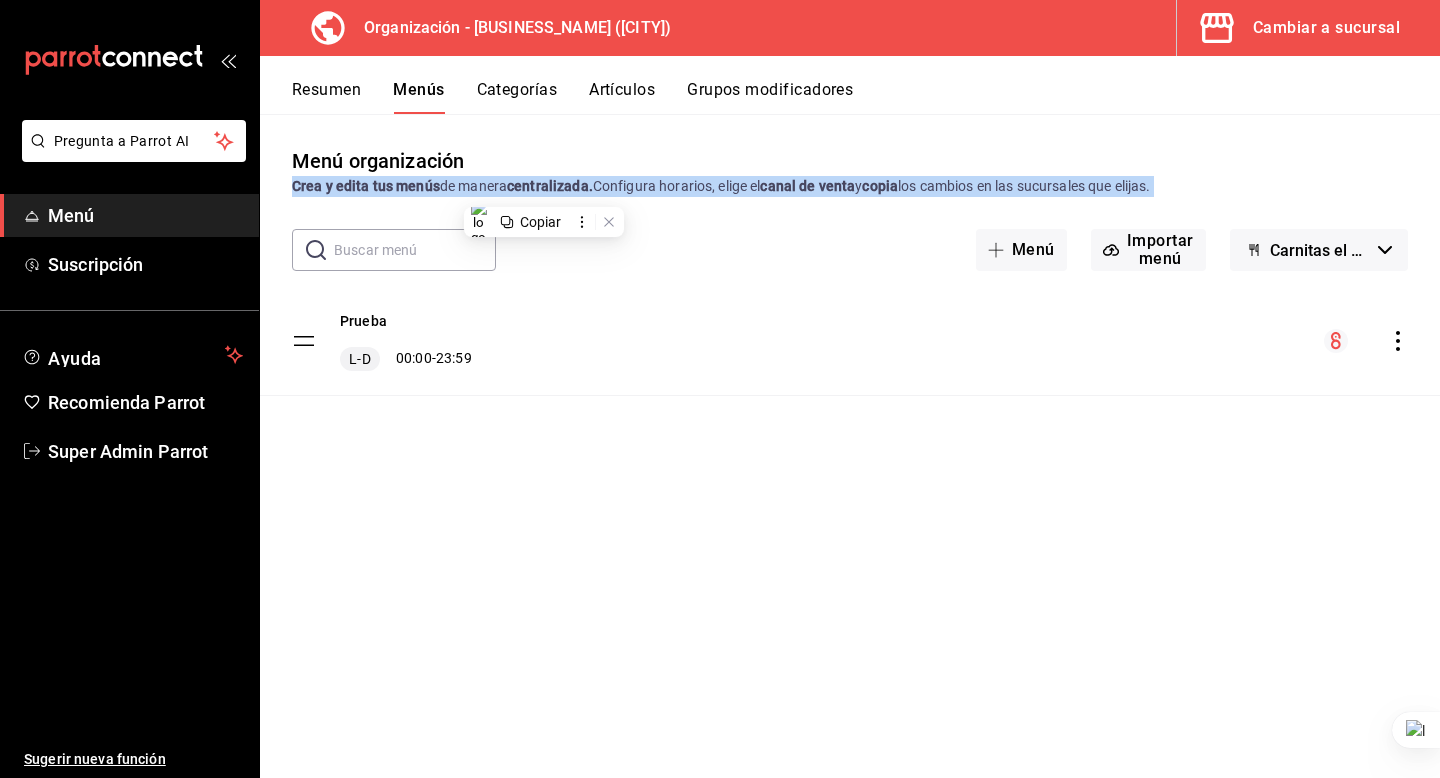 click on "centralizada." at bounding box center (550, 186) 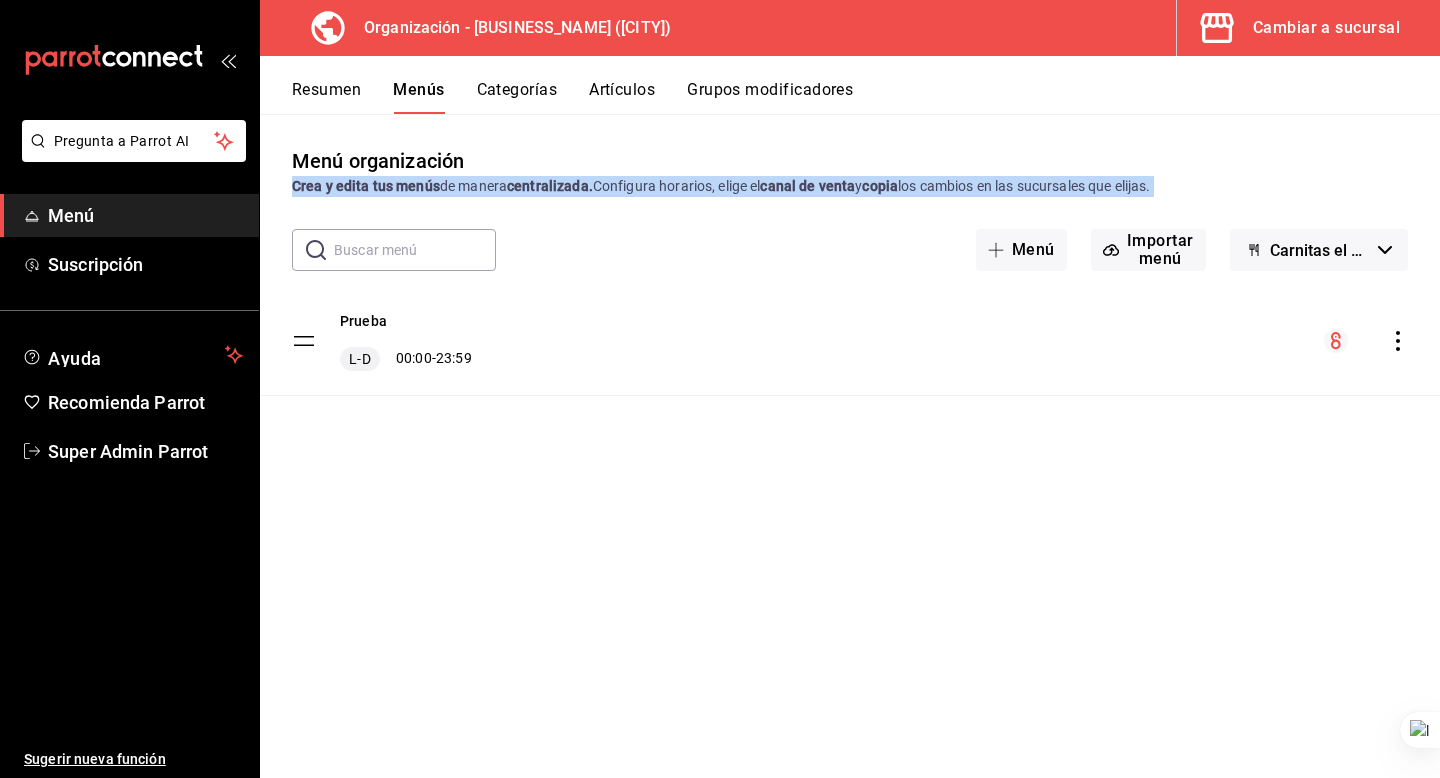 click 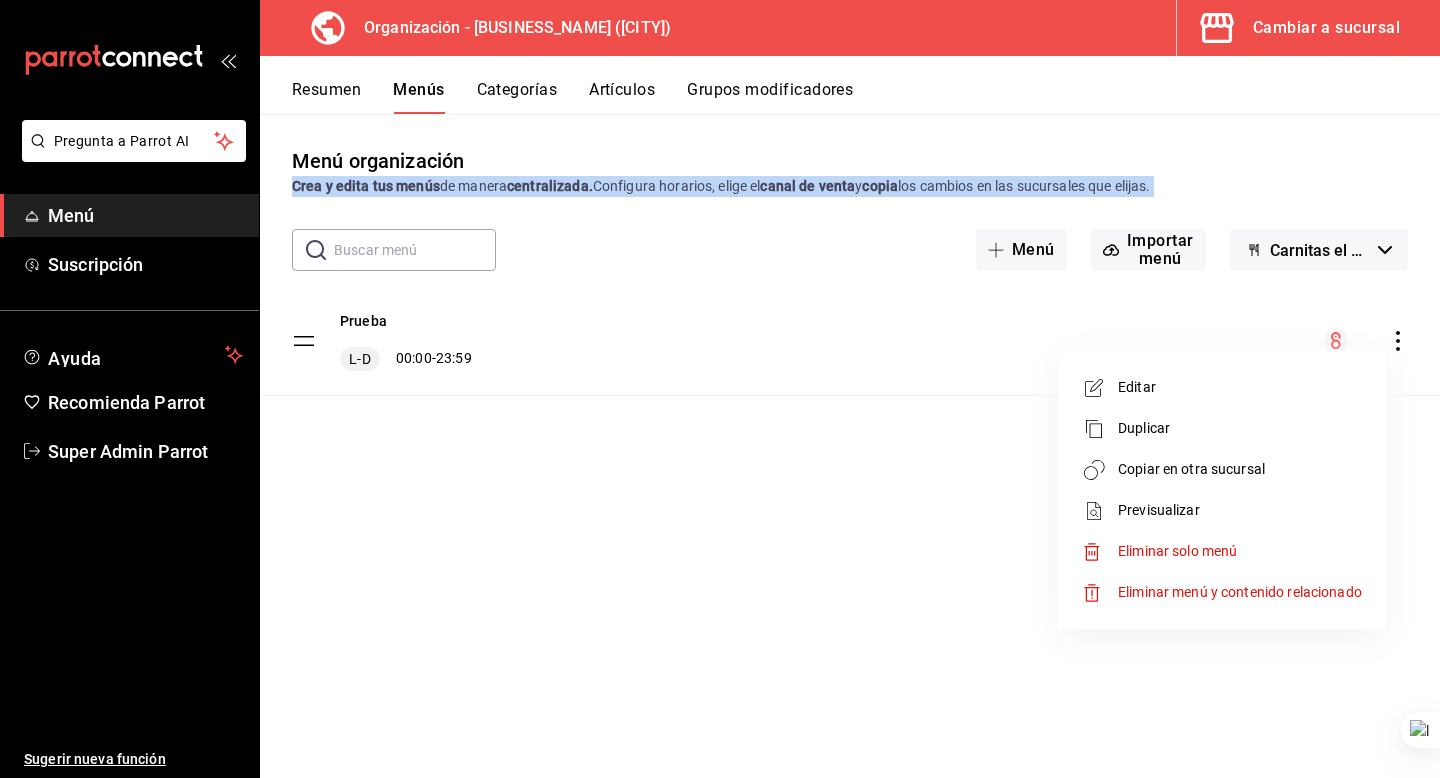 click on "Copiar en otra sucursal" at bounding box center [1240, 469] 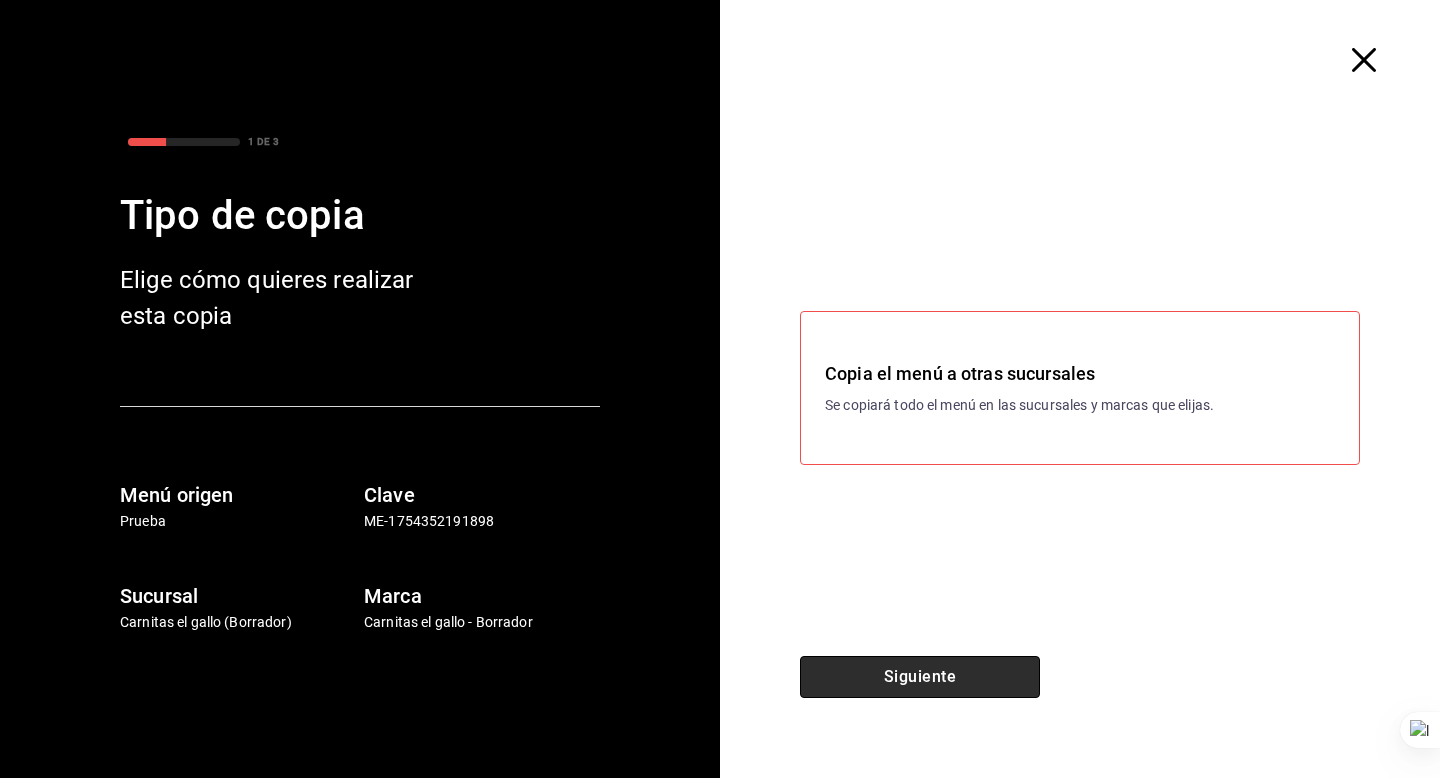 click on "Siguiente" at bounding box center [920, 677] 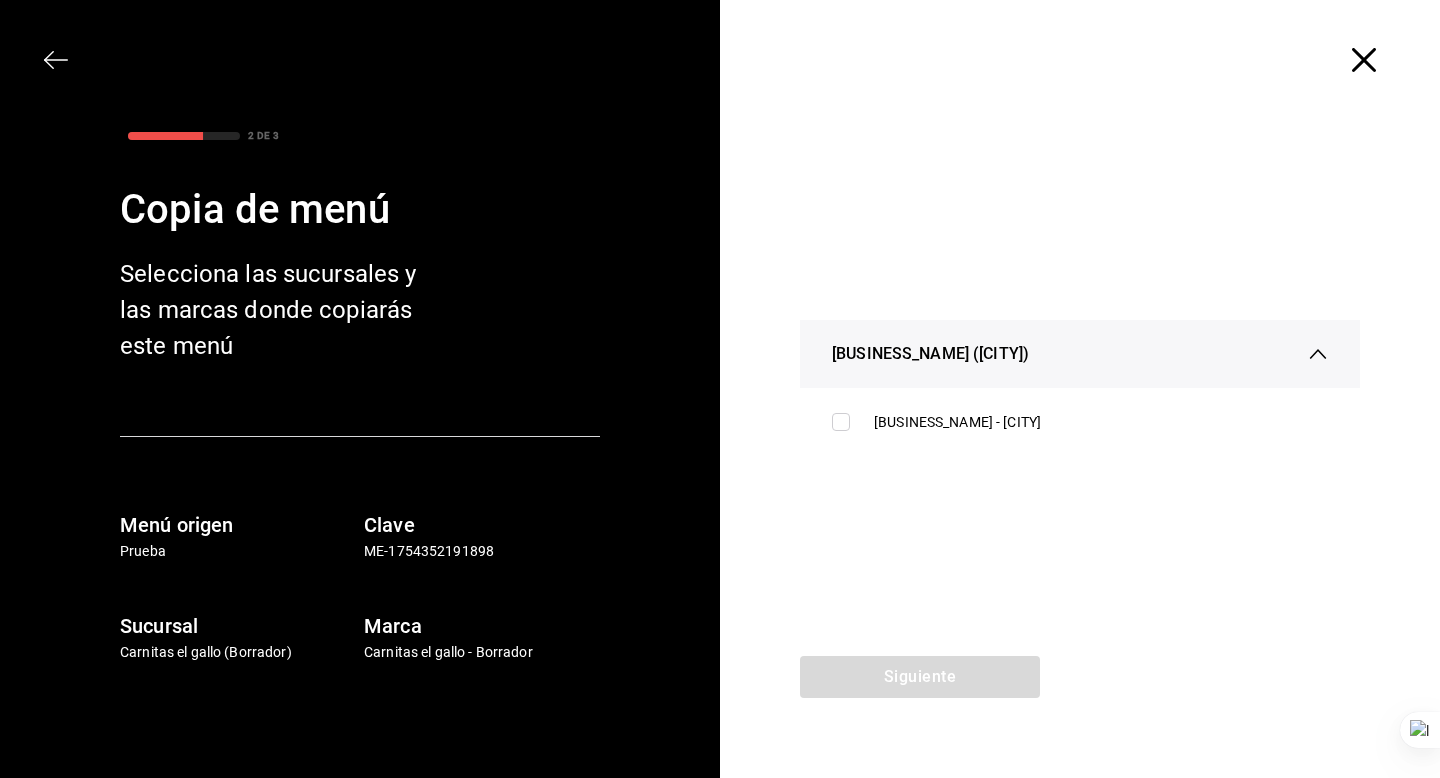 click on "[BUSINESS_NAME] - [CITY]" at bounding box center [1080, 422] 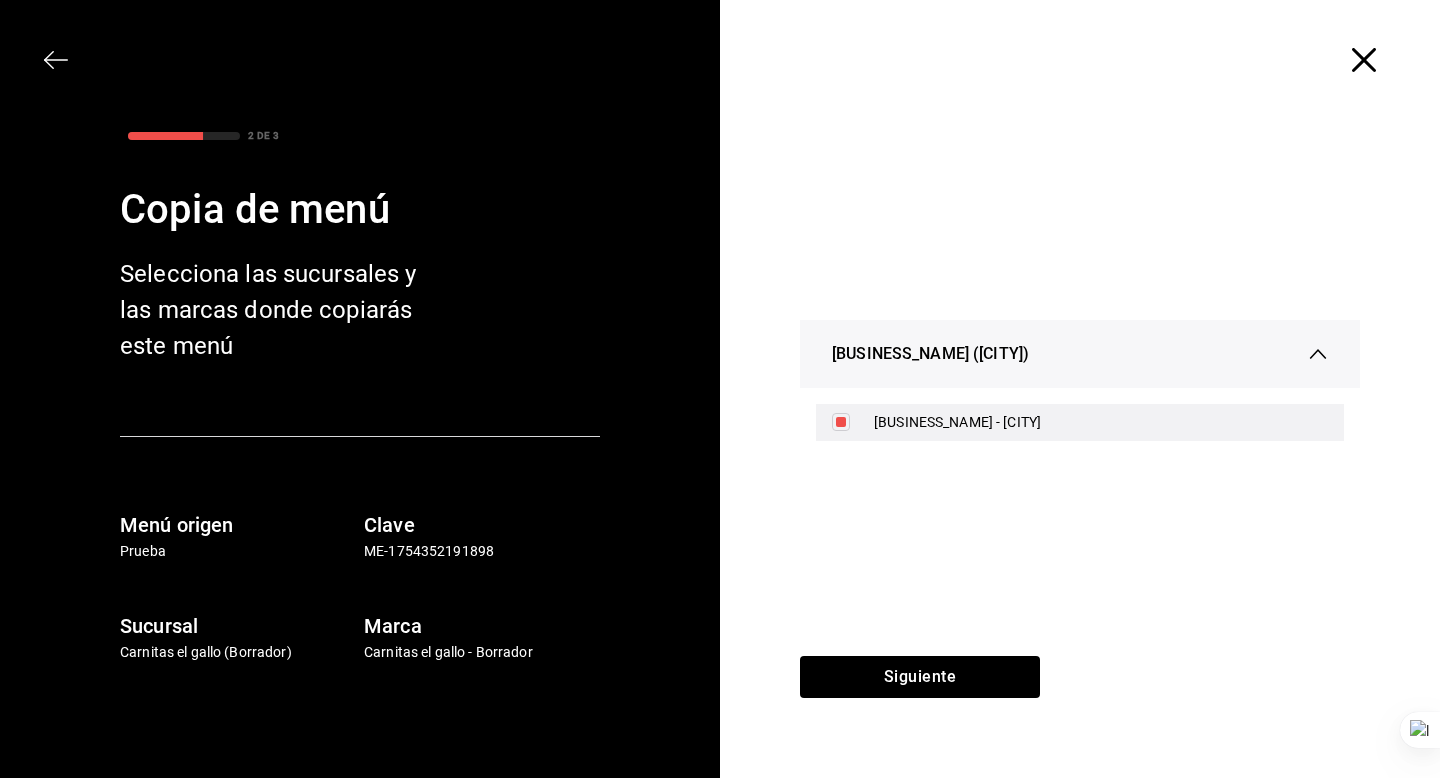 click on "[BUSINESS_NAME] - [CITY]" at bounding box center [1101, 422] 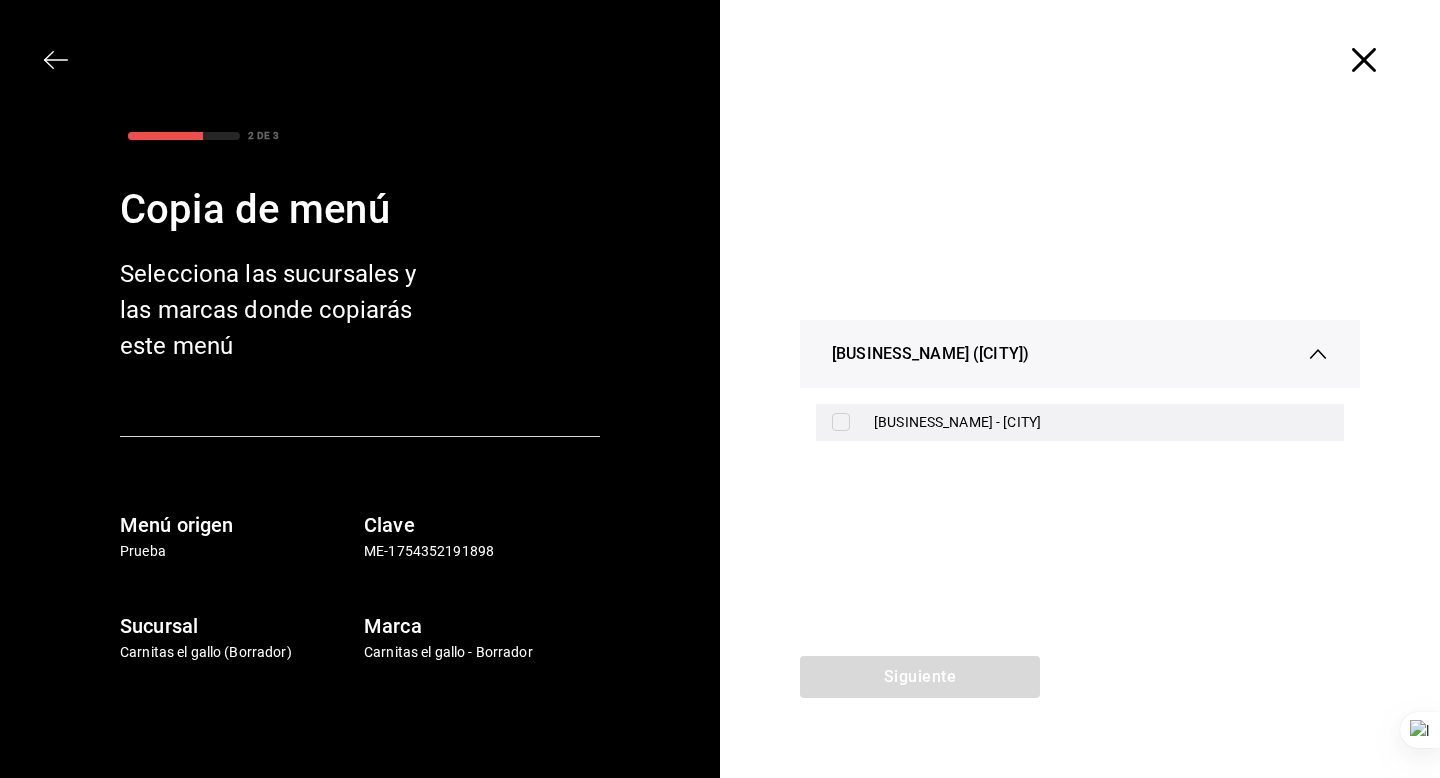 click on "[BUSINESS_NAME] - [CITY]" at bounding box center (1101, 422) 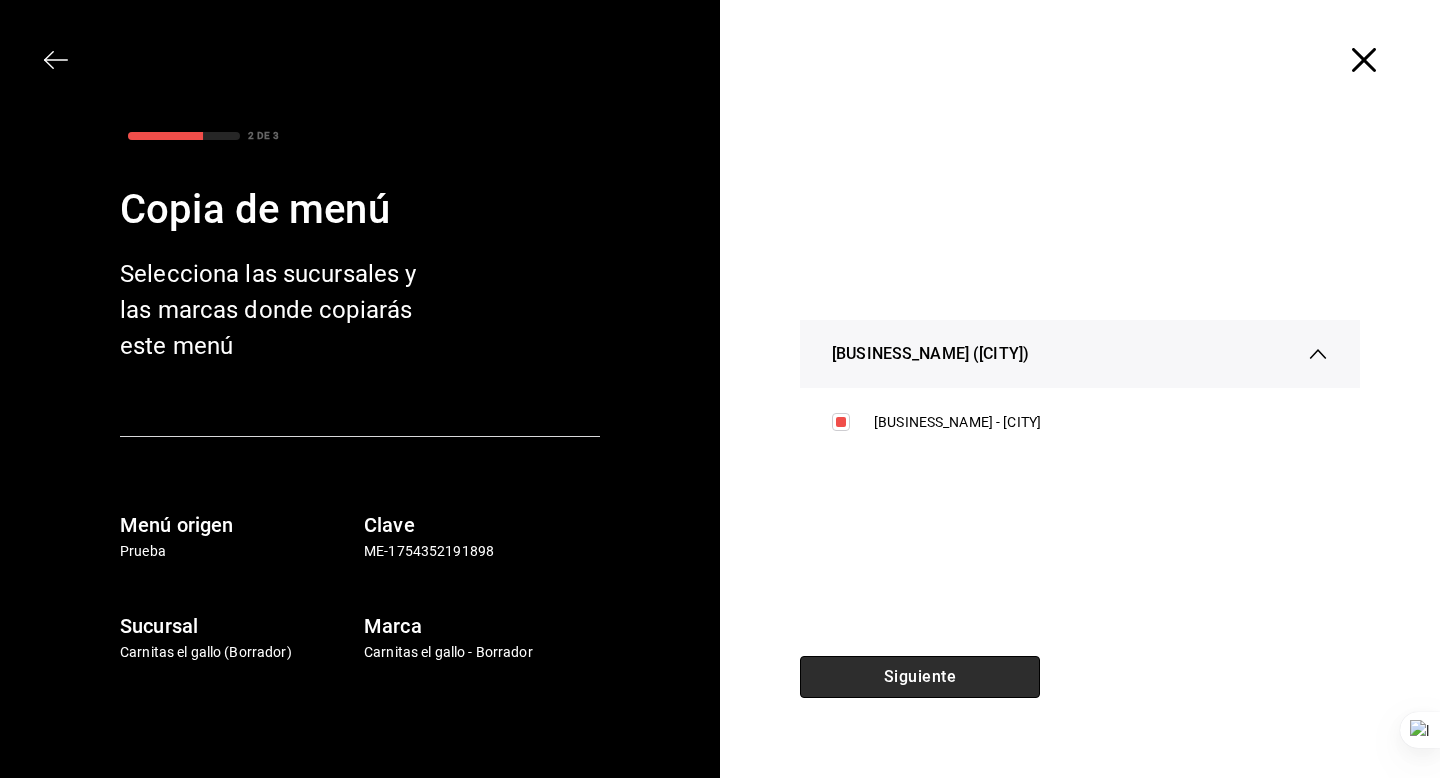 click on "Siguiente" at bounding box center [920, 677] 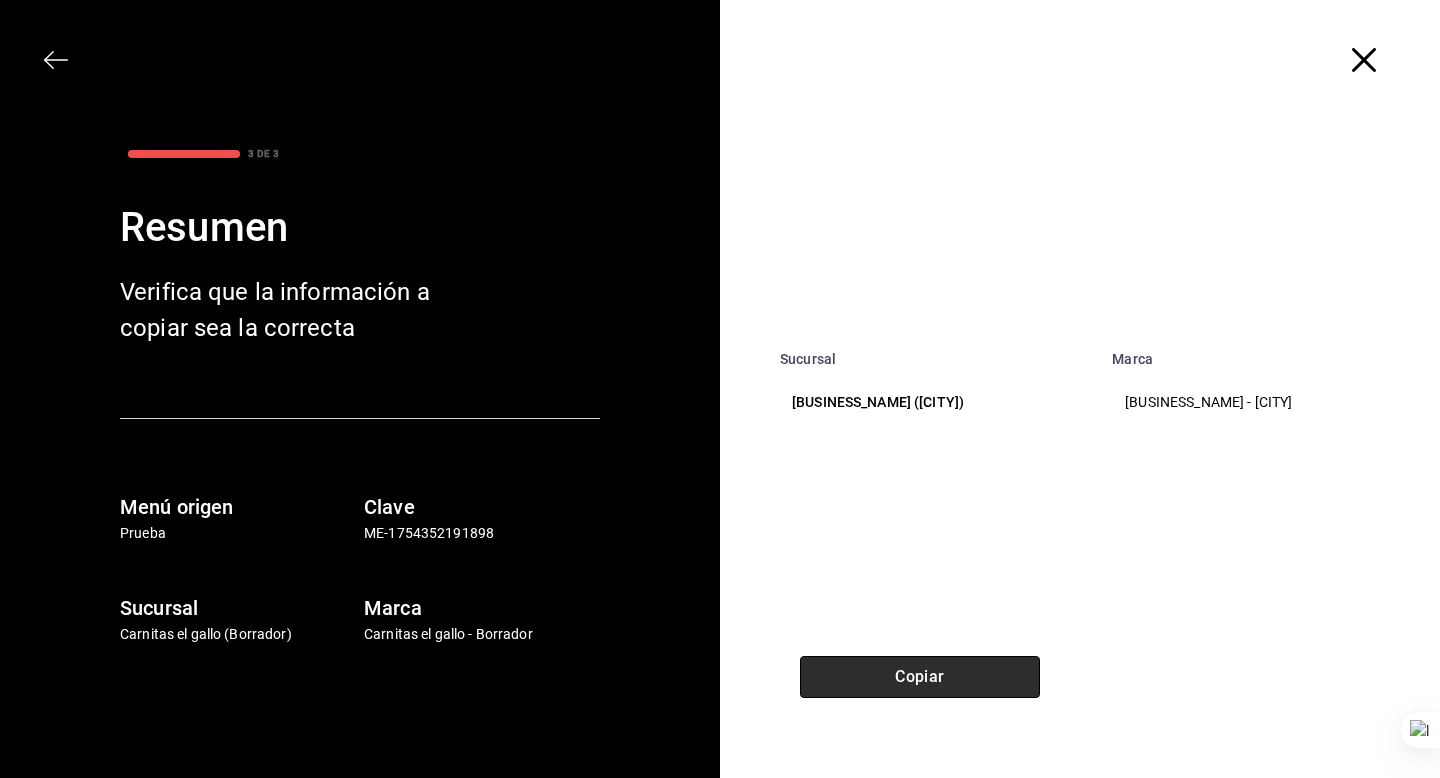 click on "Copiar" at bounding box center (920, 677) 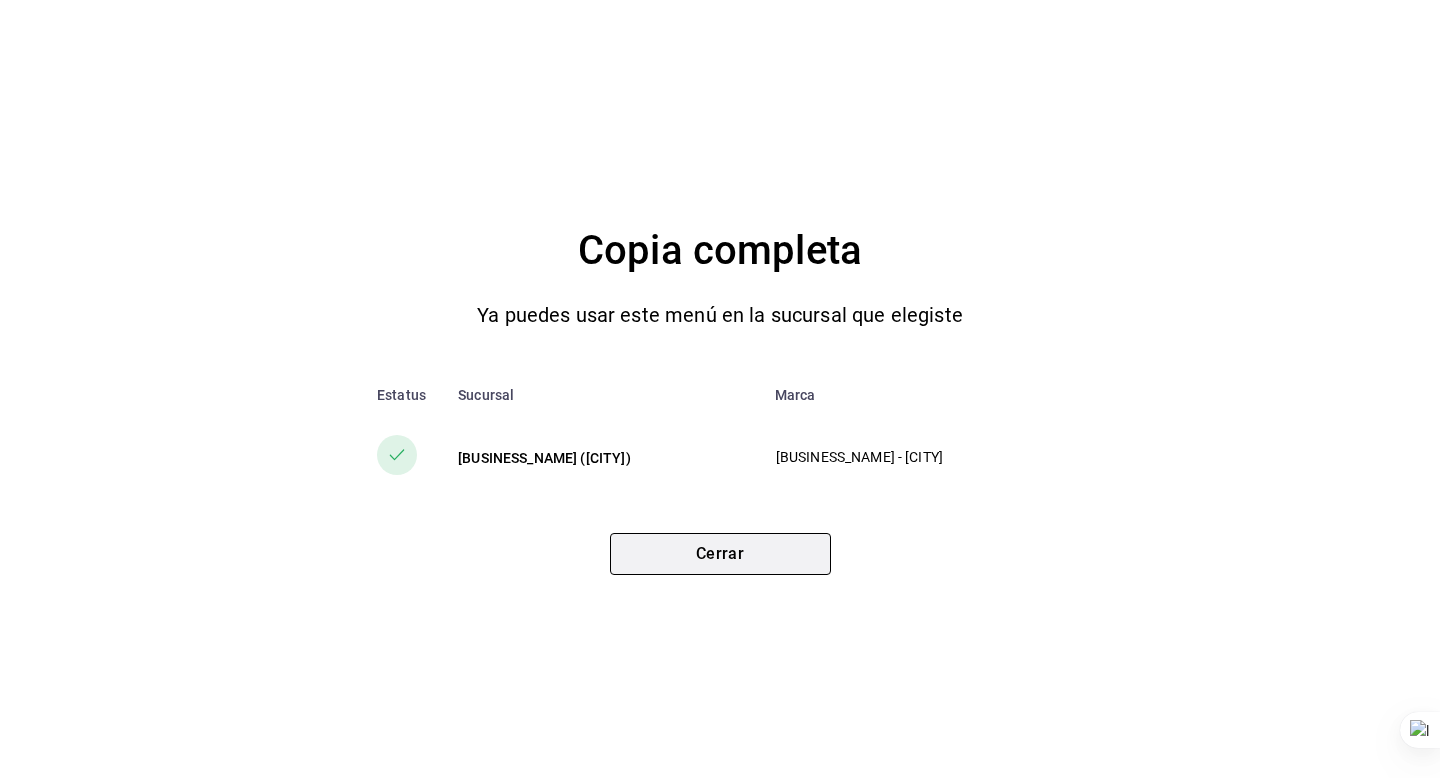 click on "Cerrar" at bounding box center (720, 554) 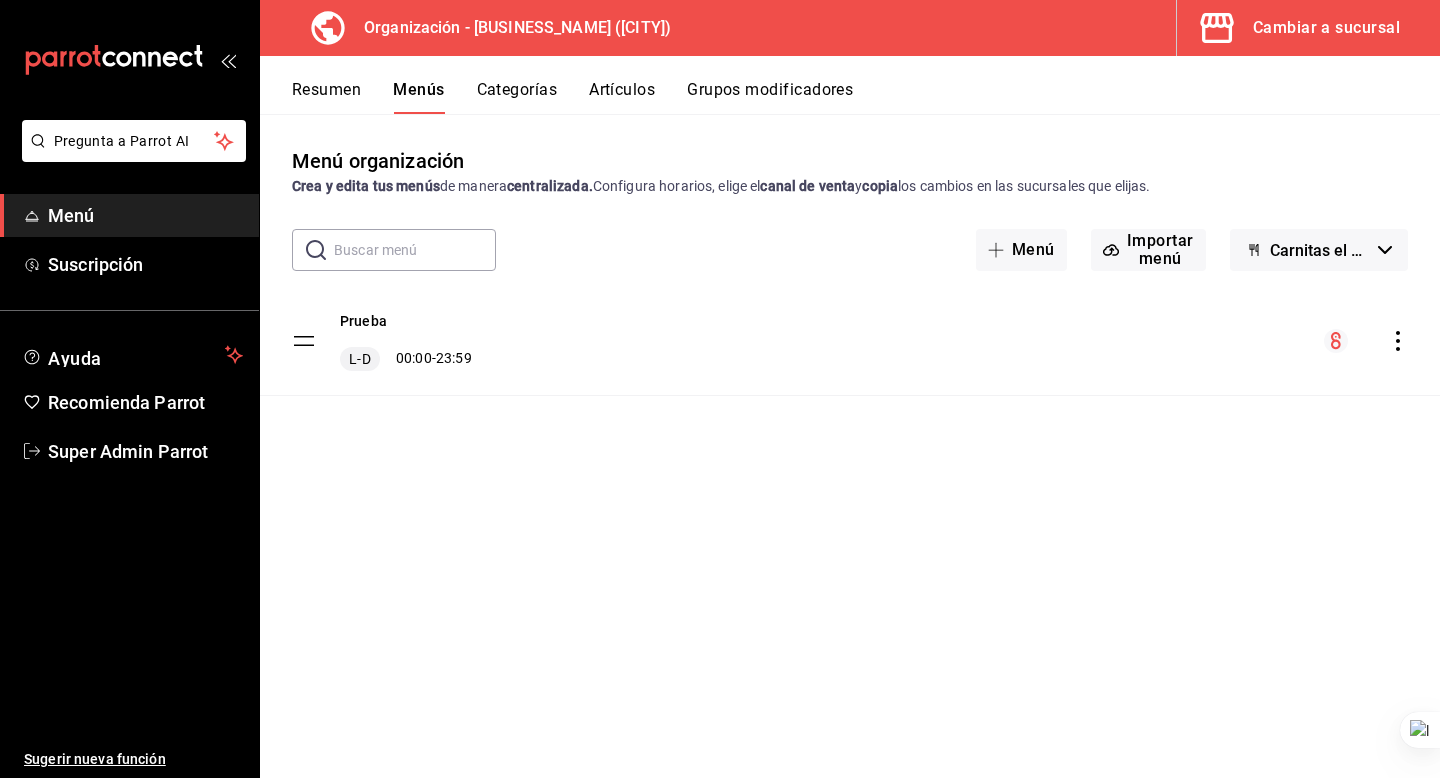 click at bounding box center [1221, 28] 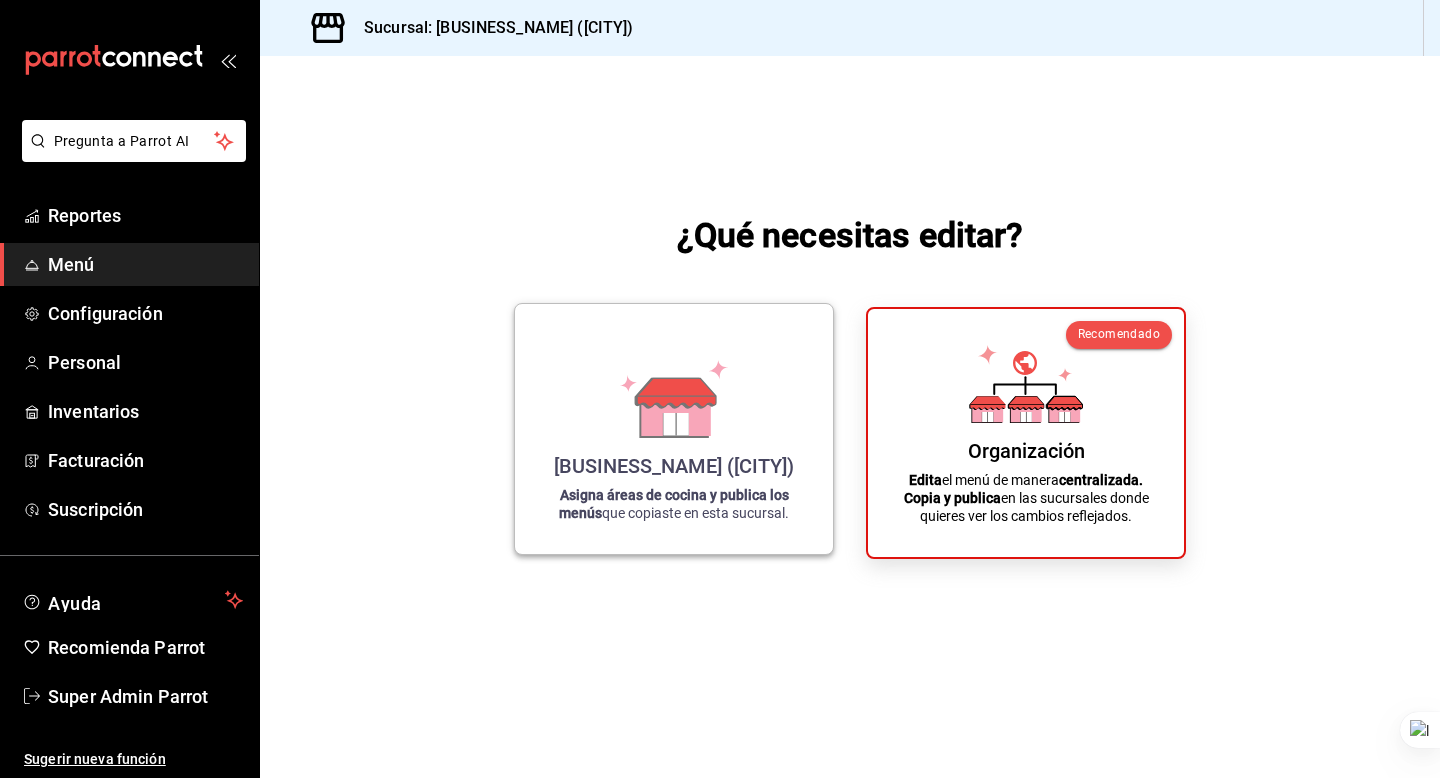 click on "[BUSINESS_NAME] ([CITY]) Asigna áreas de cocina y publica los menús  que copiaste en esta sucursal." at bounding box center (674, 429) 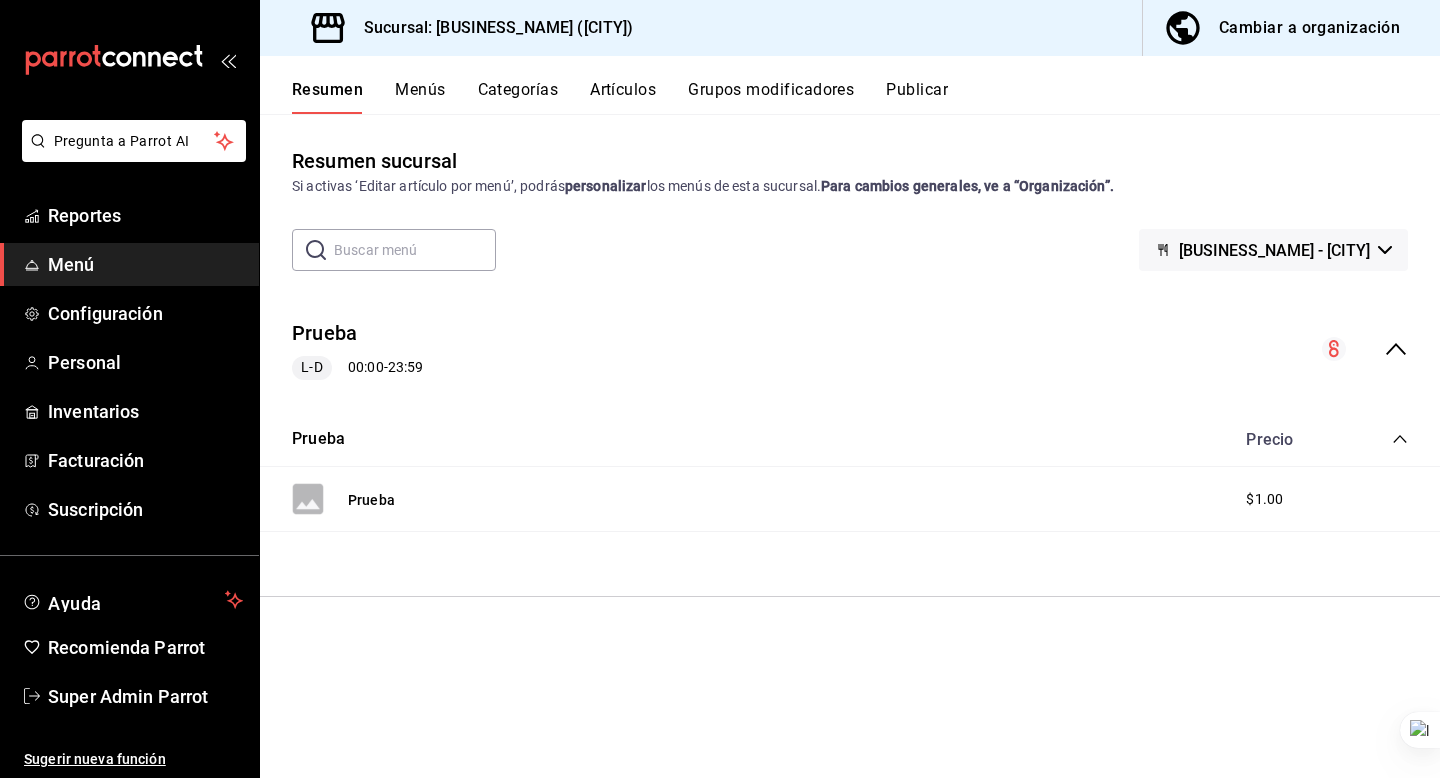 click on "Menús" at bounding box center [420, 97] 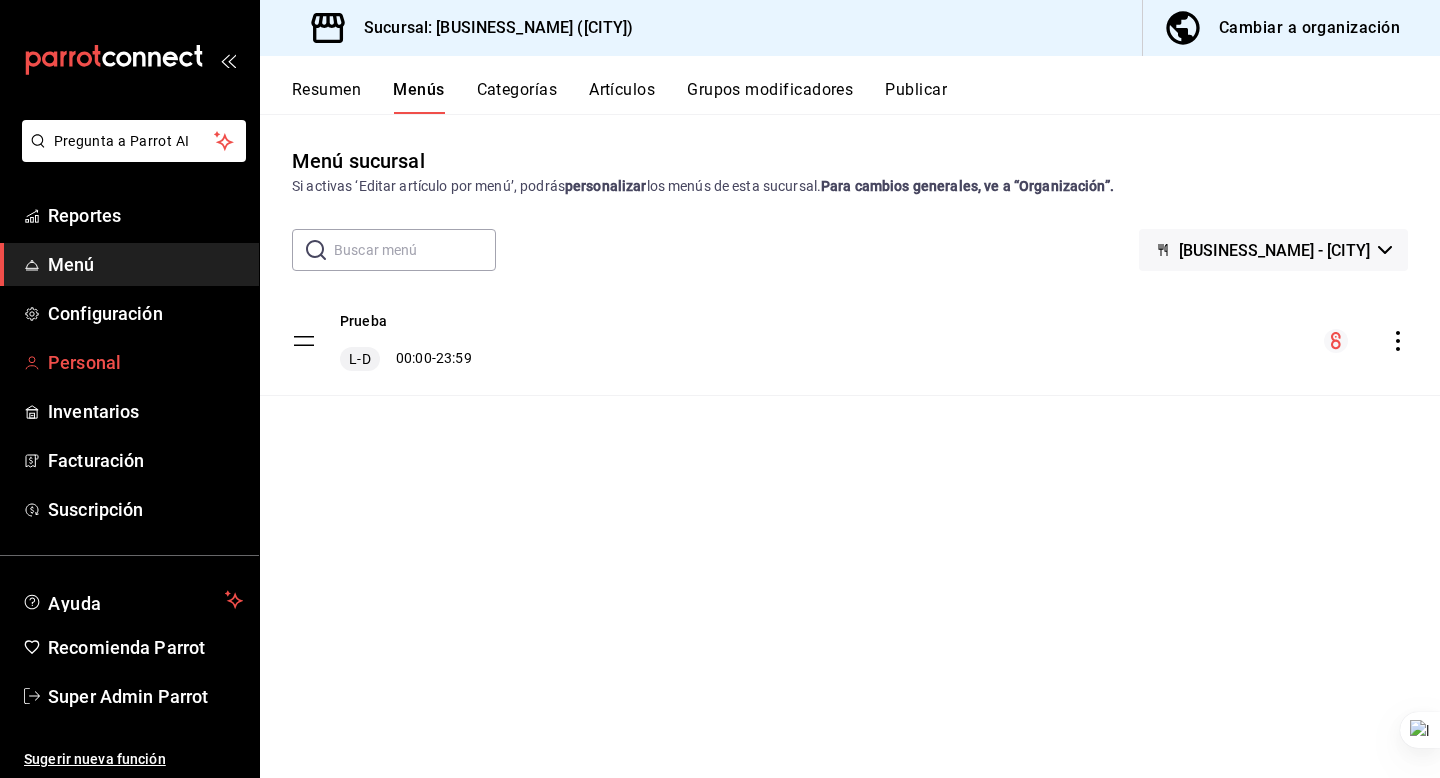 click on "Personal" at bounding box center [145, 362] 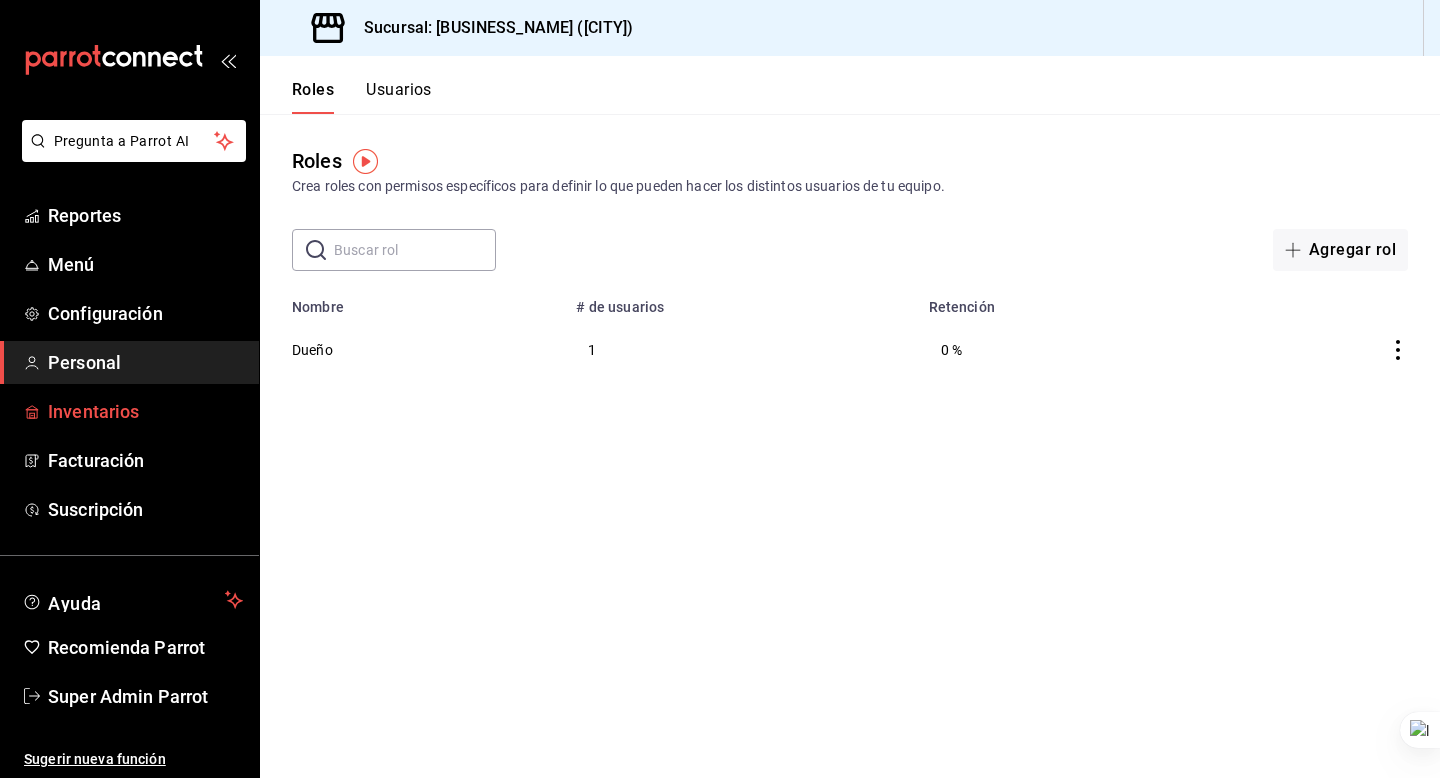 click on "Inventarios" at bounding box center (145, 411) 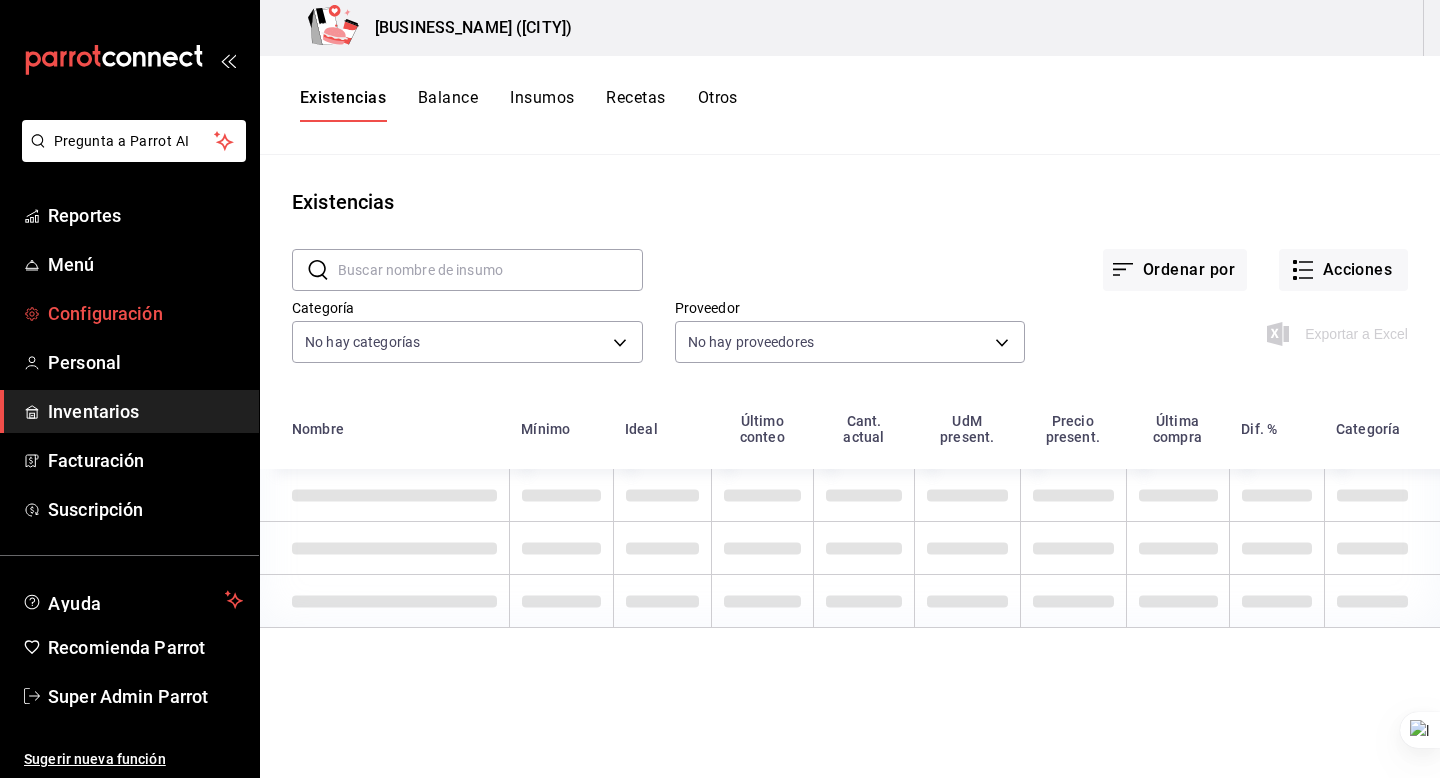 click on "Configuración" at bounding box center (145, 313) 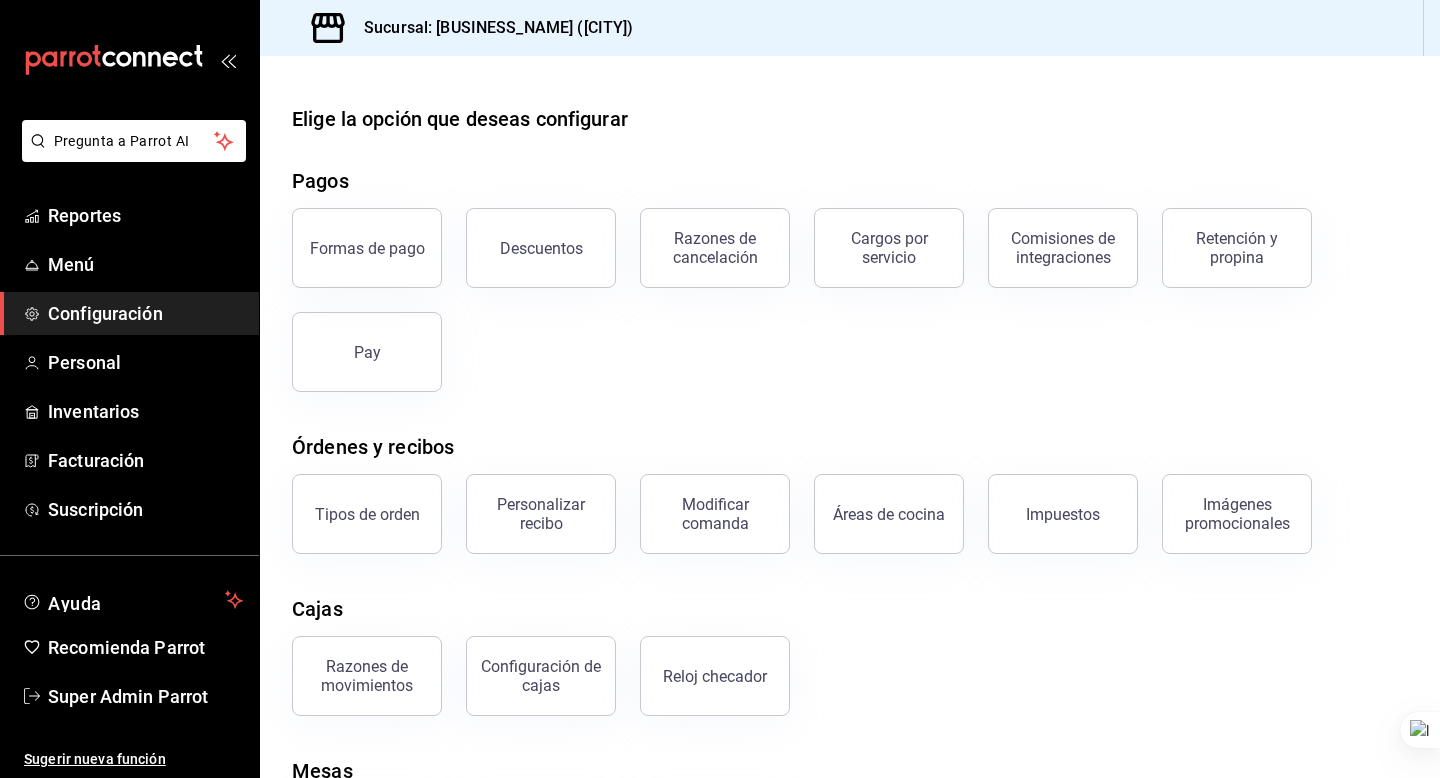 click on "Formas de pago Descuentos Razones de cancelación Cargos por servicio Comisiones de integraciones Retención y propina Pay" at bounding box center [838, 288] 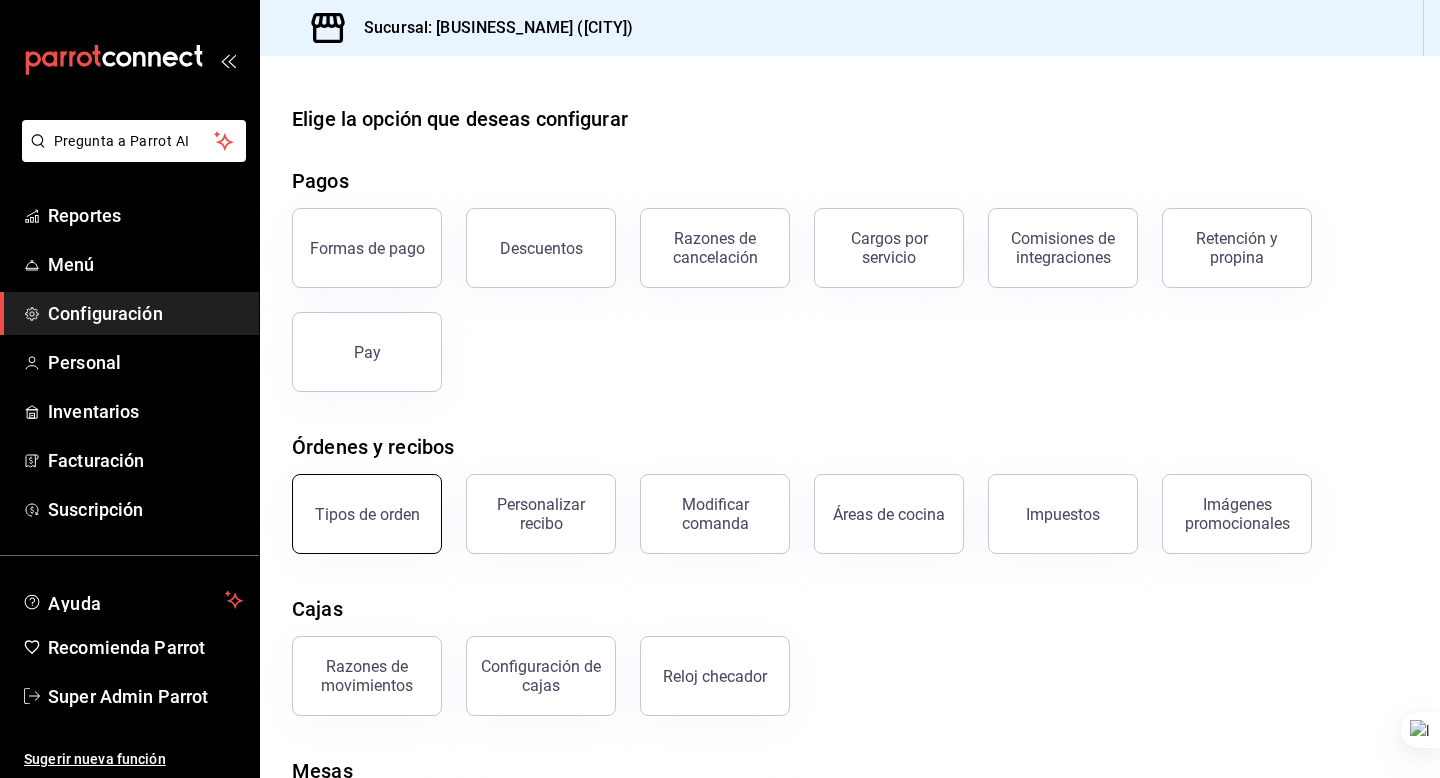 click on "Tipos de orden" at bounding box center (367, 514) 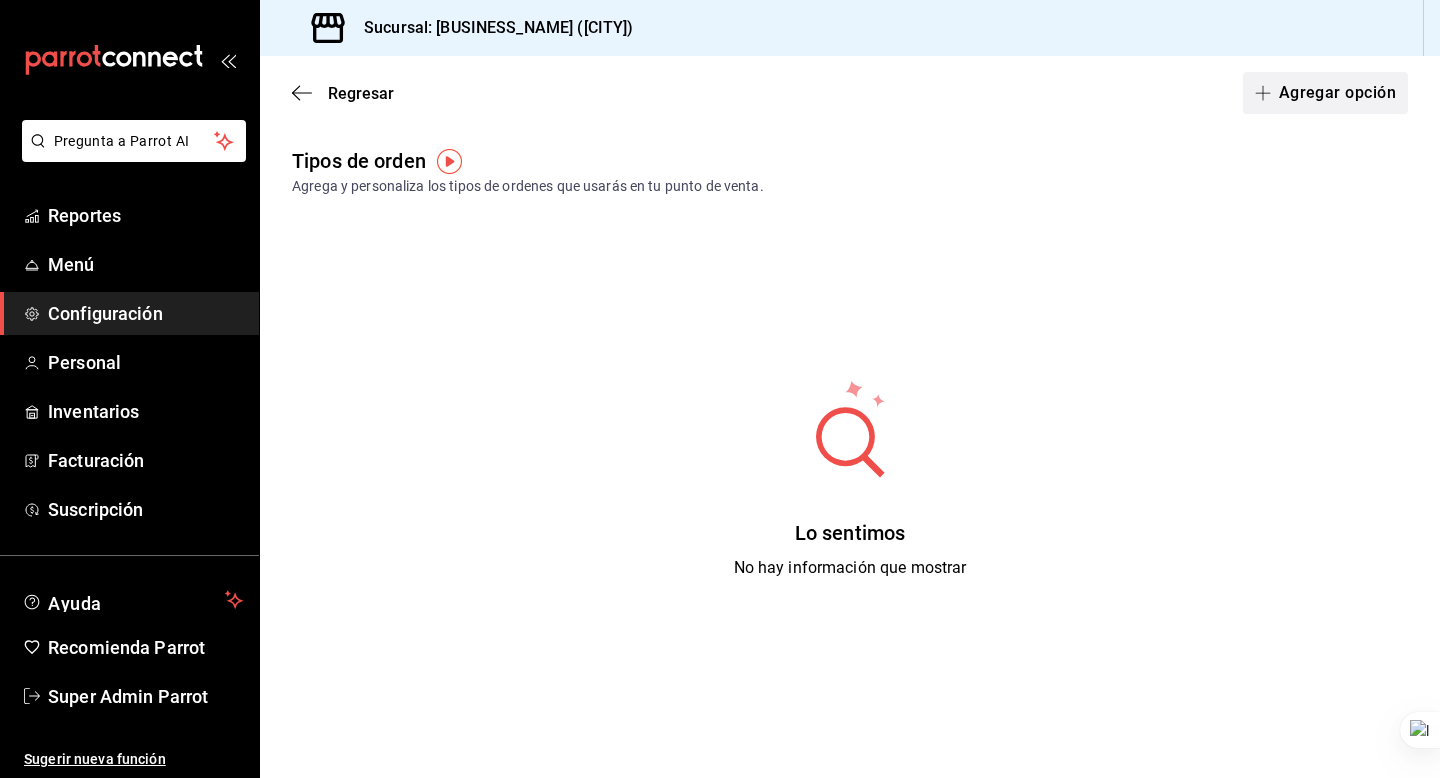 click 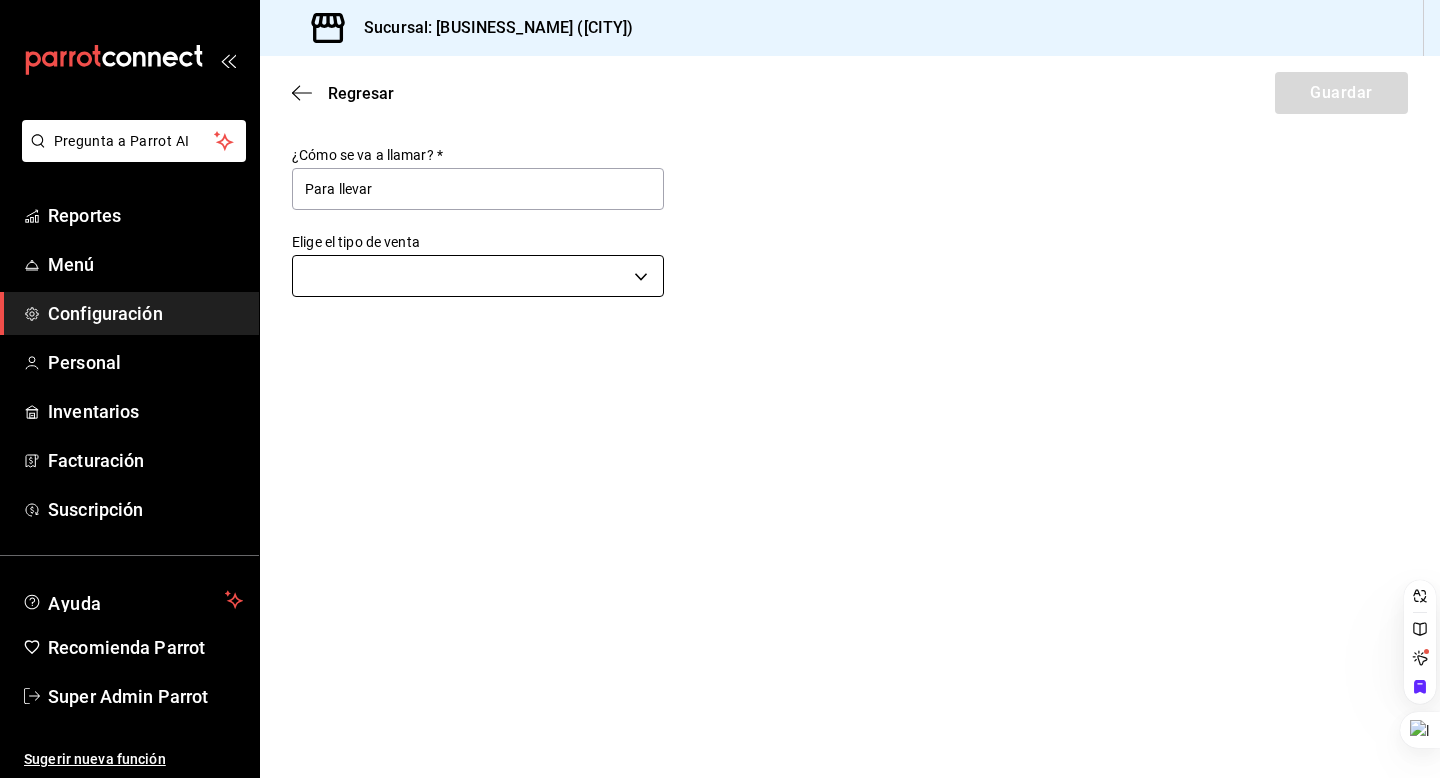 type on "Para llevar" 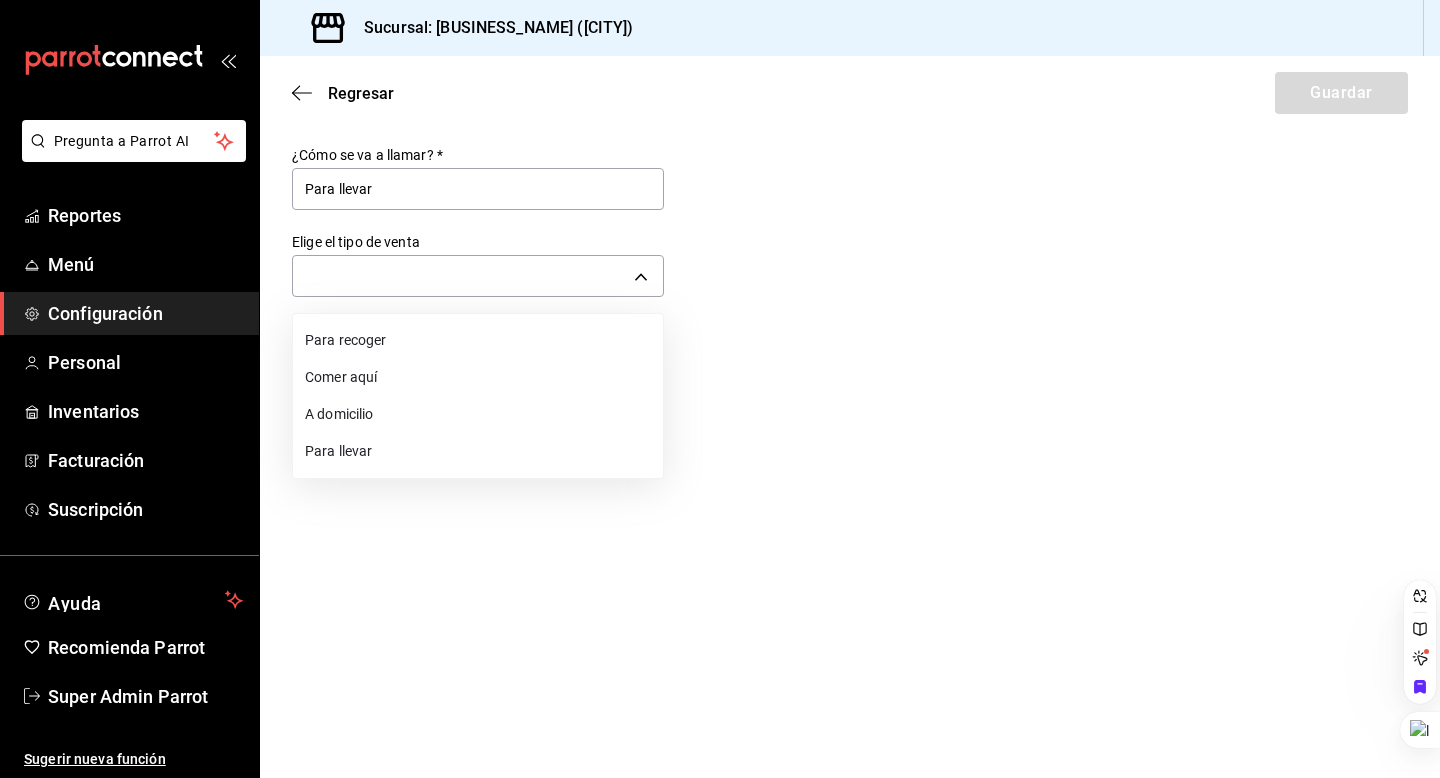 click on "Para llevar" at bounding box center [478, 451] 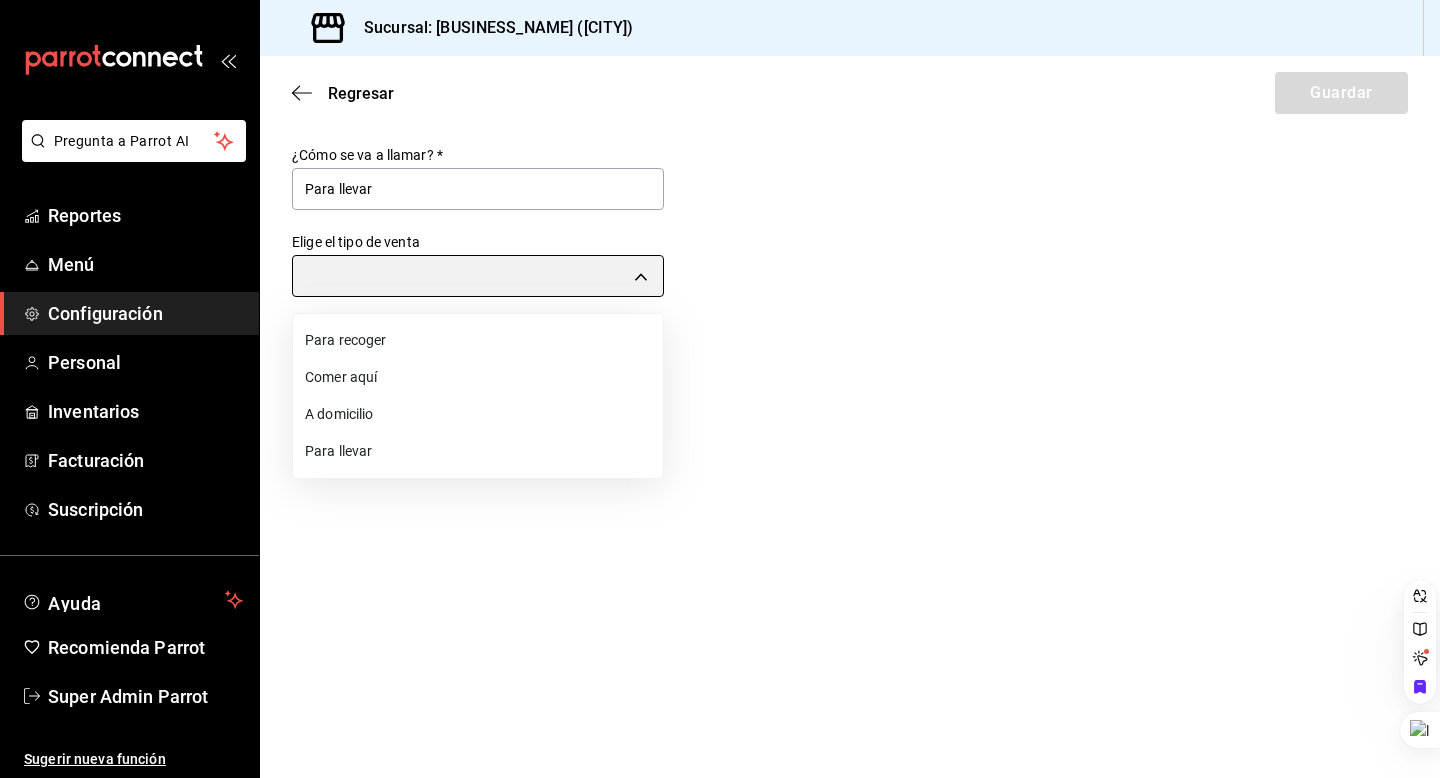 type on "TAKE_OUT" 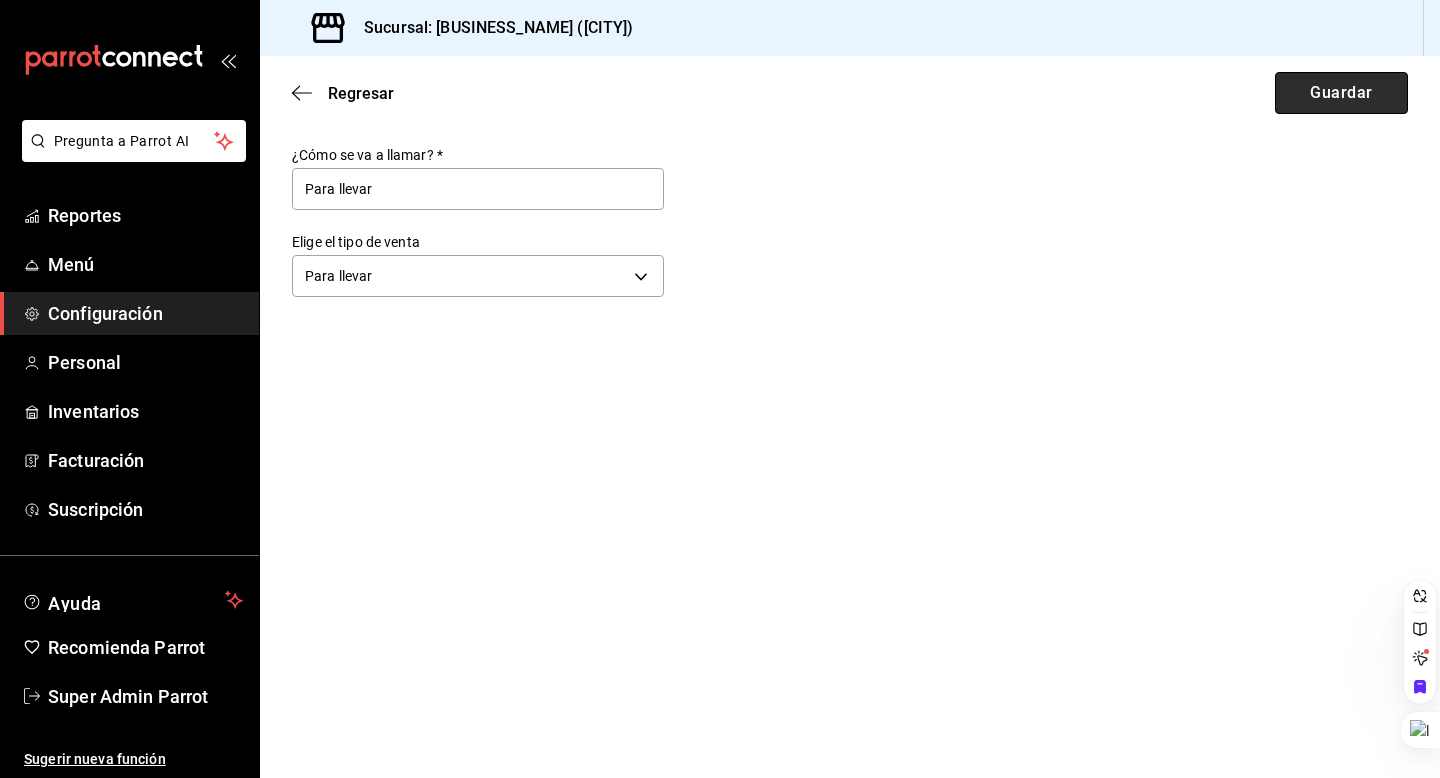 click on "Guardar" at bounding box center (1341, 93) 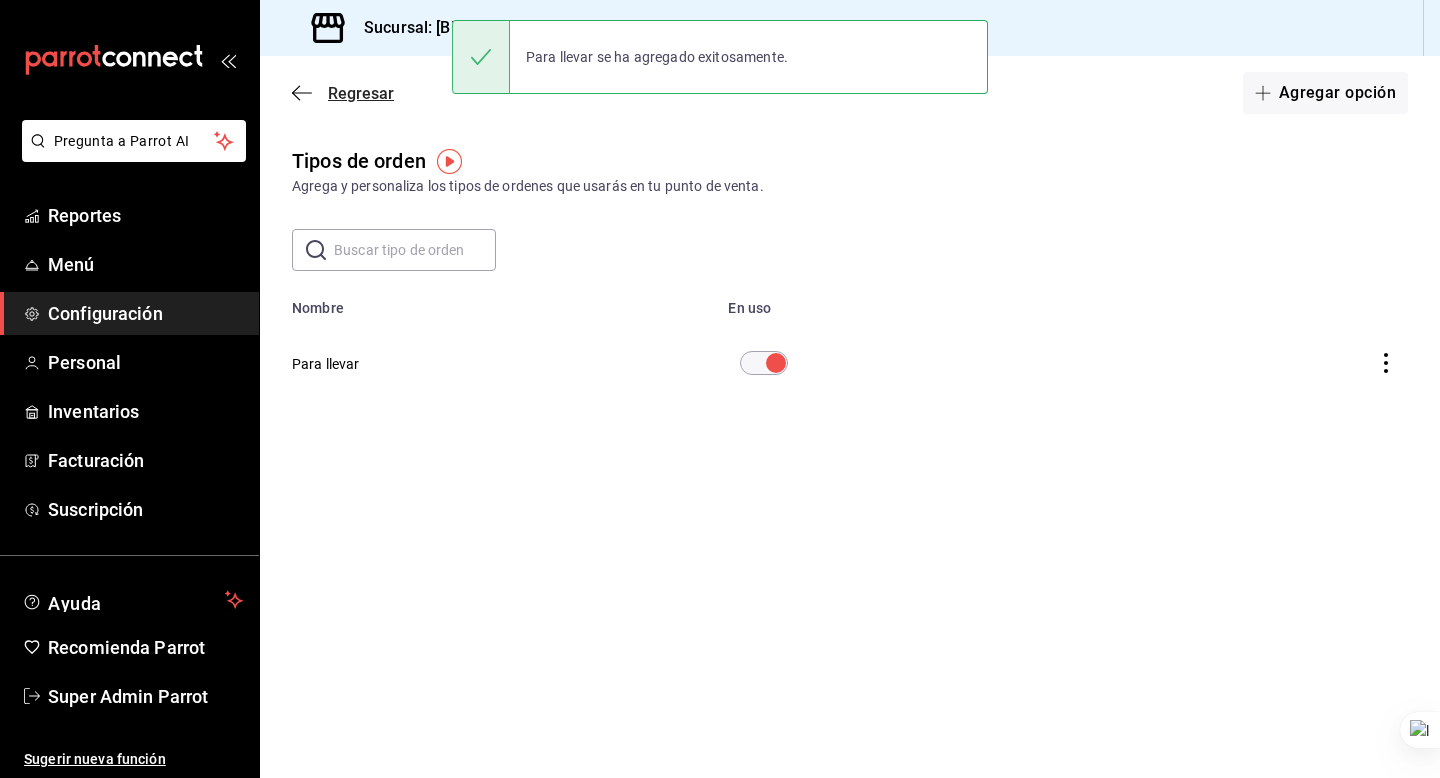 click on "Regresar" at bounding box center [361, 93] 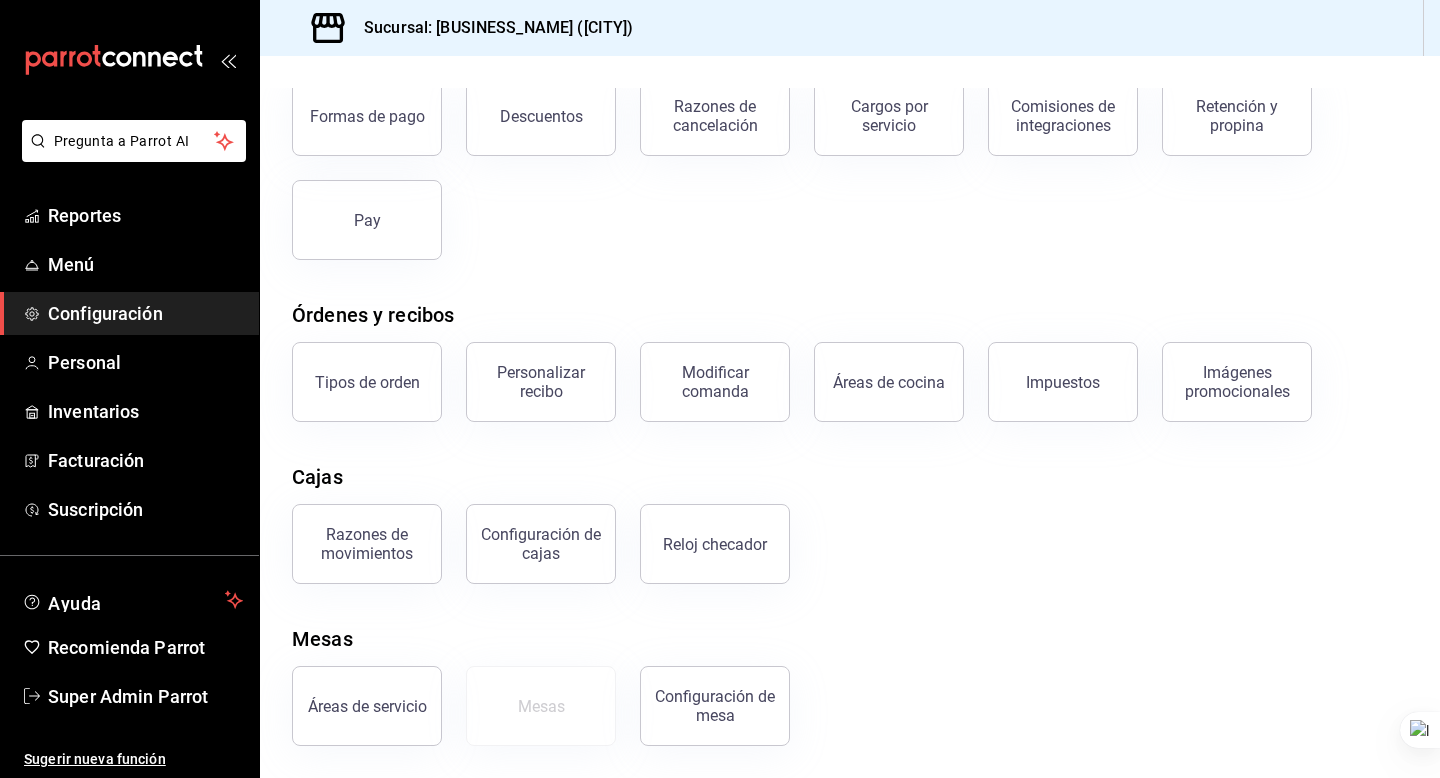 scroll, scrollTop: 0, scrollLeft: 0, axis: both 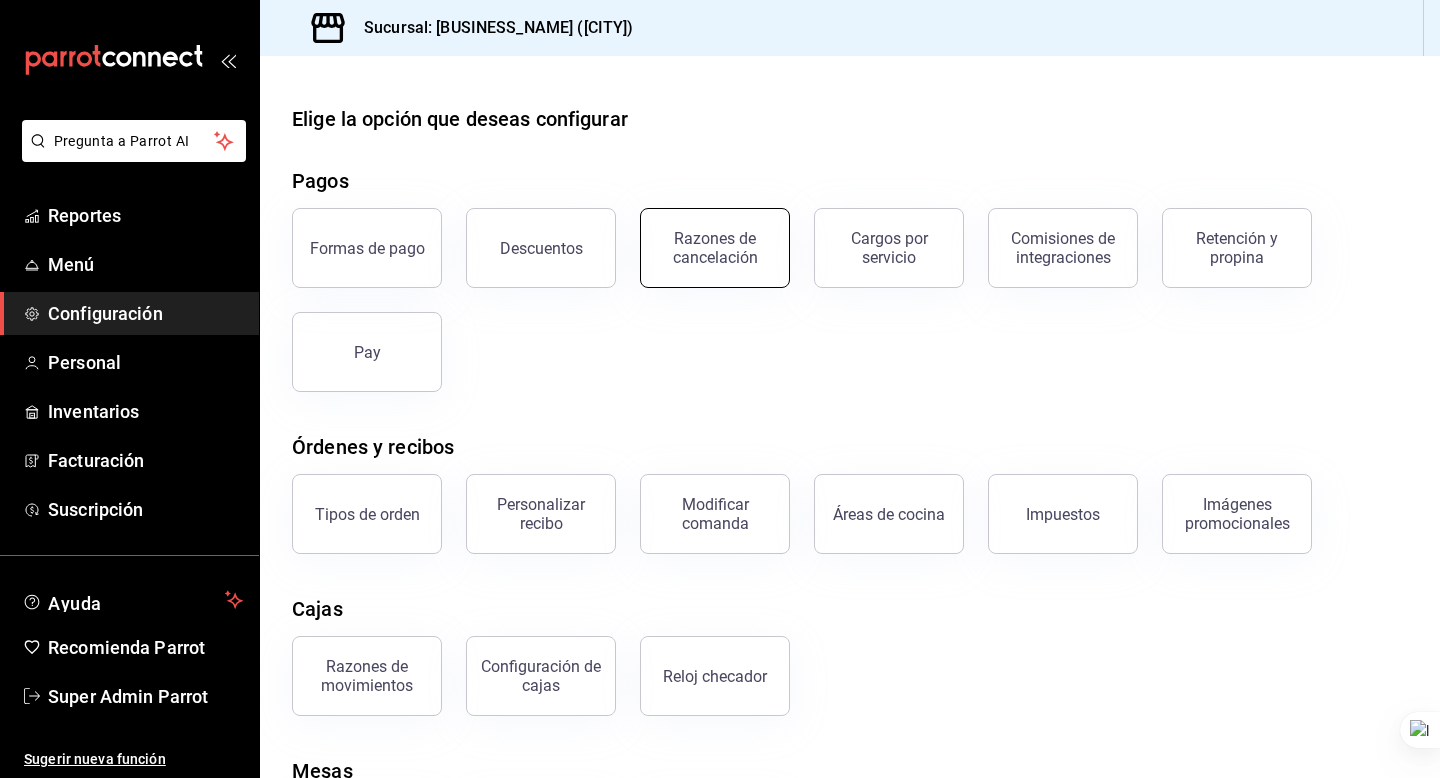 click on "Razones de cancelación" at bounding box center (715, 248) 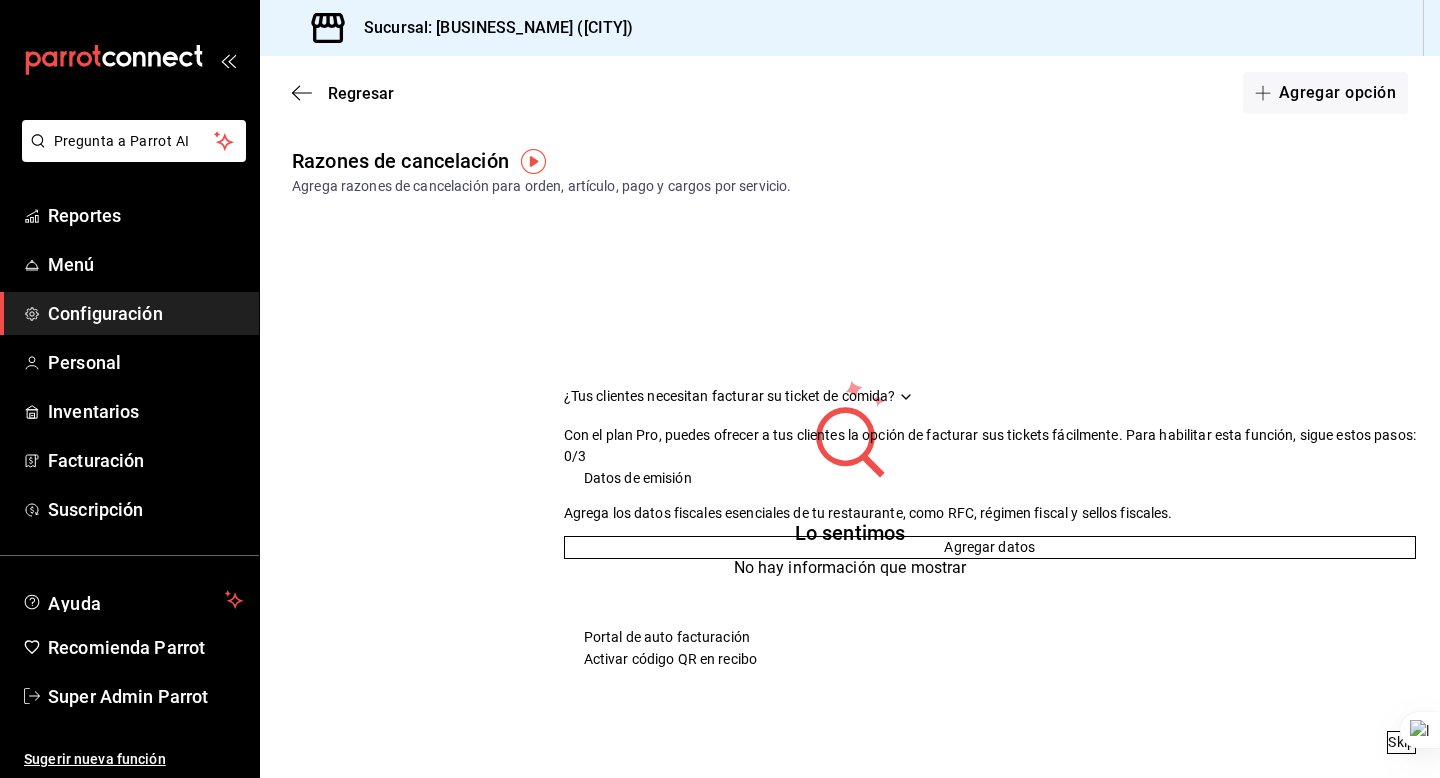 click on "Regresar Agregar opción" at bounding box center (850, 93) 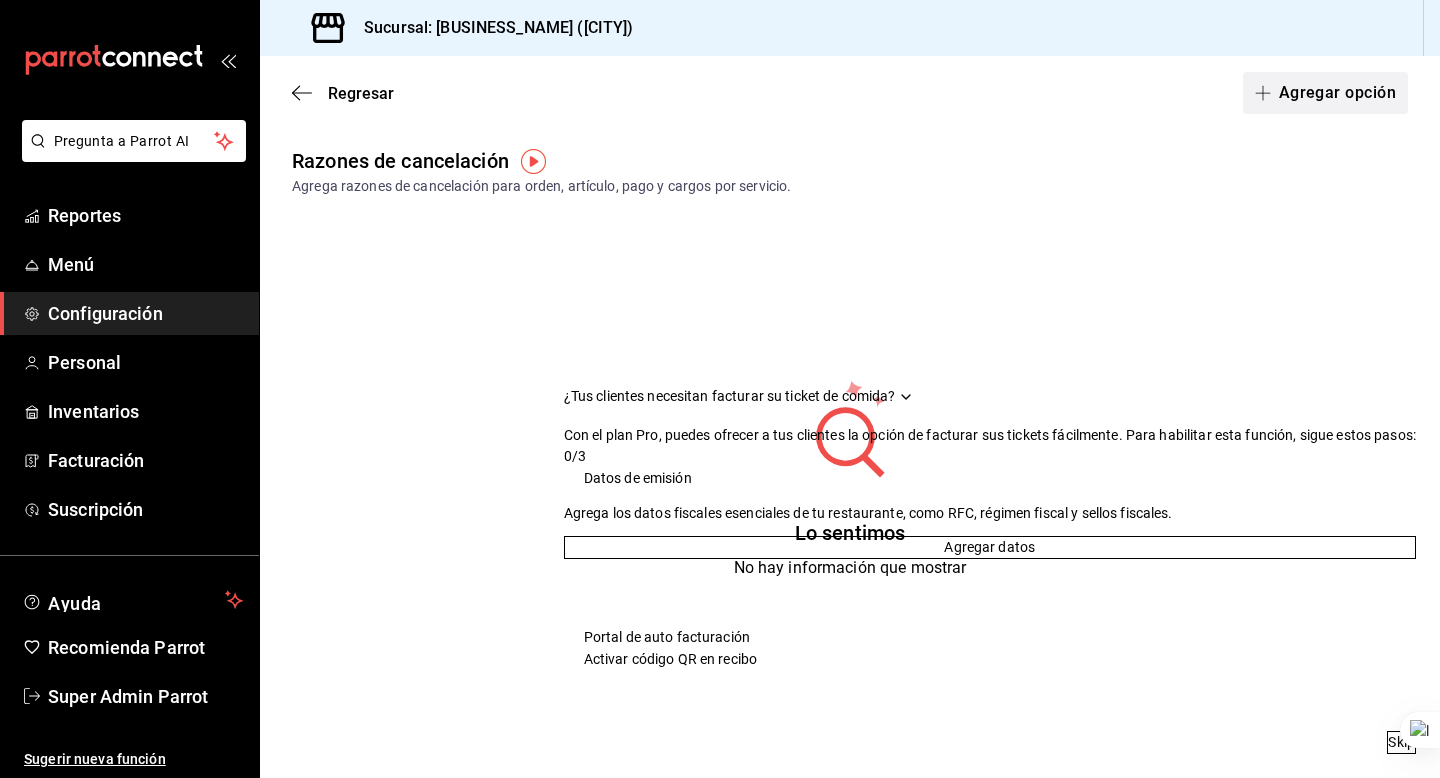 click on "Agregar opción" at bounding box center [1325, 93] 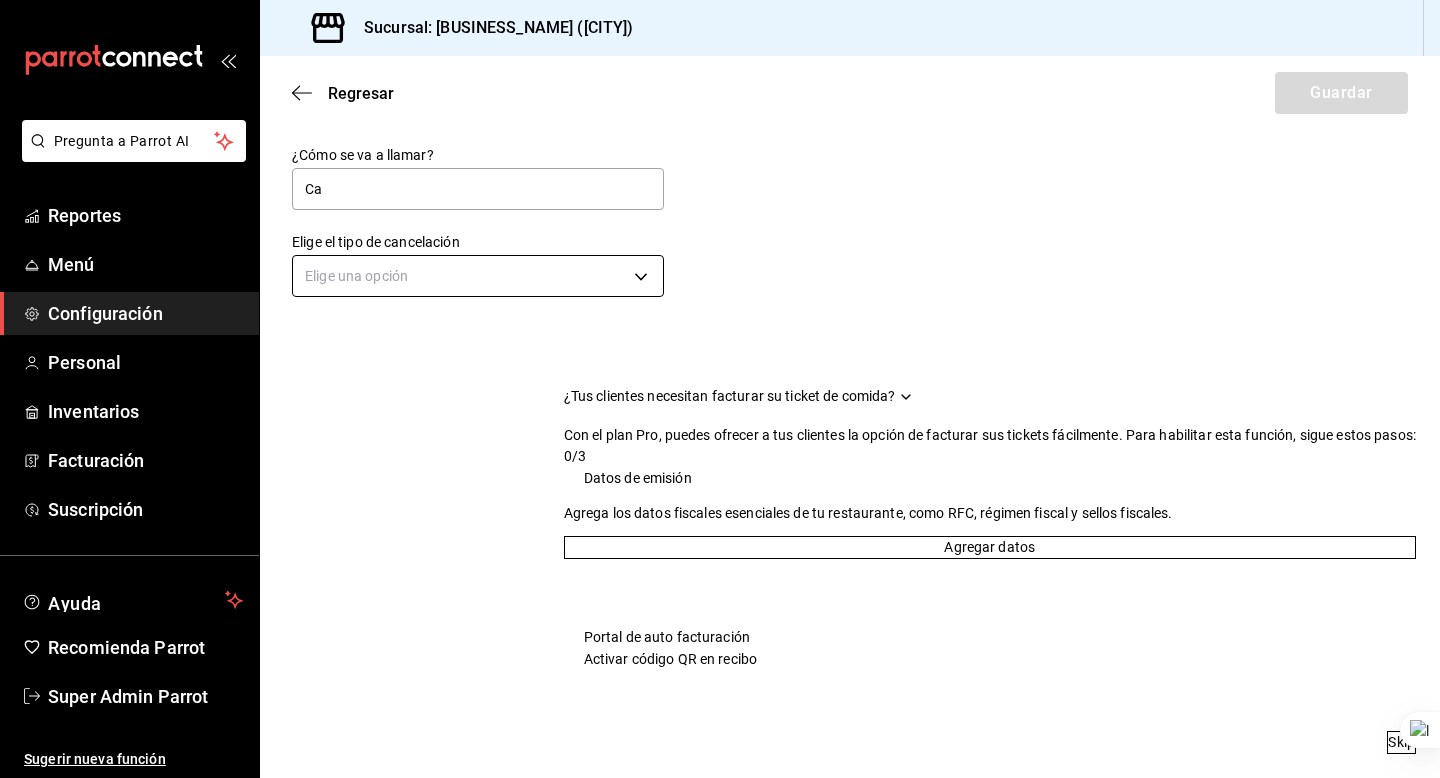 type on "Cancelación de orden" 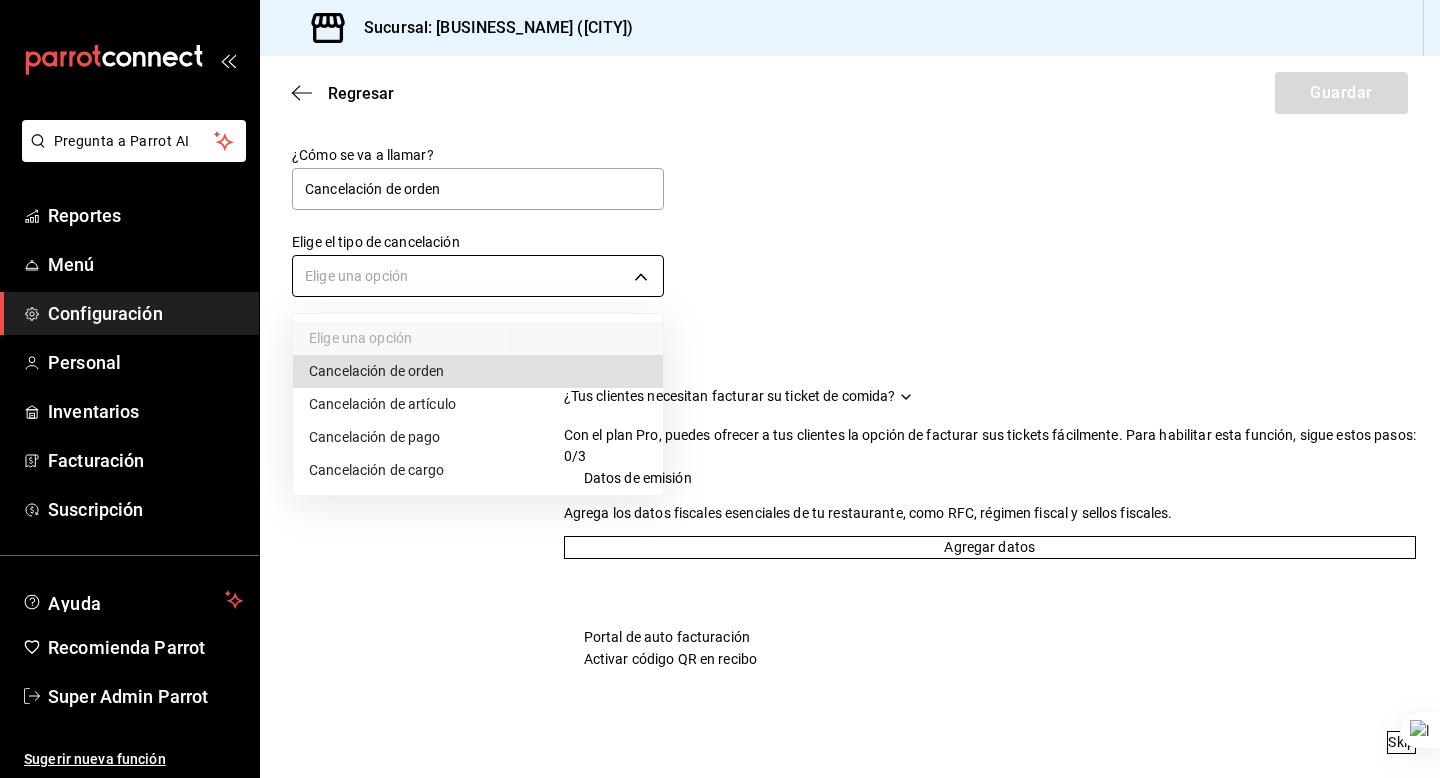 click on "Pregunta a Parrot AI Reportes   Menú   Configuración   Personal   Inventarios   Facturación   Suscripción   Ayuda Recomienda Parrot   Super Admin Parrot   Sugerir nueva función   Sucursal: [BUSINESS_NAME] ([CITY]) Regresar Guardar ¿Cómo se va a llamar? Cancelación de orden Elige el tipo de cancelación Elige una opción ¿Tus clientes necesitan facturar su ticket de comida? Con el plan Pro, puedes ofrecer a tus clientes la opción de facturar sus tickets fácilmente. Para habilitar esta función, sigue estos pasos: 0/3 Datos de emisión Agrega los datos fiscales esenciales de tu restaurante, como RFC, régimen fiscal y sellos fiscales. Agregar datos Portal de auto facturación Configura tu portal para que los clientes generen sus facturas su ticket. Configura tu portal Activar código QR en recibo Activa el QR en el recibo desde configuración del portal. Ir a Personalizar recibo Skip GANA 1 MES GRATIS EN TU SUSCRIPCIÓN AQUÍ Ver video tutorial Ir a video Ver video tutorial Ir a video Ver video tutorial Ir a video" at bounding box center [720, 389] 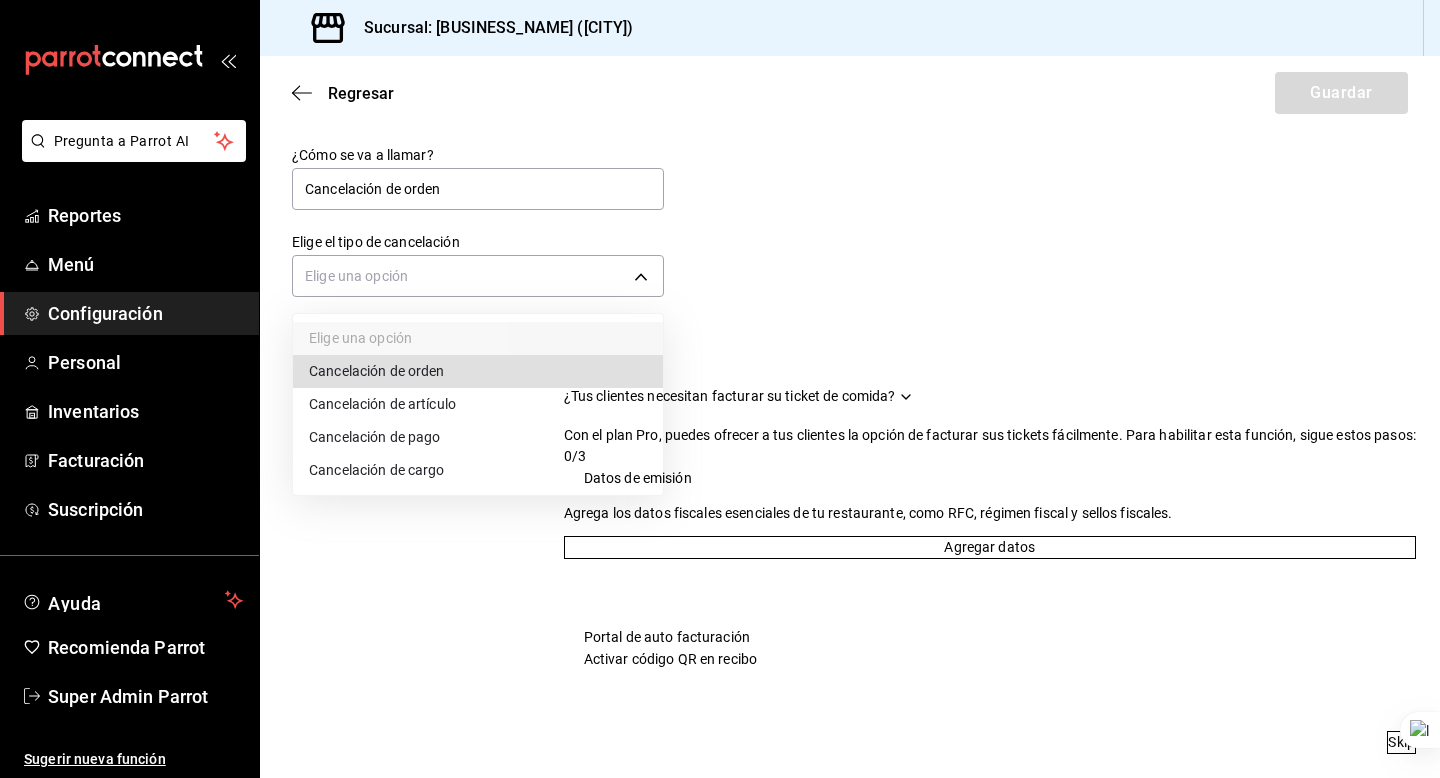 click on "Cancelación de orden" at bounding box center (478, 371) 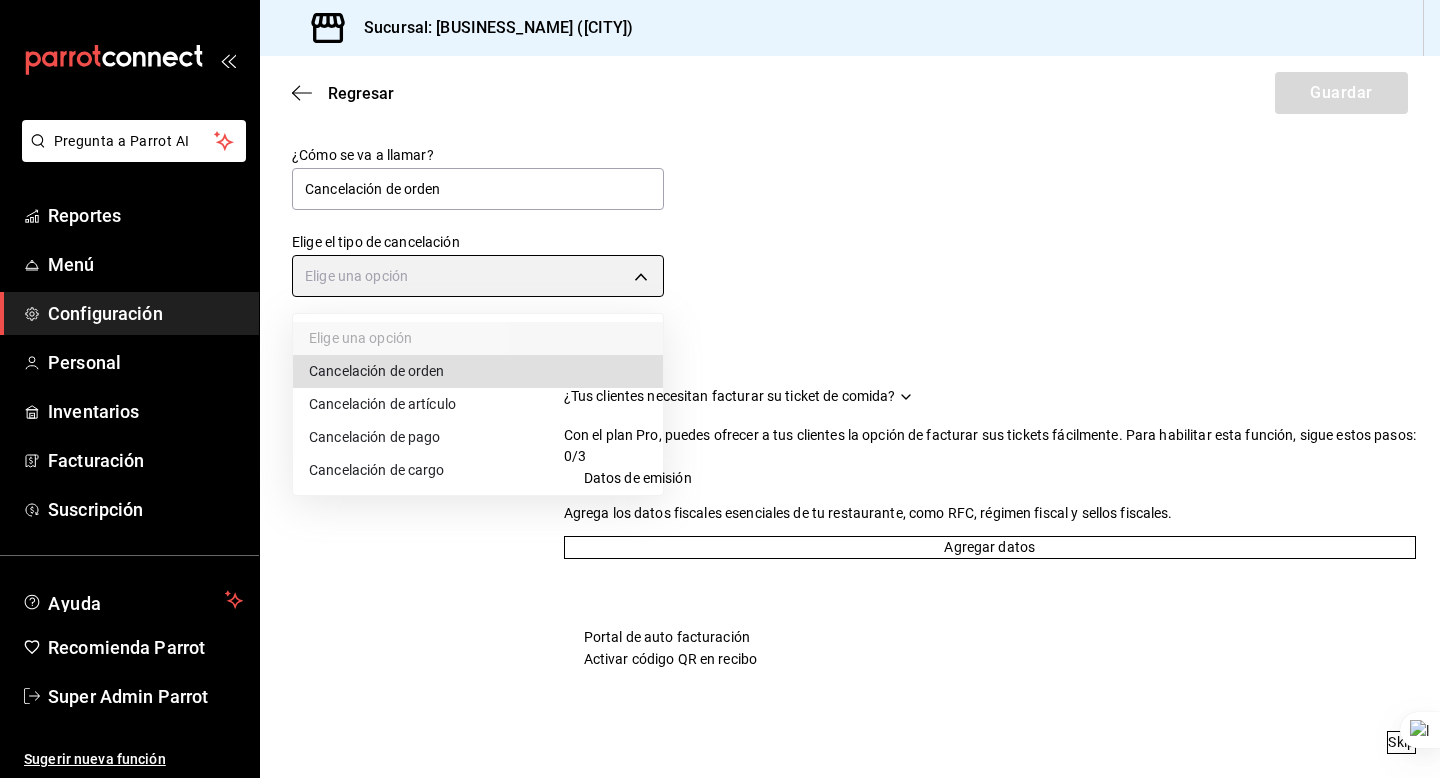 type on "ORDER" 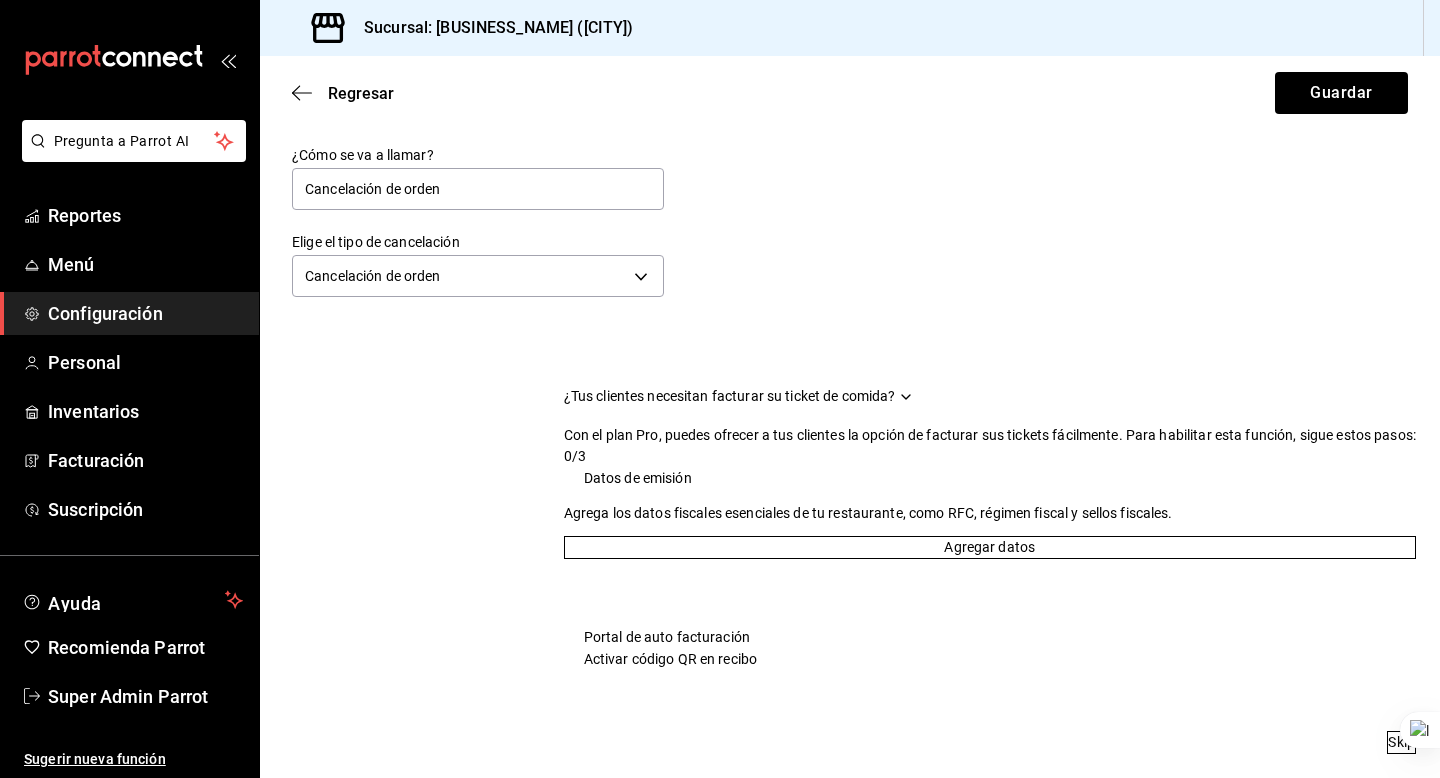 click on "Regresar Guardar" at bounding box center [850, 93] 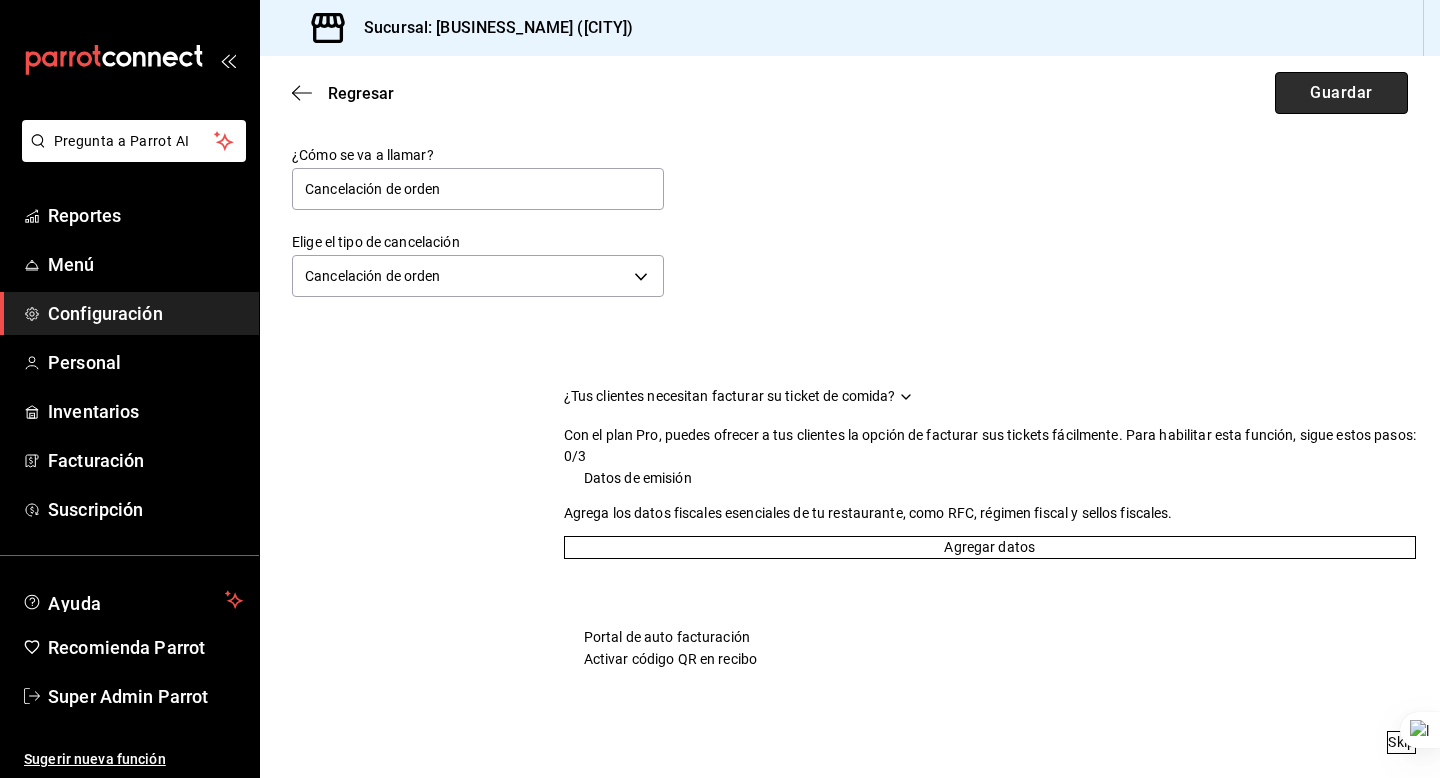 click on "Guardar" at bounding box center [1341, 93] 